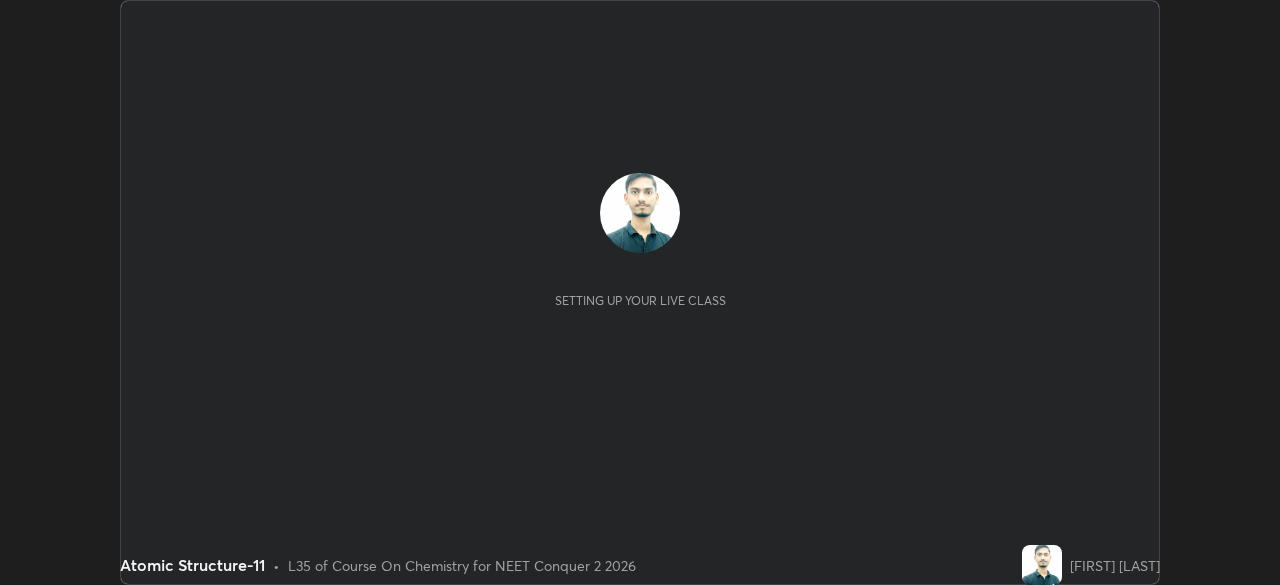 scroll, scrollTop: 0, scrollLeft: 0, axis: both 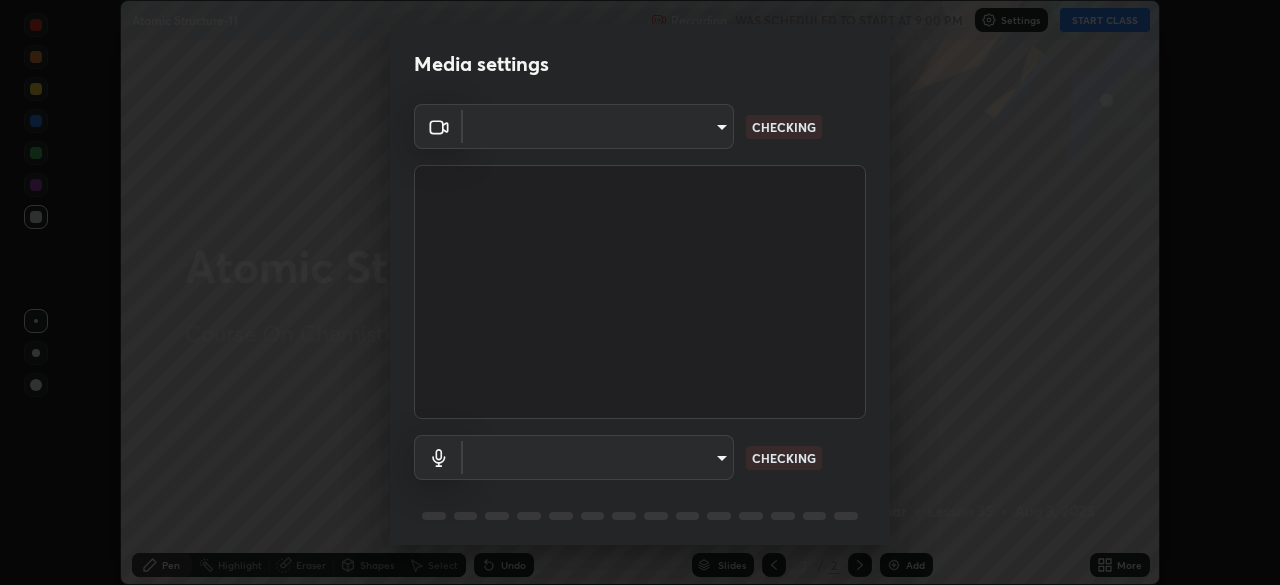 click on "Erase all Atomic Structure-11 Recording WAS SCHEDULED TO START AT  9:00 PM Settings START CLASS Setting up your live class Atomic Structure-11 • L35 of Course On Chemistry for NEET Conquer 2 2026 [FIRST] [LAST] Pen Highlight Eraser Shapes Select Undo Slides 2 / 2 Add More No doubts shared Encourage your learners to ask a doubt for better clarity Report an issue Reason for reporting Buffering Chat not working Audio - Video sync issue Educator video quality low ​ Attach an image Report Media settings ​ CHECKING ​ CHECKING 1 / 5 Next" at bounding box center [640, 292] 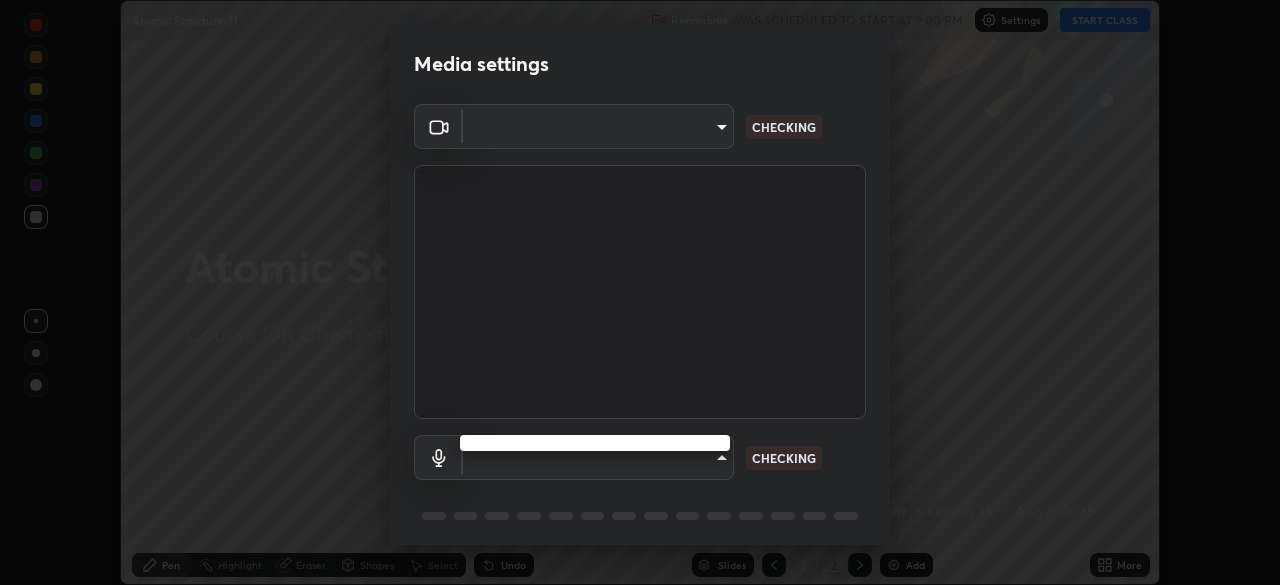type on "6ee9b2c6c9a5678ab5214f7e96b3922f1b517bc999d2db28af292a13673a7194" 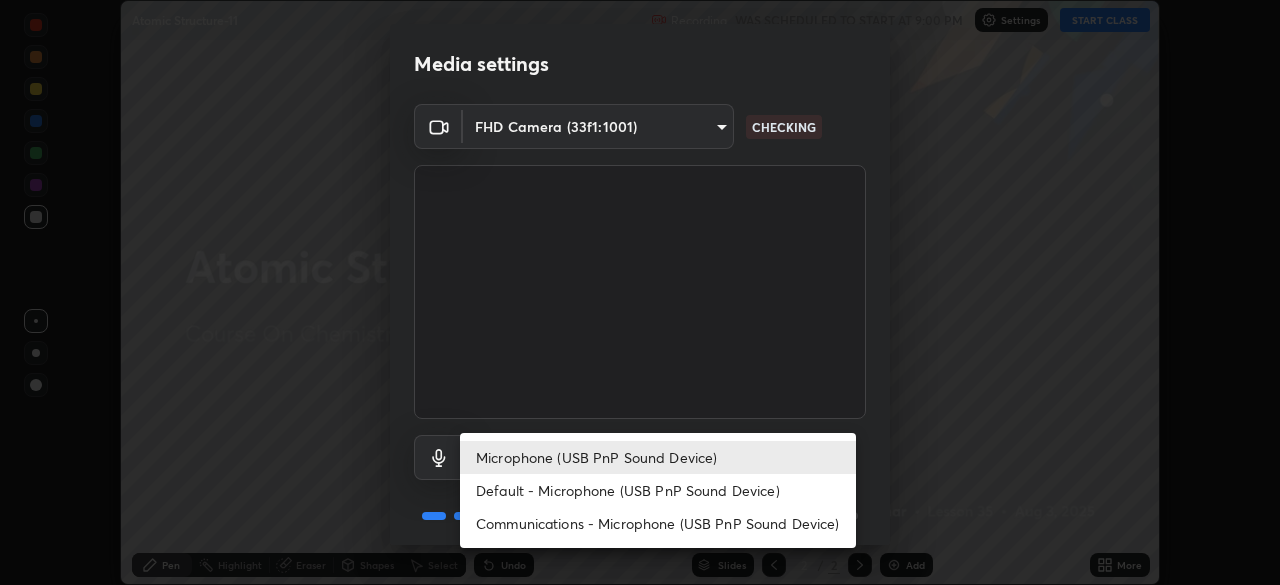 click on "Default - Microphone (USB PnP Sound Device)" at bounding box center (658, 490) 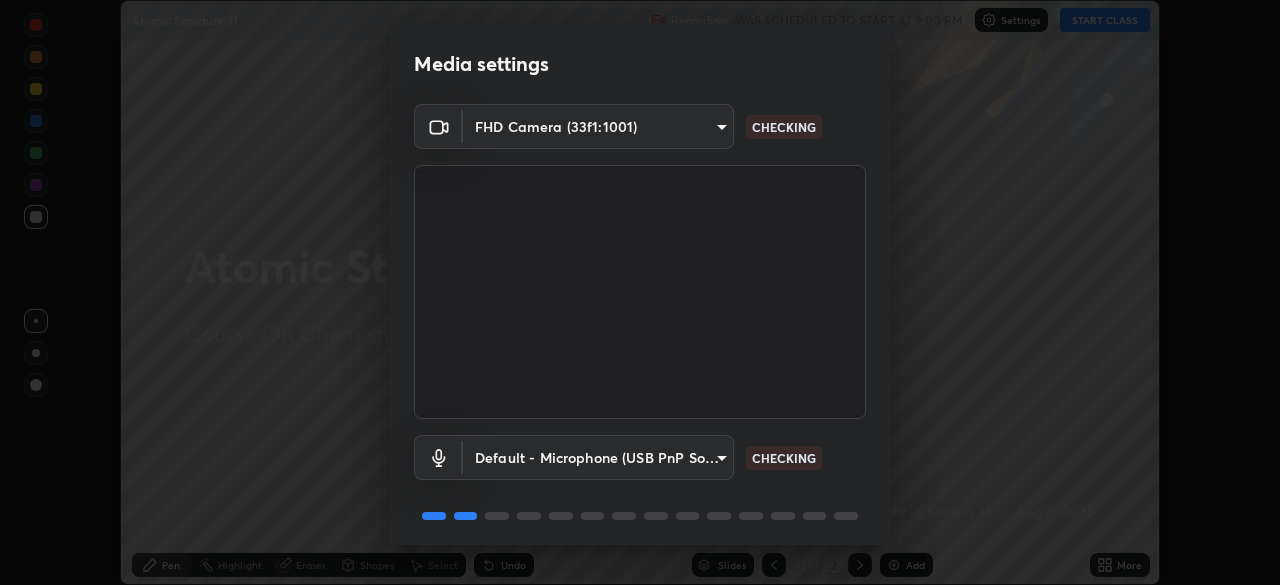 click on "Erase all Atomic Structure-11 Recording WAS SCHEDULED TO START AT  9:00 PM Settings START CLASS Setting up your live class Atomic Structure-11 • L35 of Course On Chemistry for NEET Conquer 2 2026 [FIRST] [LAST] Pen Highlight Eraser Shapes Select Undo Slides 2 / 2 Add More No doubts shared Encourage your learners to ask a doubt for better clarity Report an issue Reason for reporting Buffering Chat not working Audio - Video sync issue Educator video quality low ​ Attach an image Report Media settings FHD Camera (33f1:1001) 6ee9b2c6c9a5678ab5214f7e96b3922f1b517bc999d2db28af292a13673a7194 CHECKING Default - Microphone (USB PnP Sound Device) default CHECKING 1 / 5 Next" at bounding box center [640, 292] 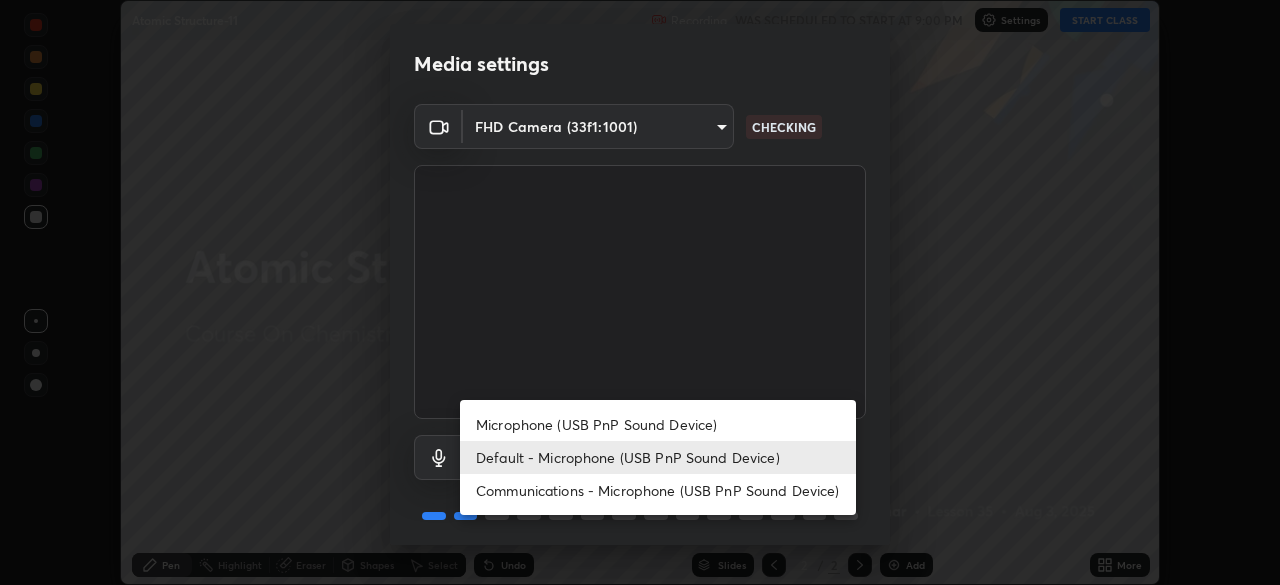 click on "Microphone (USB PnP Sound Device)" at bounding box center [658, 424] 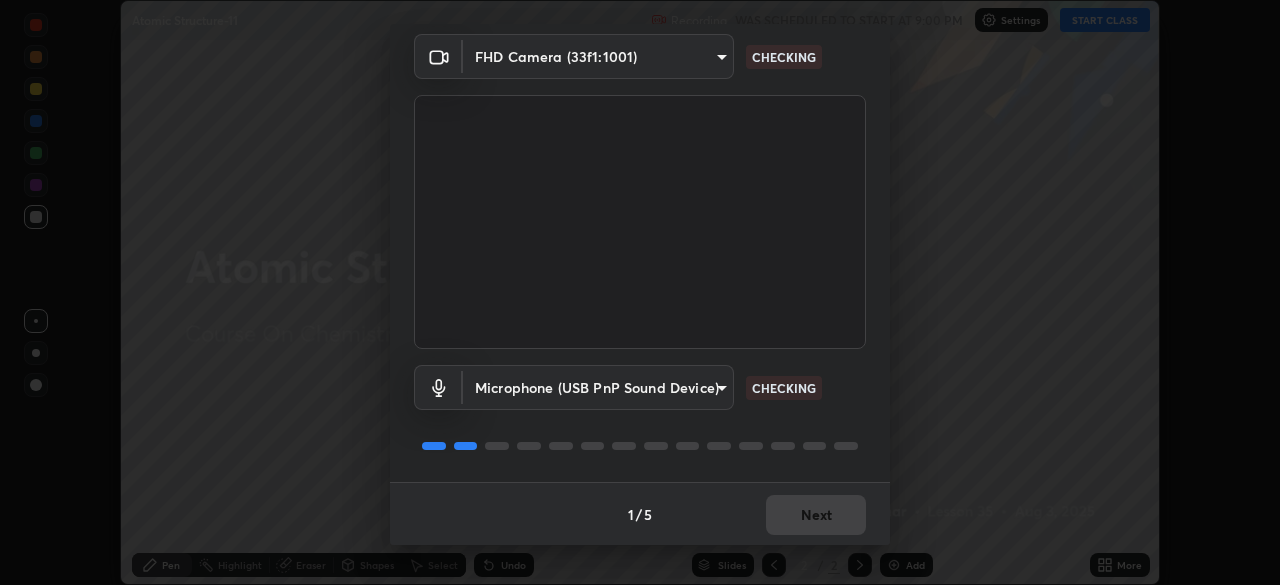 scroll, scrollTop: 71, scrollLeft: 0, axis: vertical 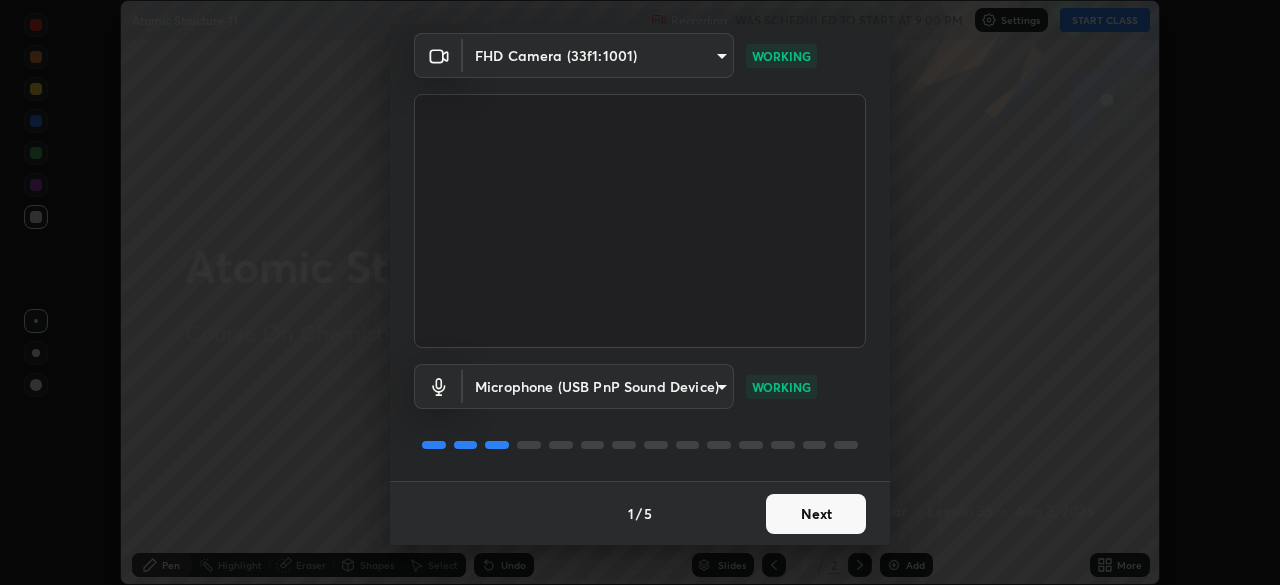 click on "Next" at bounding box center (816, 514) 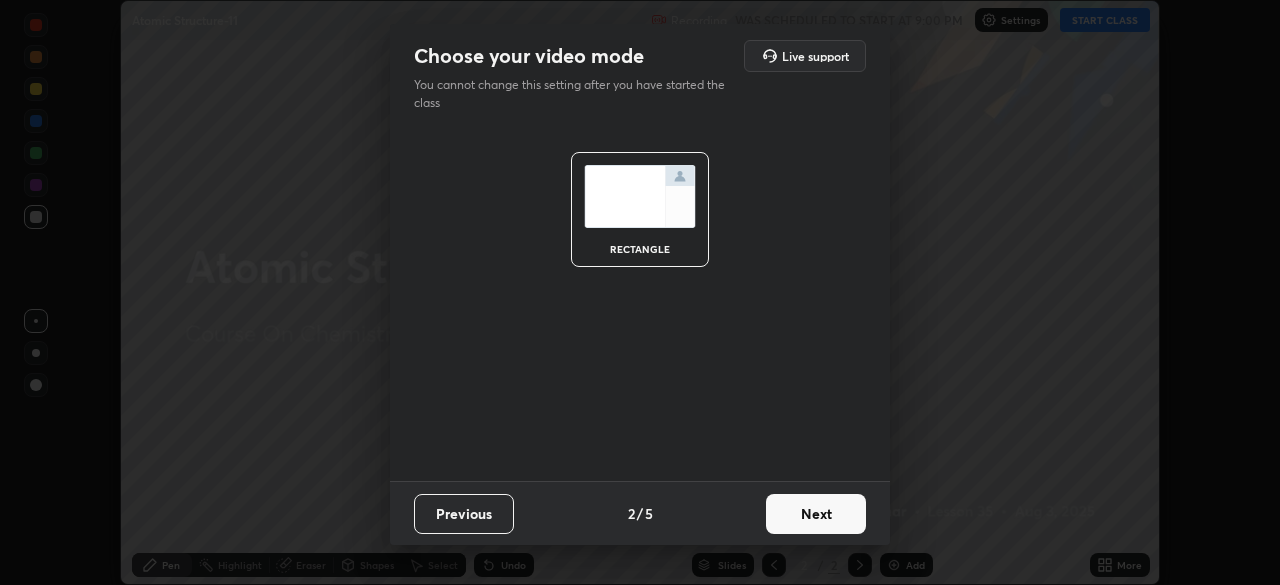click on "Next" at bounding box center [816, 514] 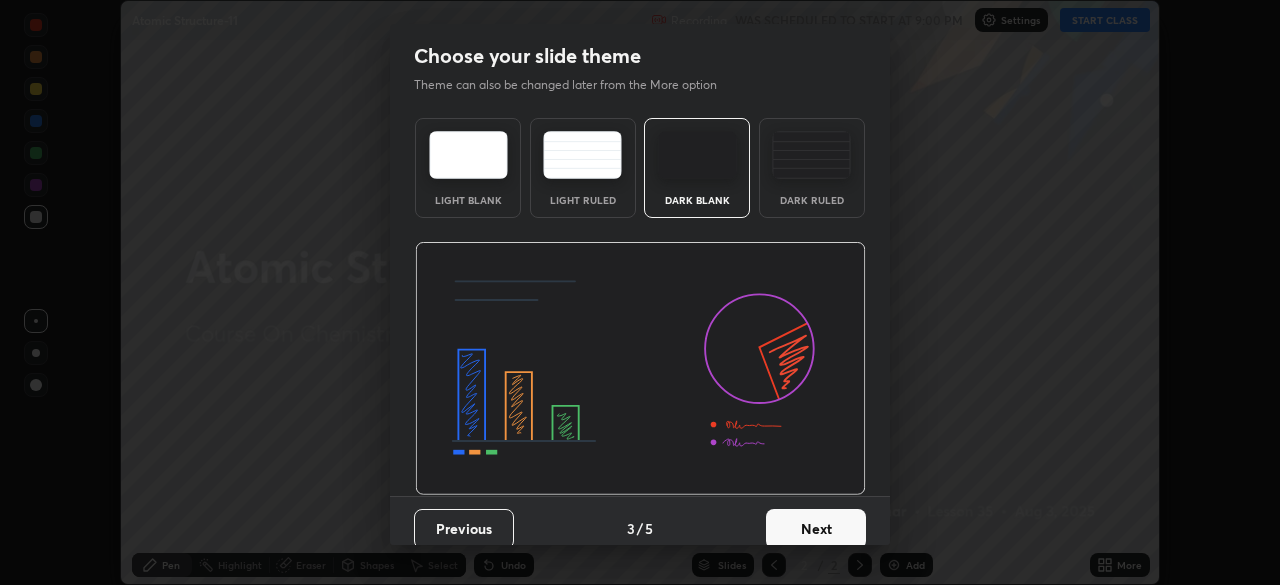 click on "Next" at bounding box center (816, 529) 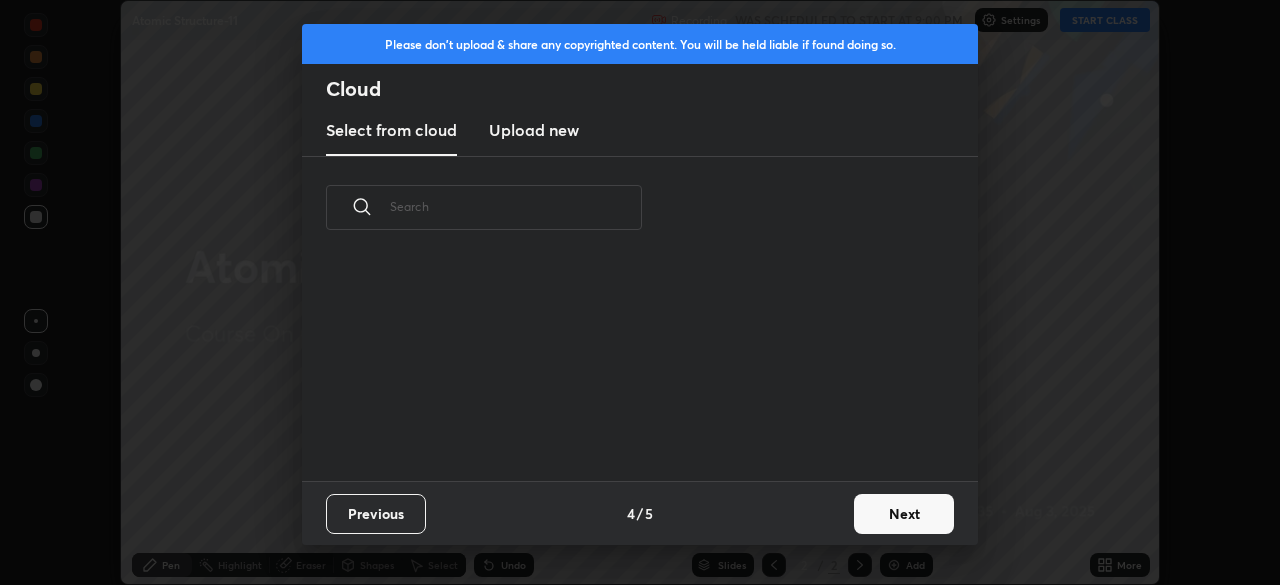 click on "Next" at bounding box center [904, 514] 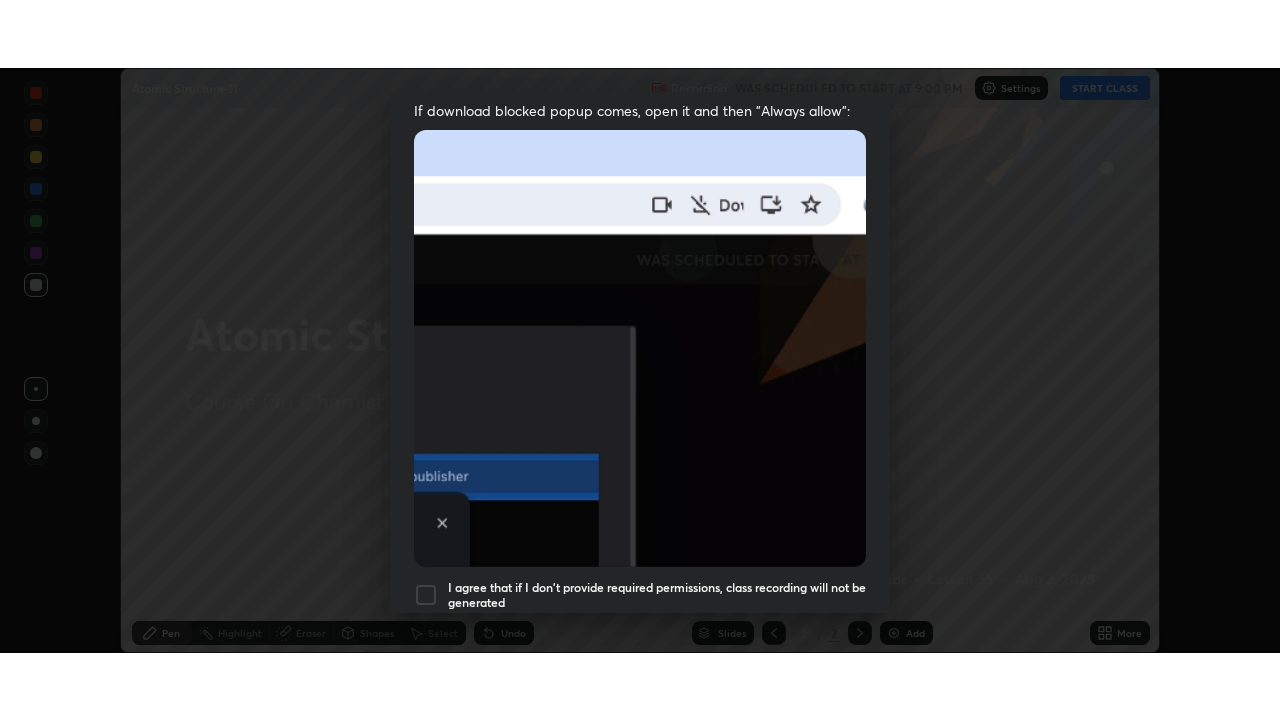 scroll, scrollTop: 479, scrollLeft: 0, axis: vertical 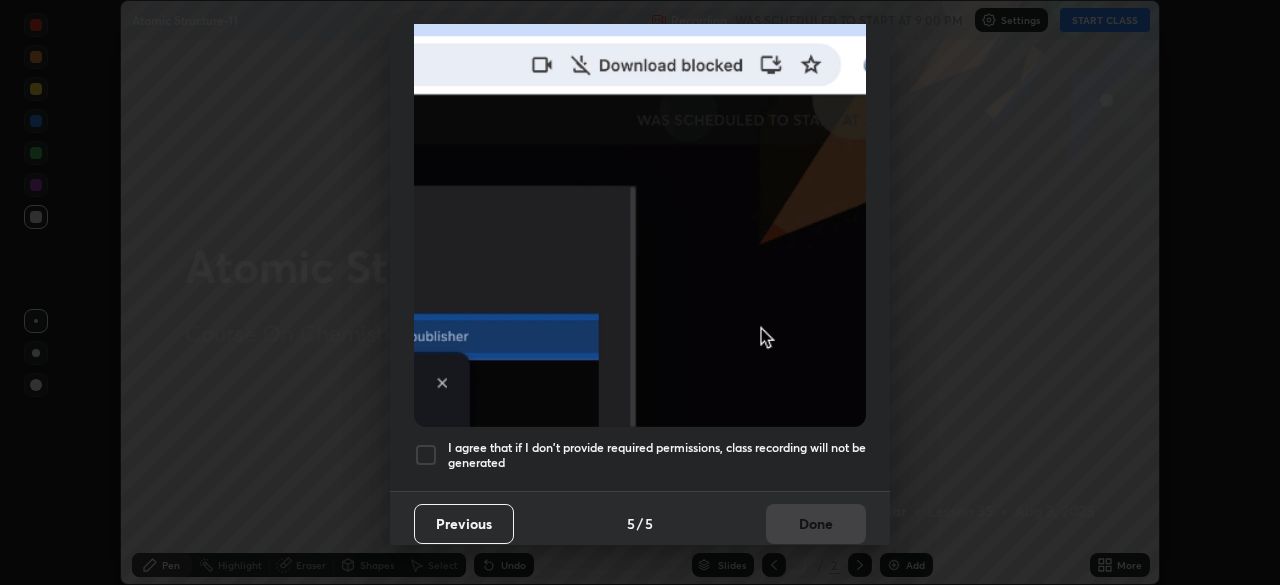 click on "I agree that if I don't provide required permissions, class recording will not be generated" at bounding box center (657, 455) 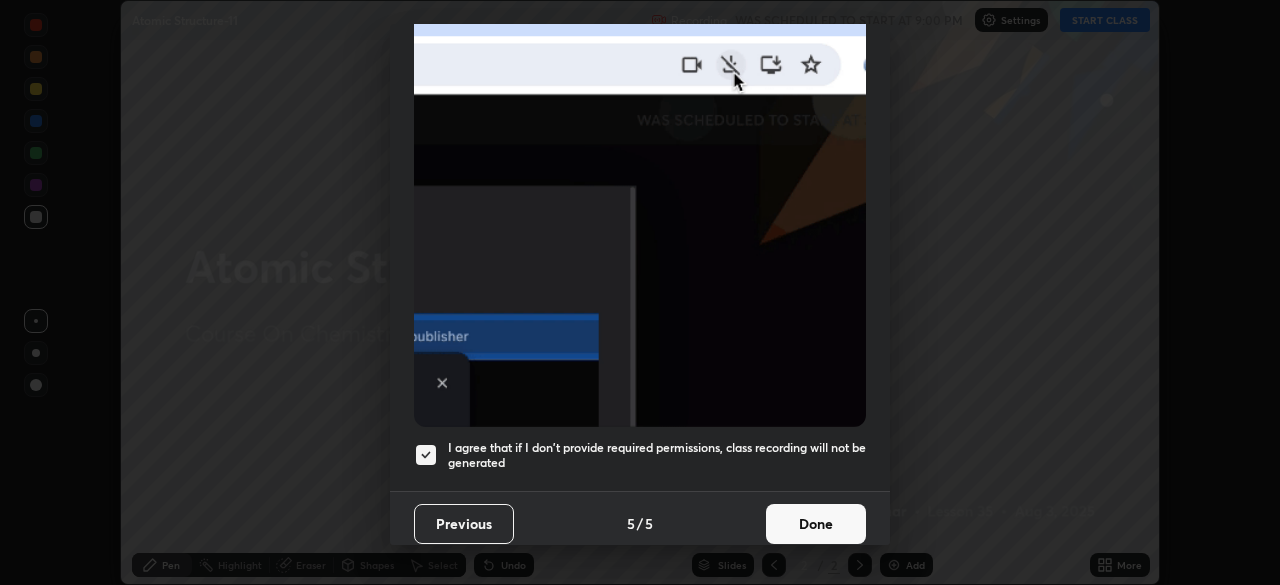 click on "Done" at bounding box center [816, 524] 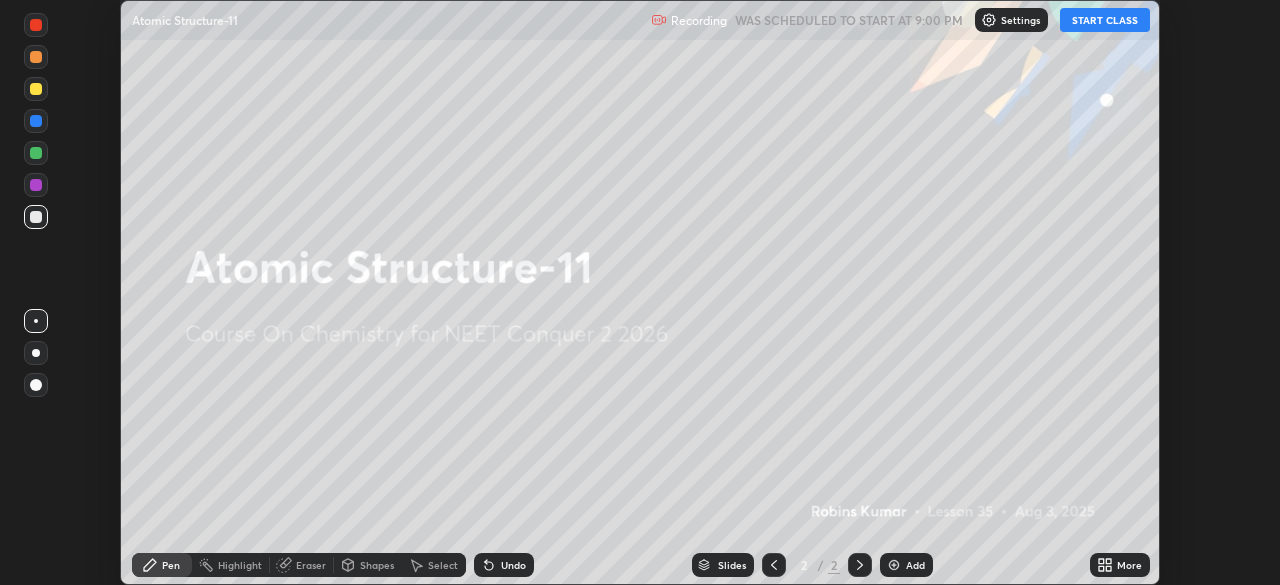 click 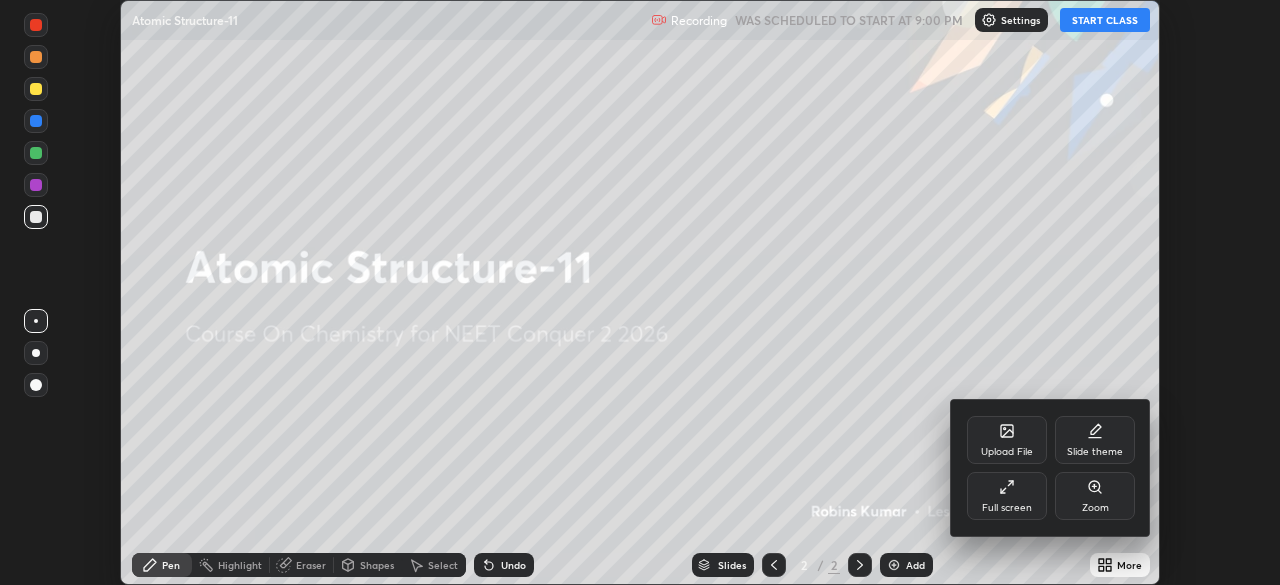 click on "Full screen" at bounding box center (1007, 496) 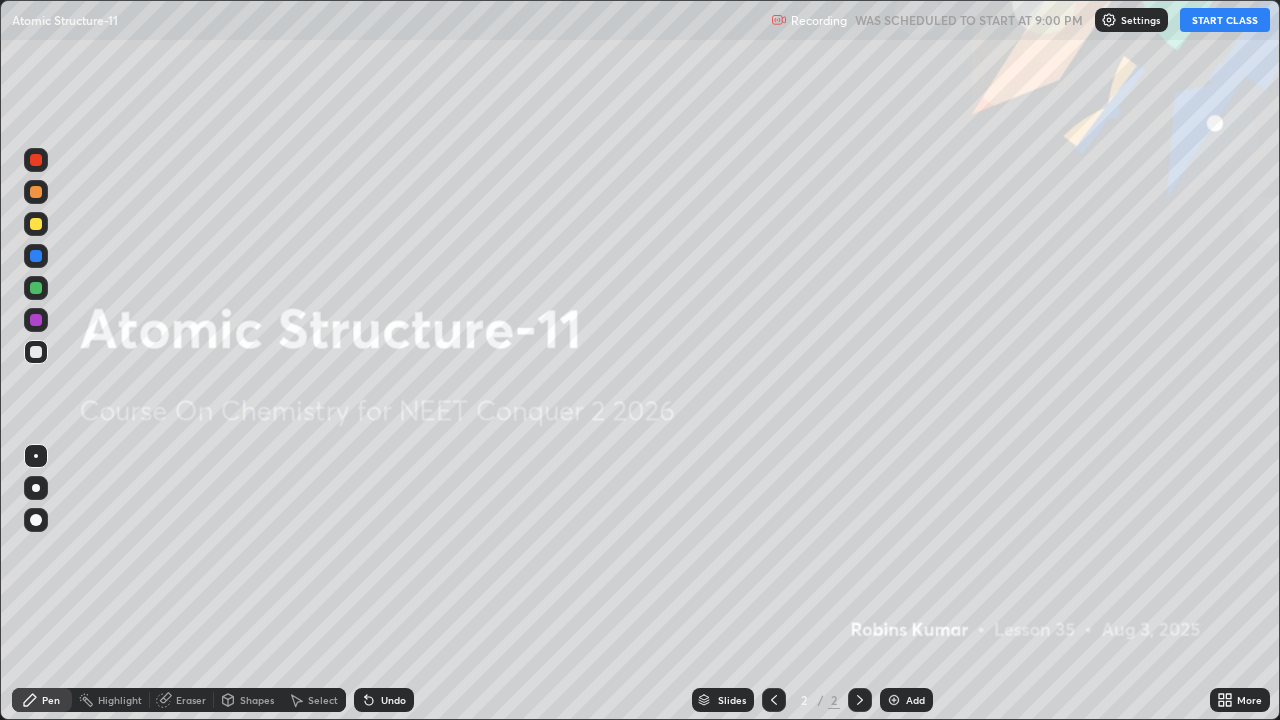 scroll, scrollTop: 99280, scrollLeft: 98720, axis: both 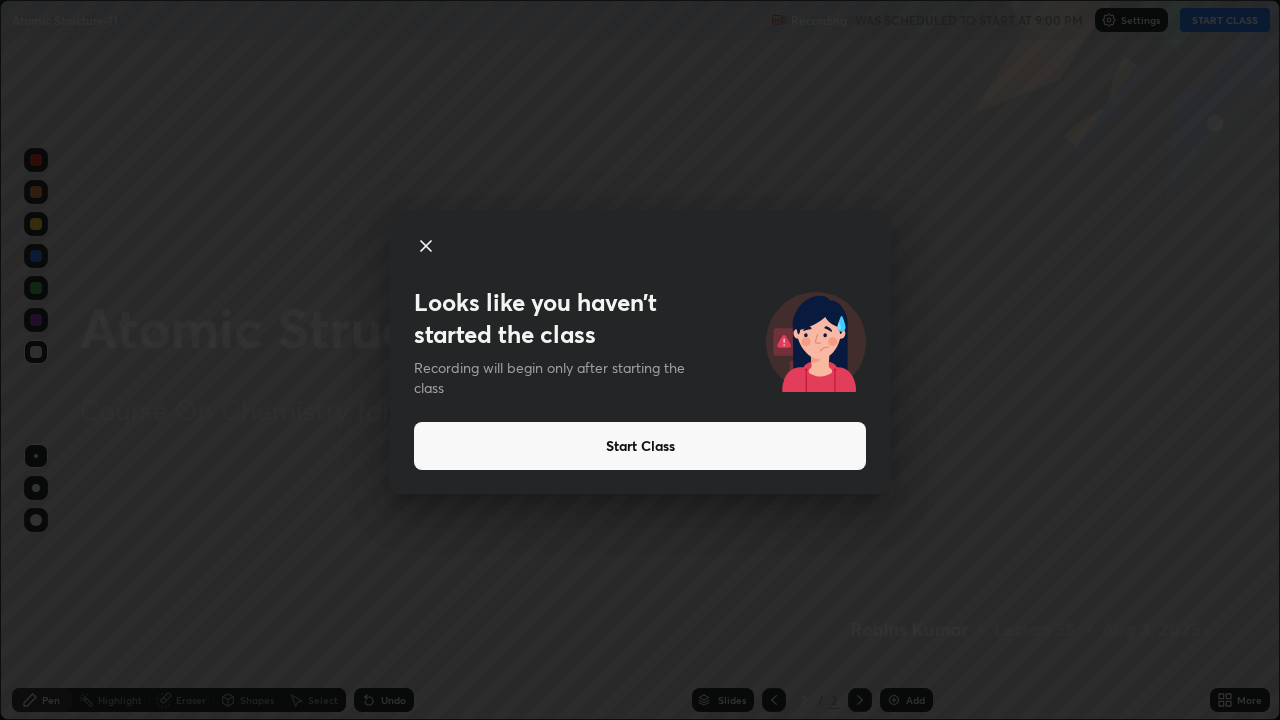 click 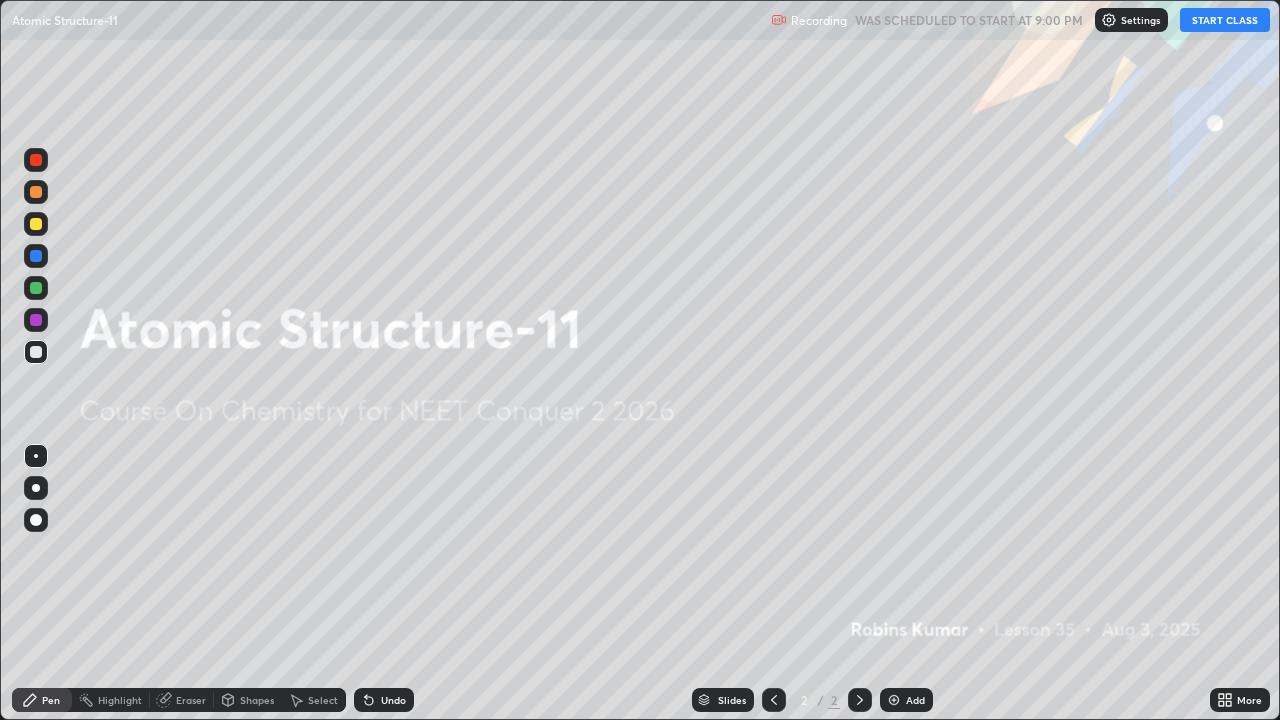 click on "START CLASS" at bounding box center [1225, 20] 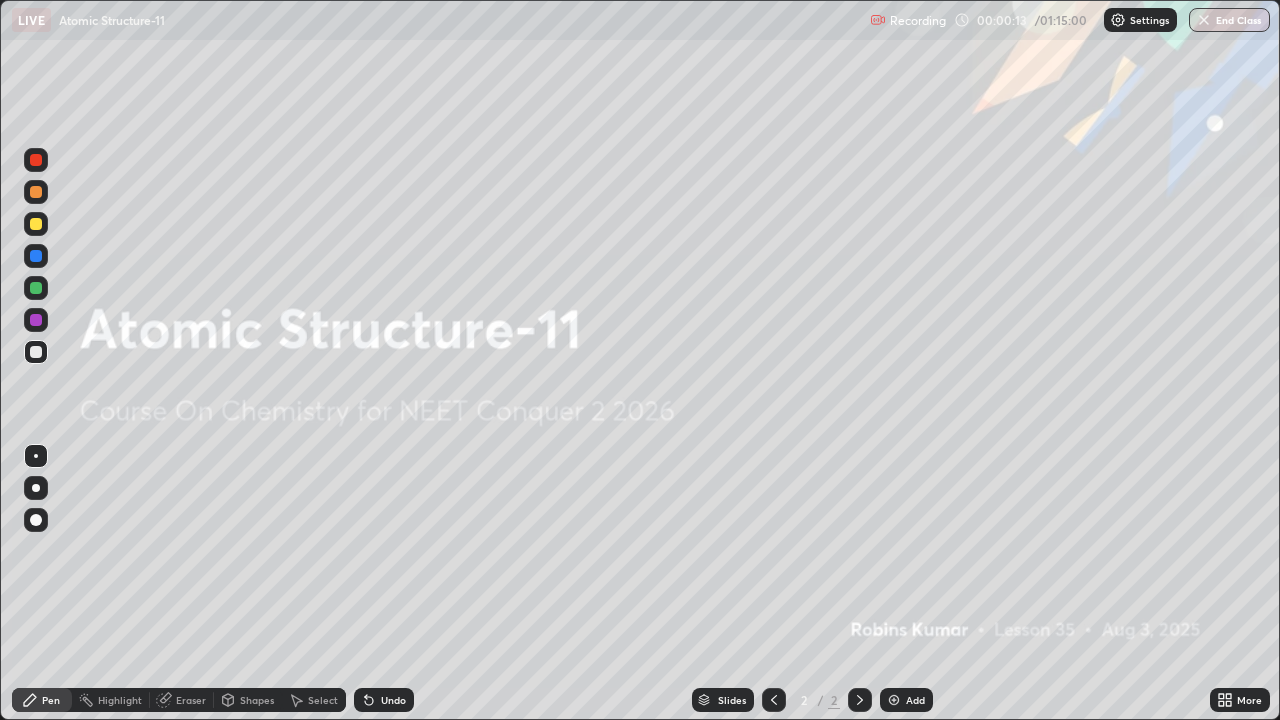 click at bounding box center [894, 700] 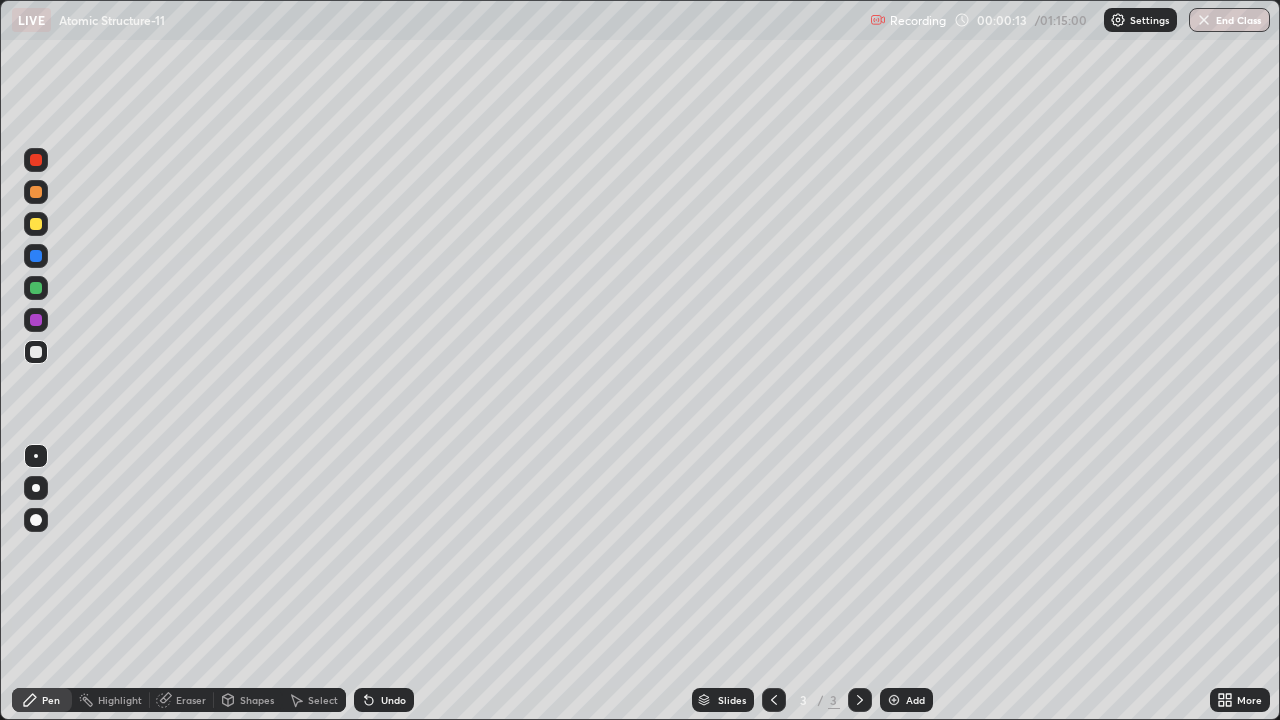 click at bounding box center [894, 700] 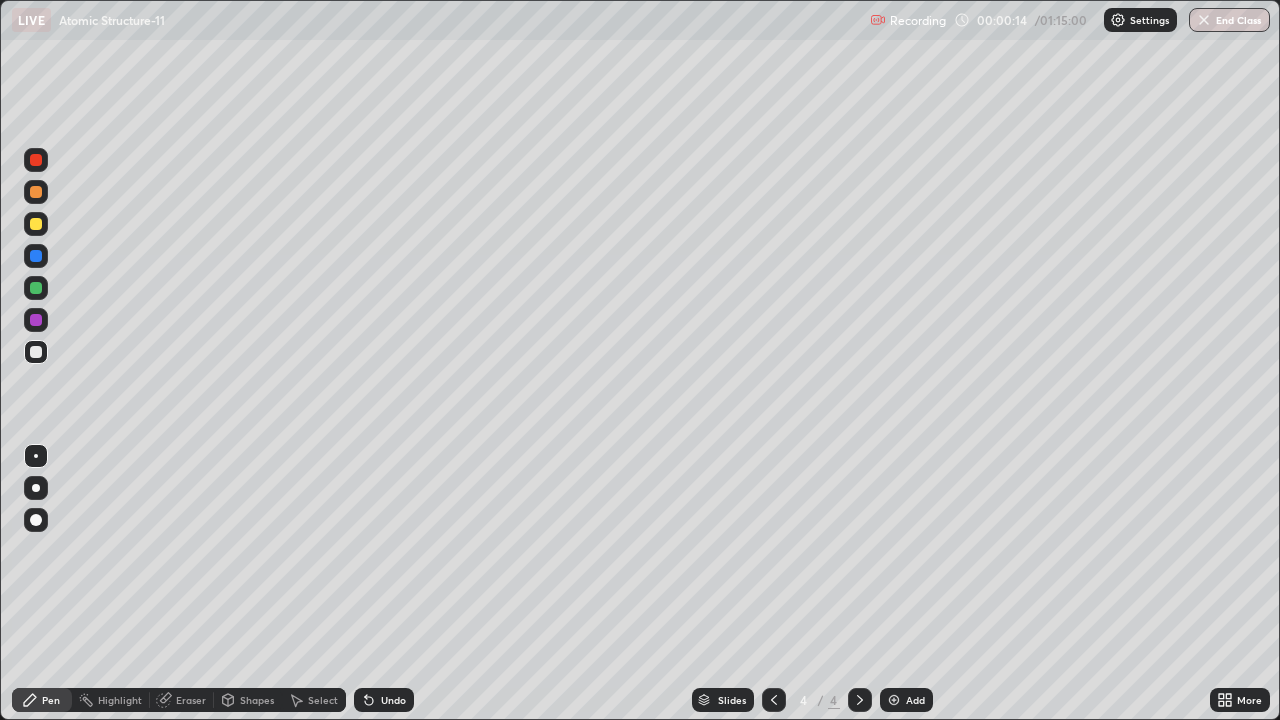click on "Add" at bounding box center [915, 700] 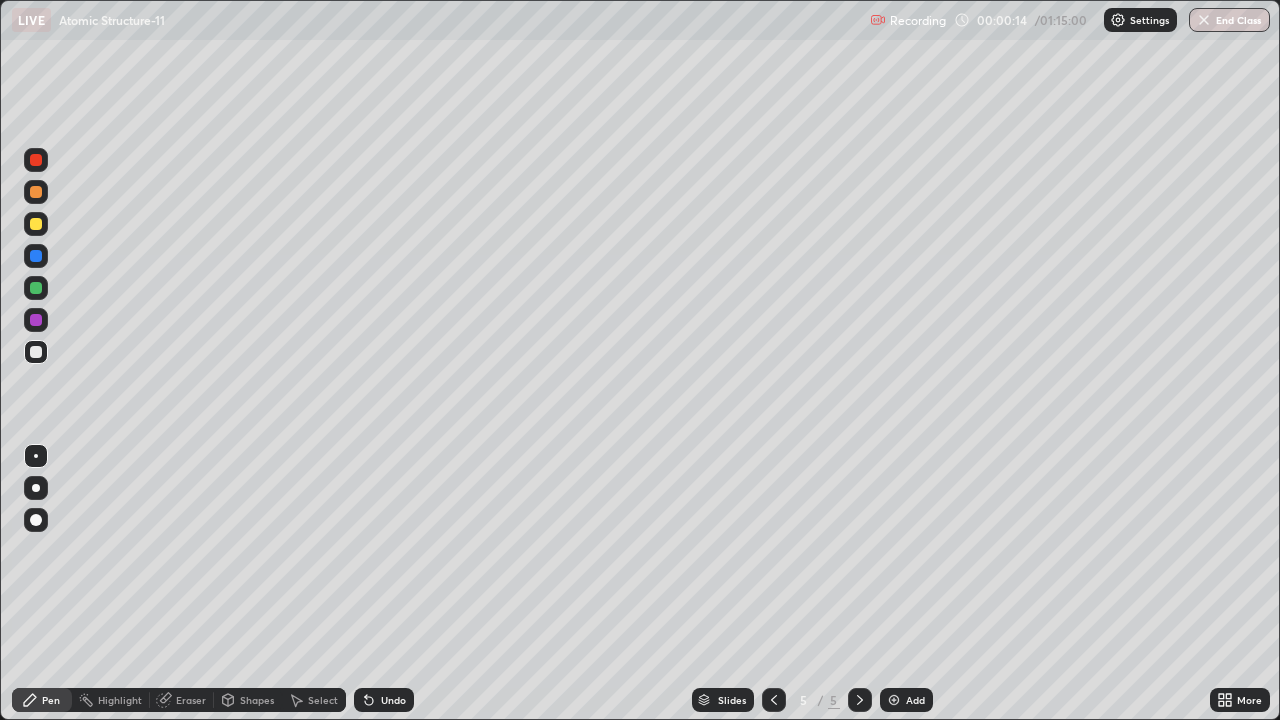click on "Add" at bounding box center [915, 700] 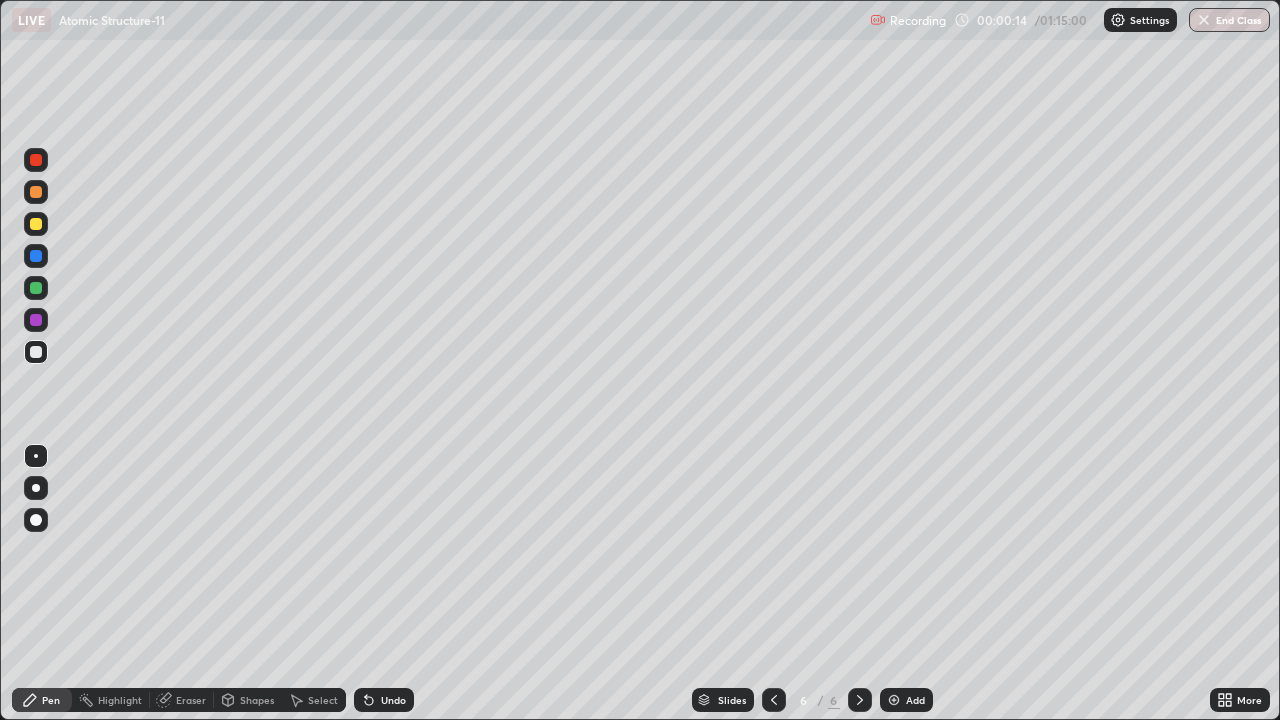 click on "Add" at bounding box center (915, 700) 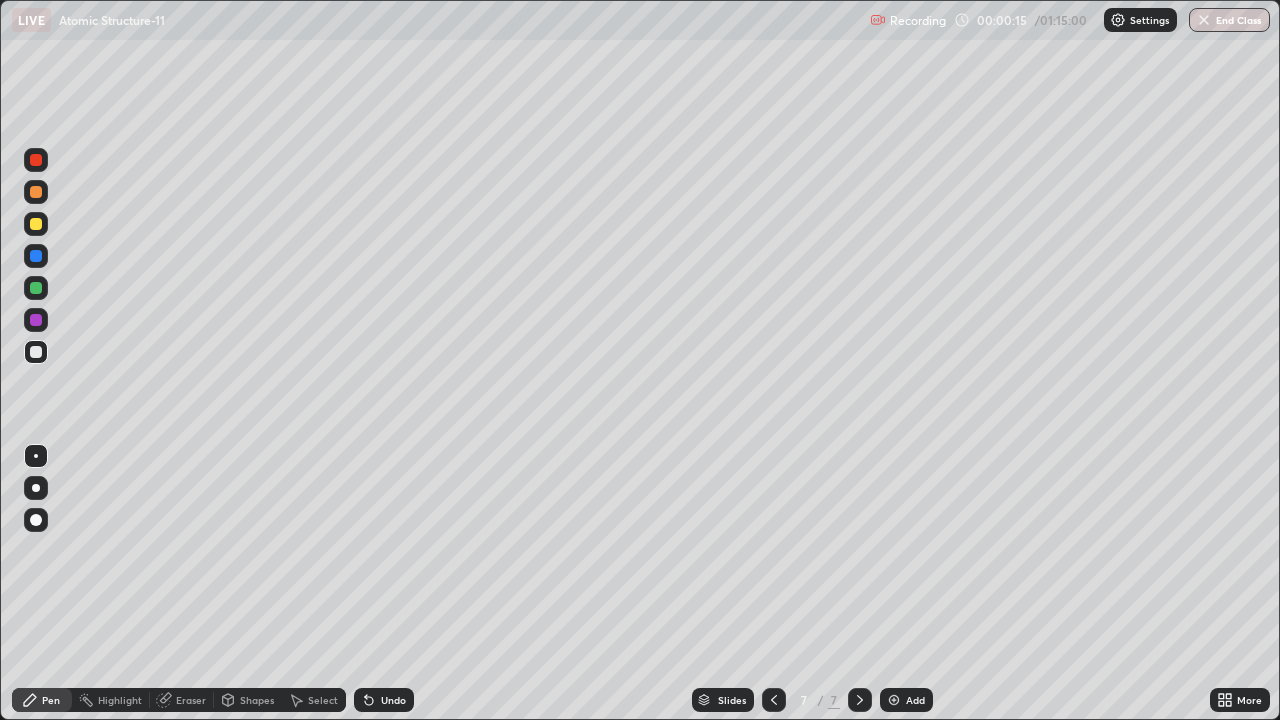 click on "Add" at bounding box center (915, 700) 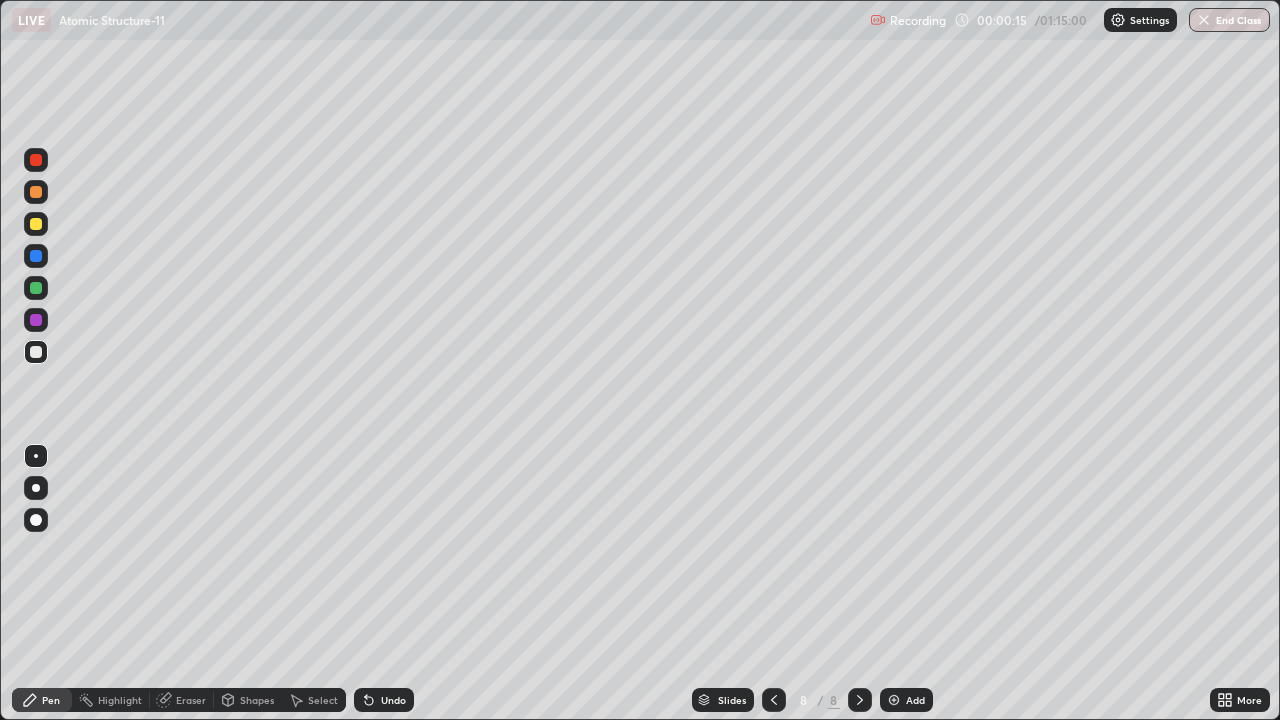 click on "Add" at bounding box center (906, 700) 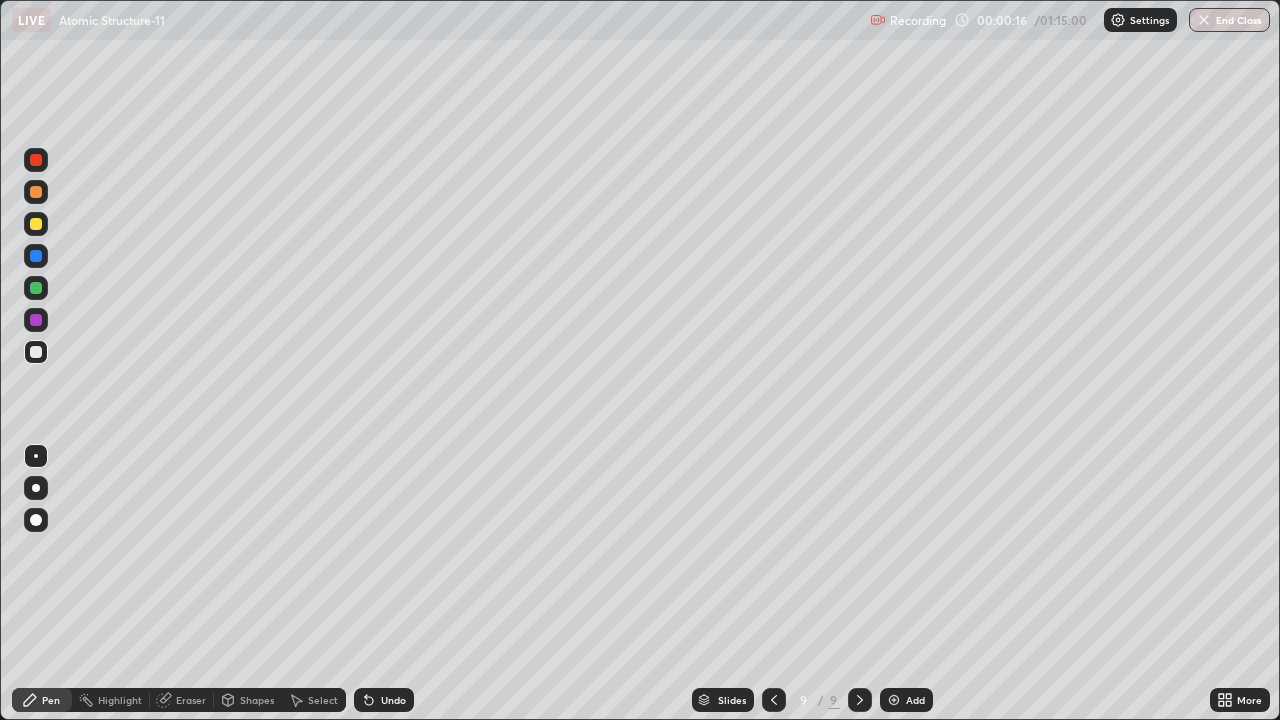 click at bounding box center (774, 700) 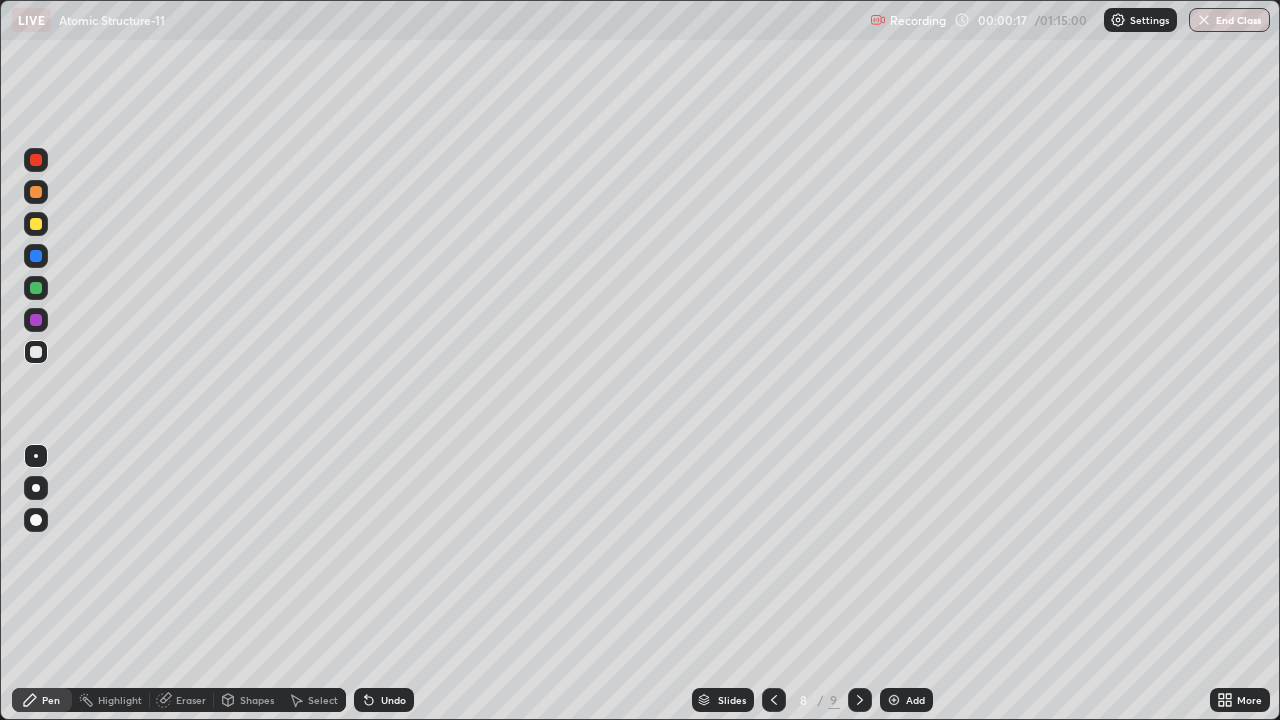 click 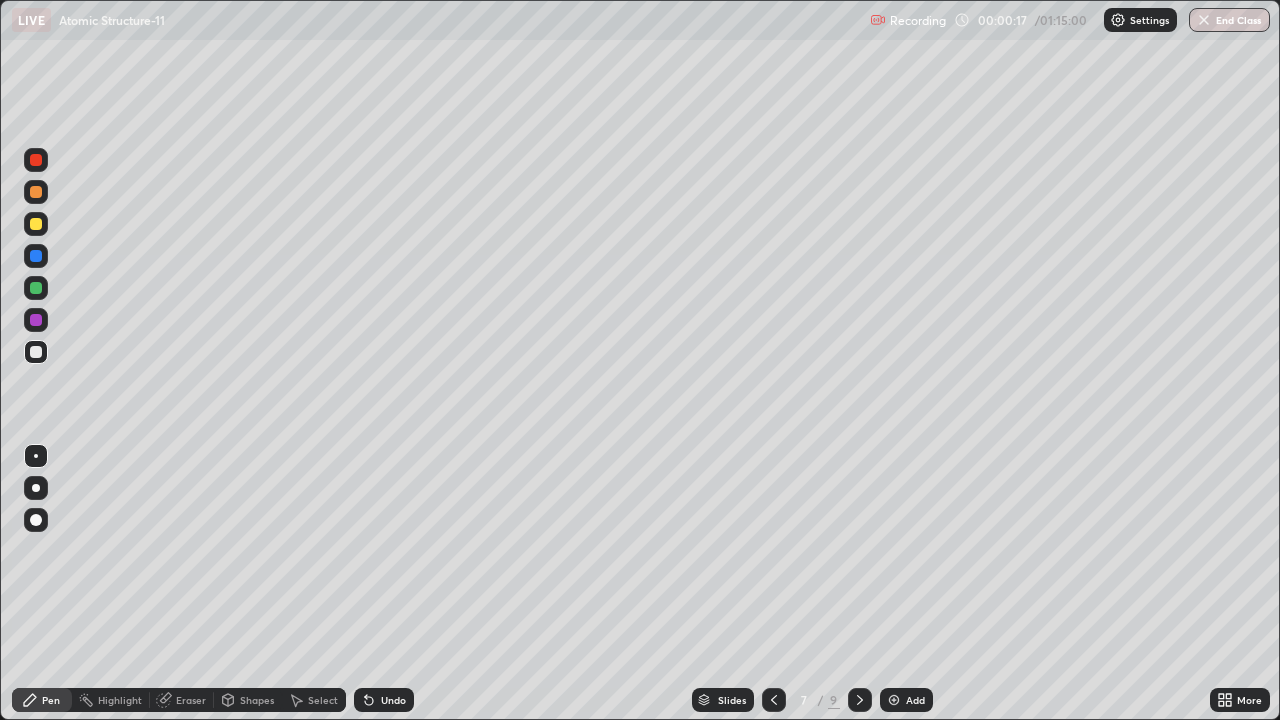 click at bounding box center (774, 700) 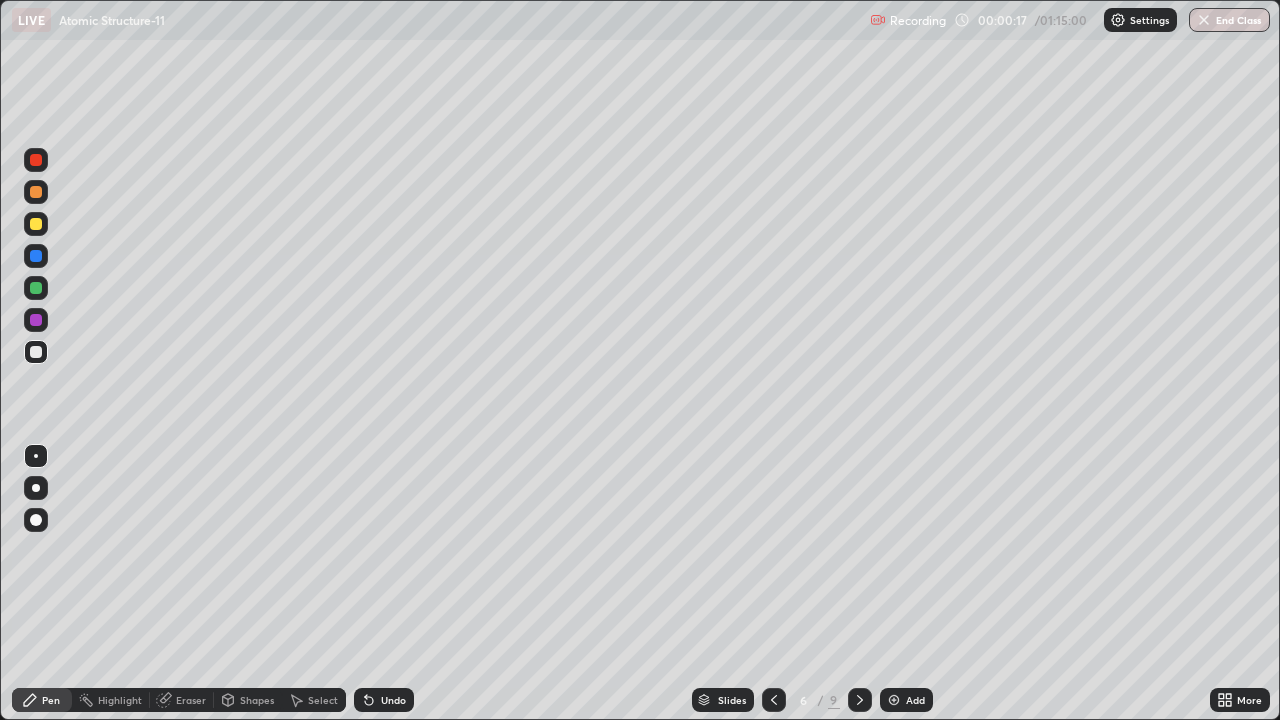 click 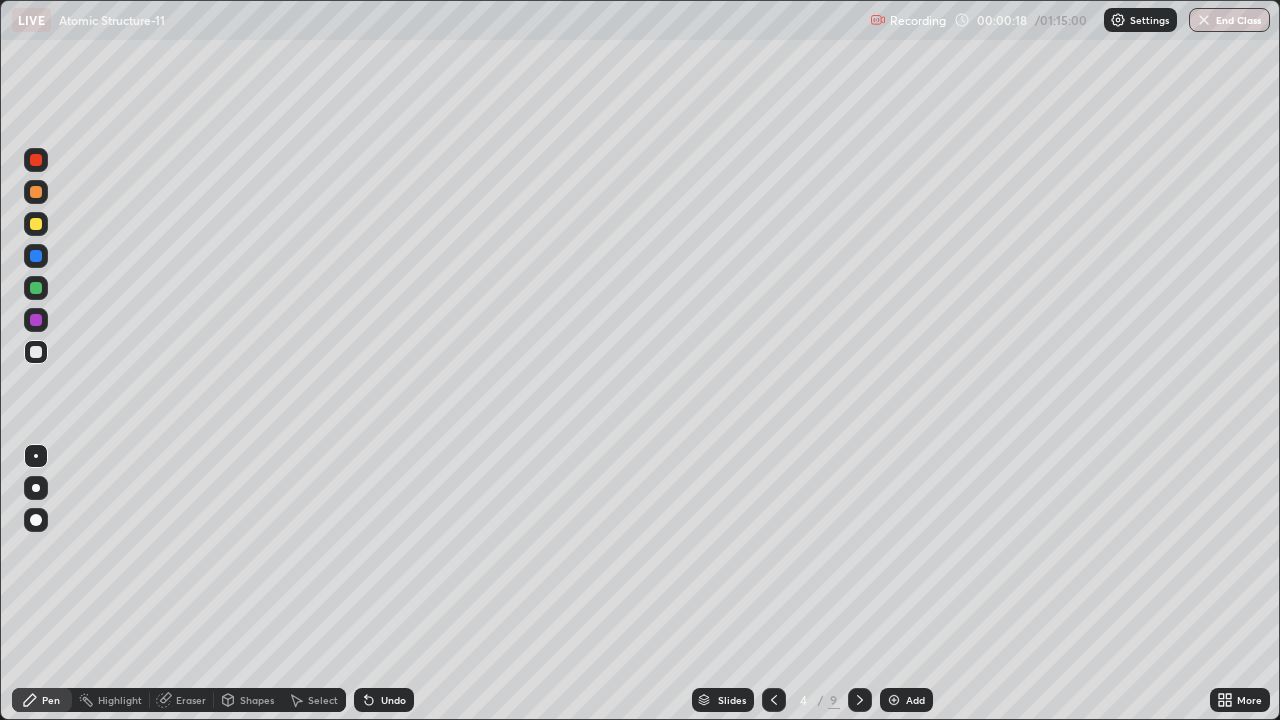 click at bounding box center (774, 700) 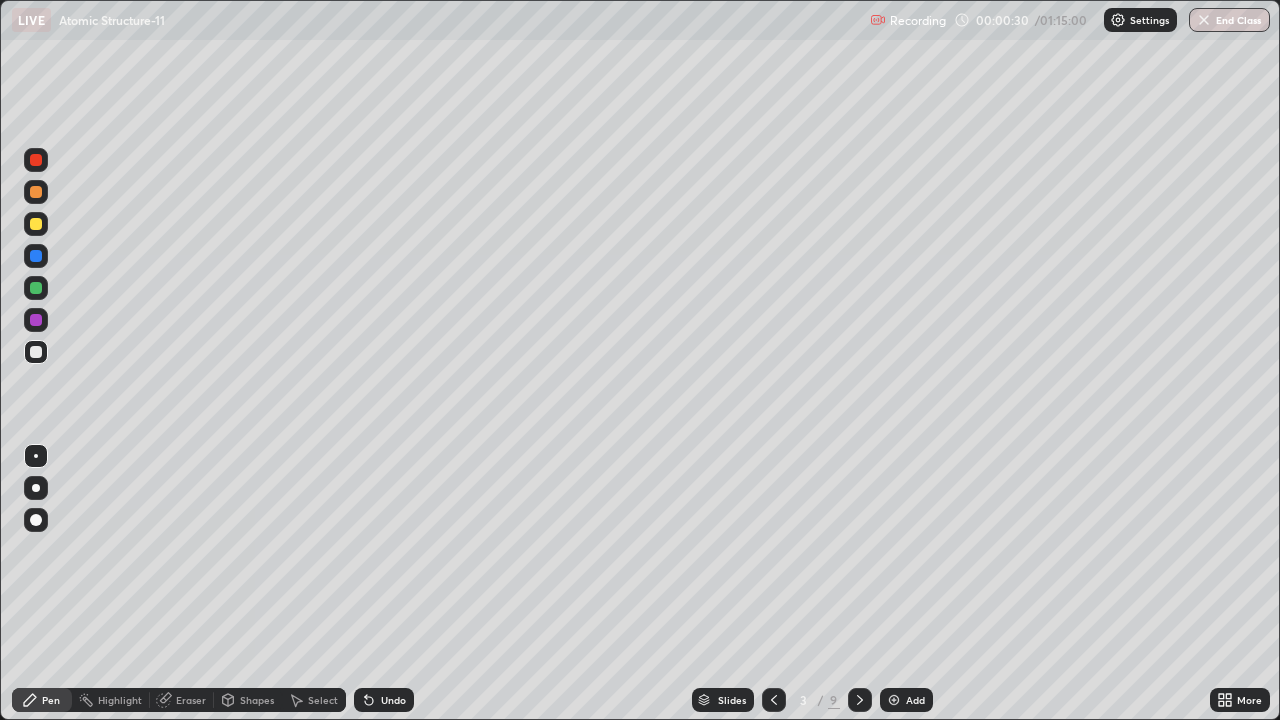 click at bounding box center [36, 256] 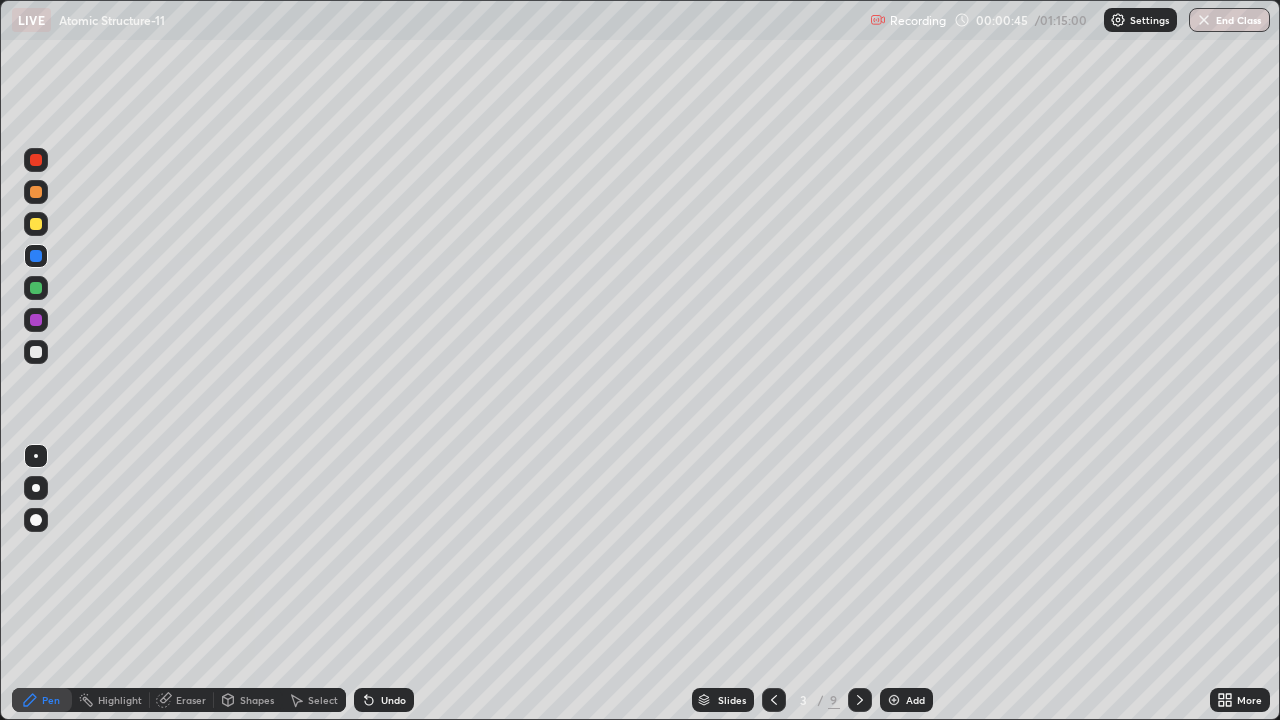 click on "Shapes" at bounding box center [257, 700] 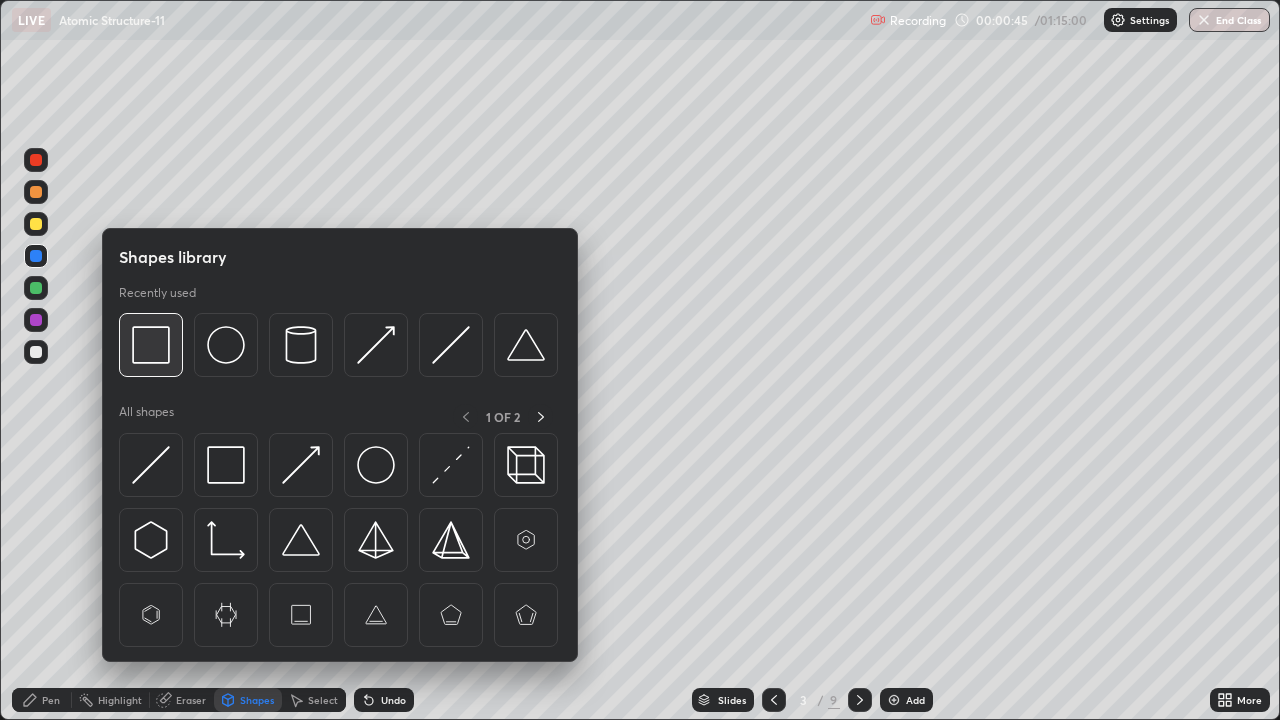 click at bounding box center (151, 345) 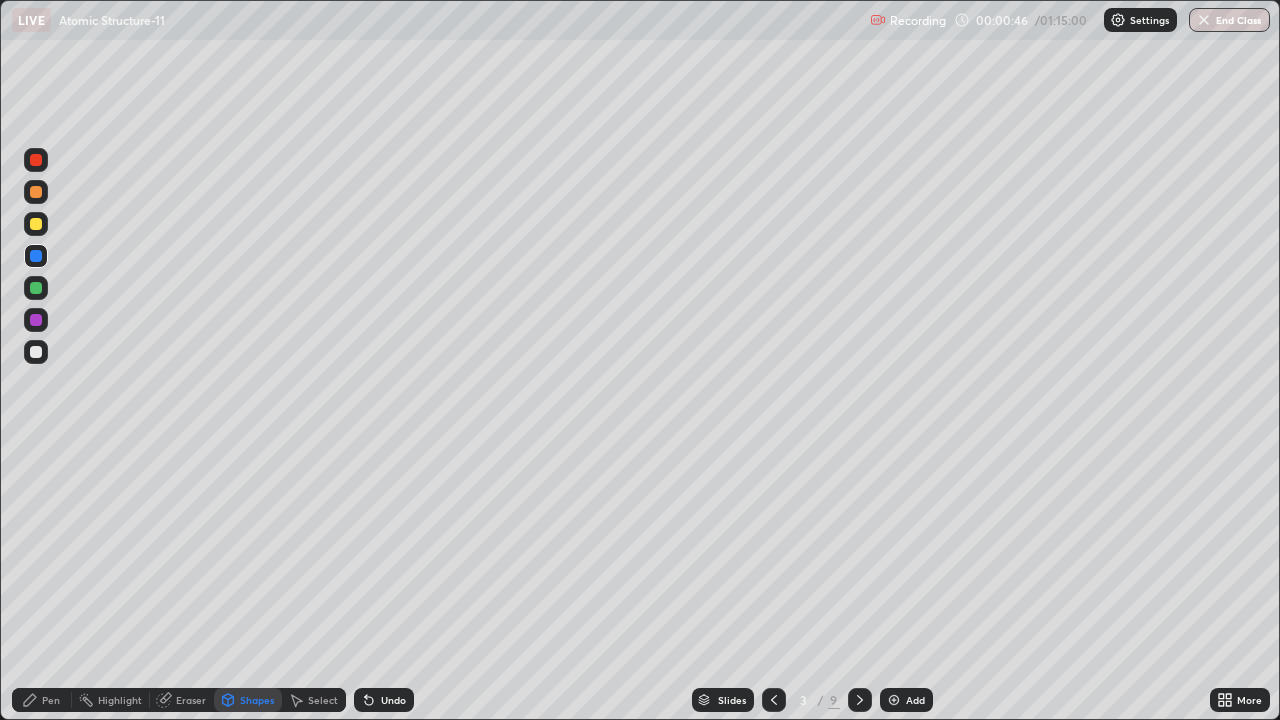 click at bounding box center (36, 320) 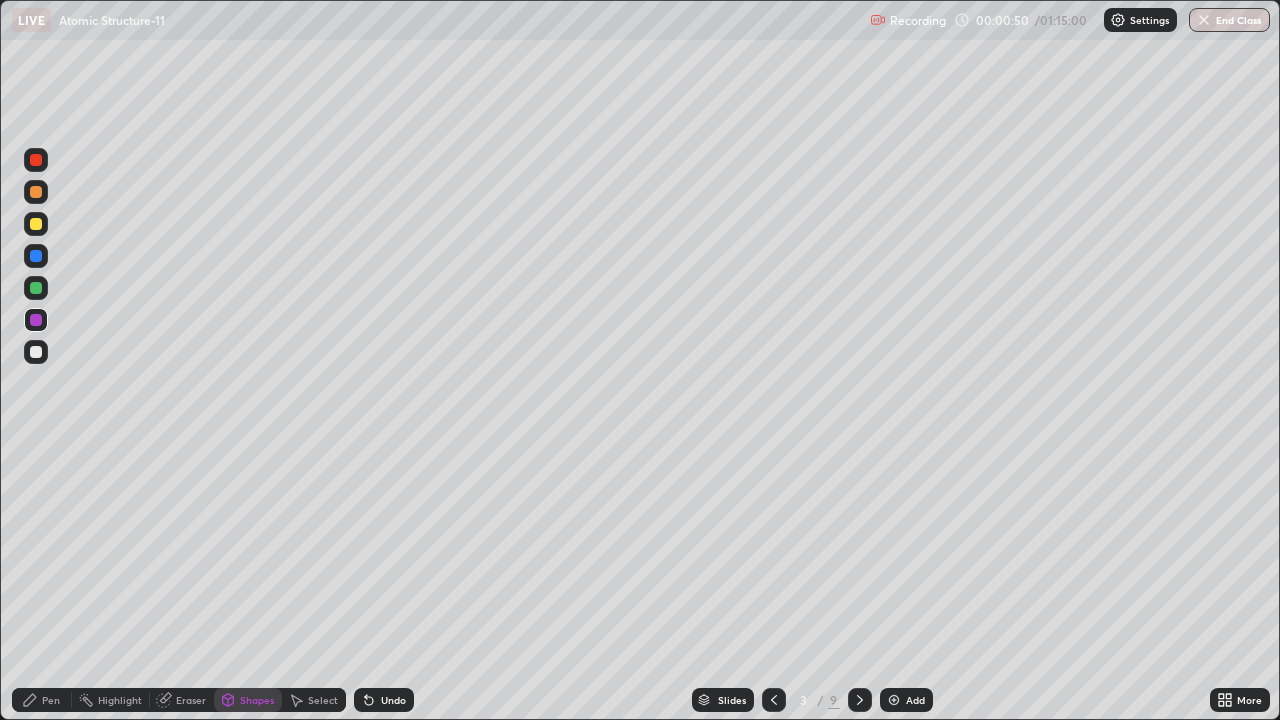 click on "Pen" at bounding box center (42, 700) 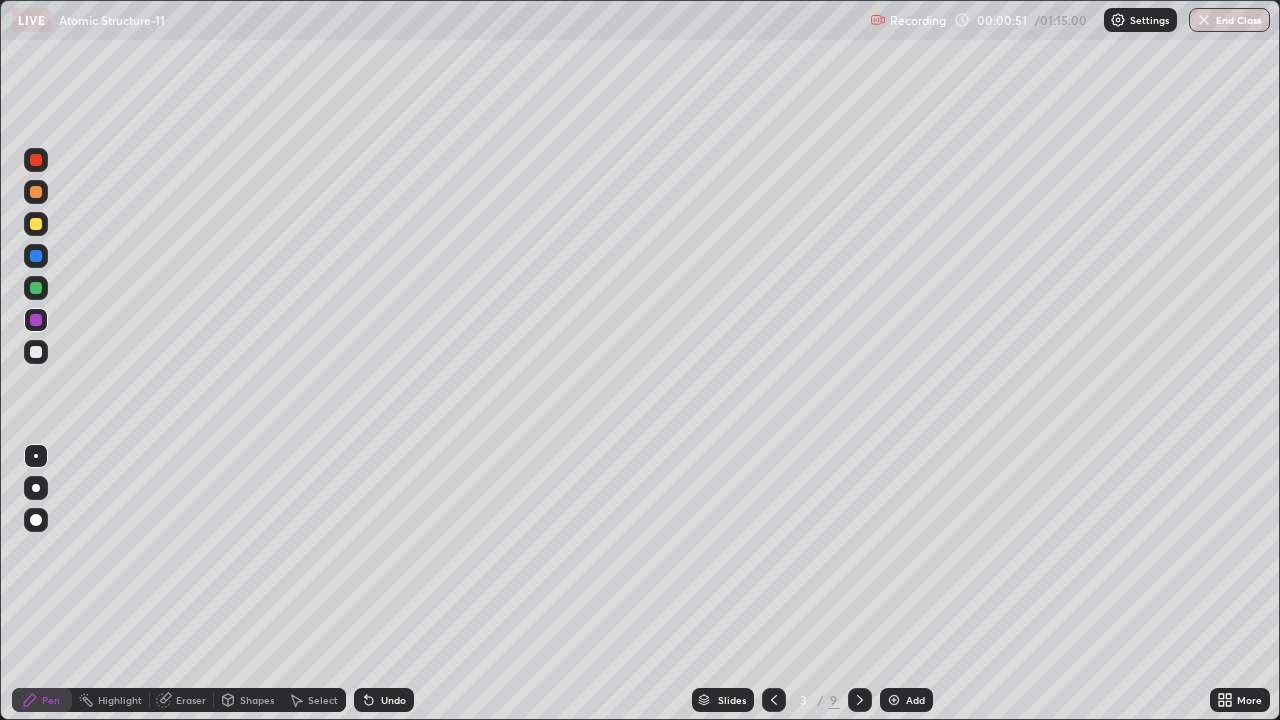 click at bounding box center (36, 256) 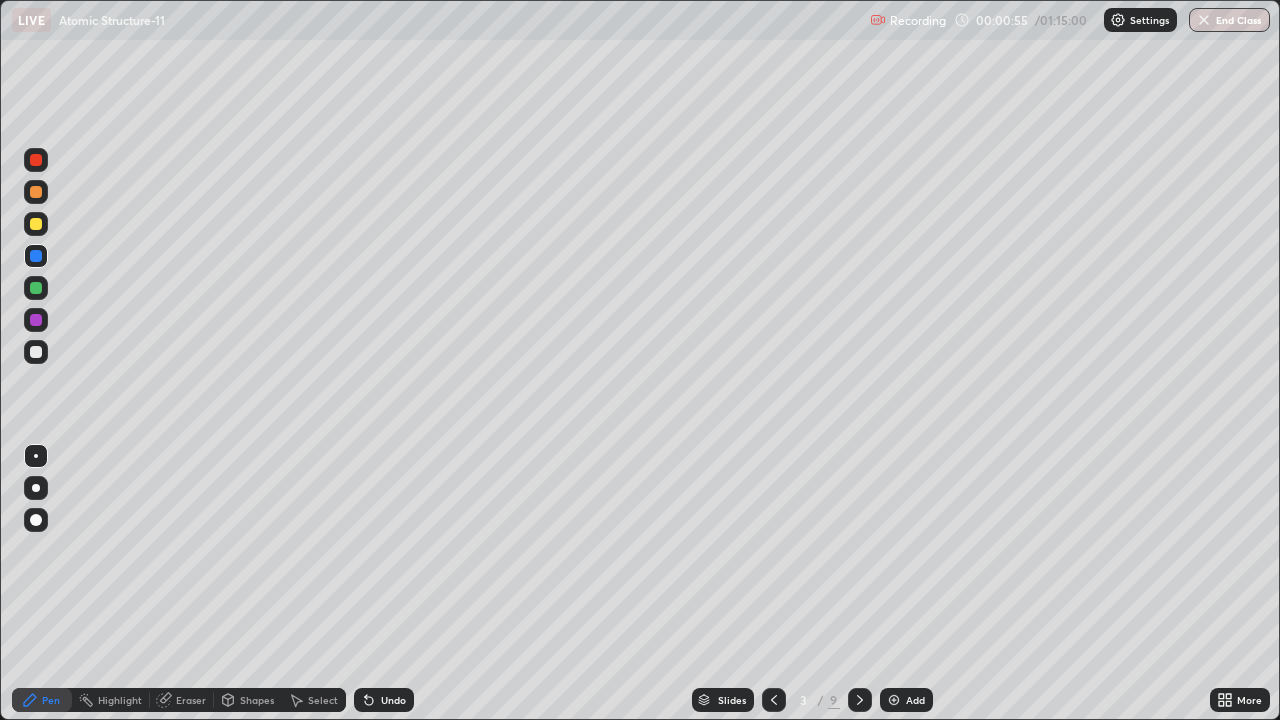 click at bounding box center (36, 288) 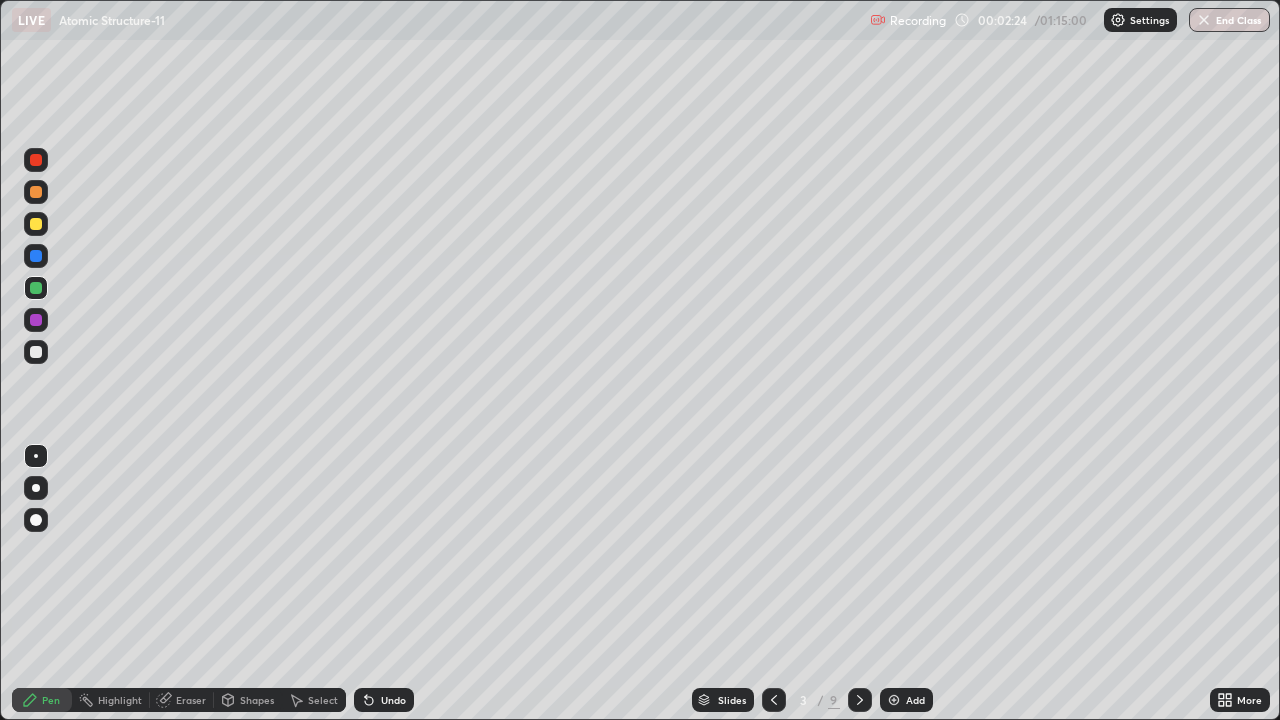 click at bounding box center (860, 700) 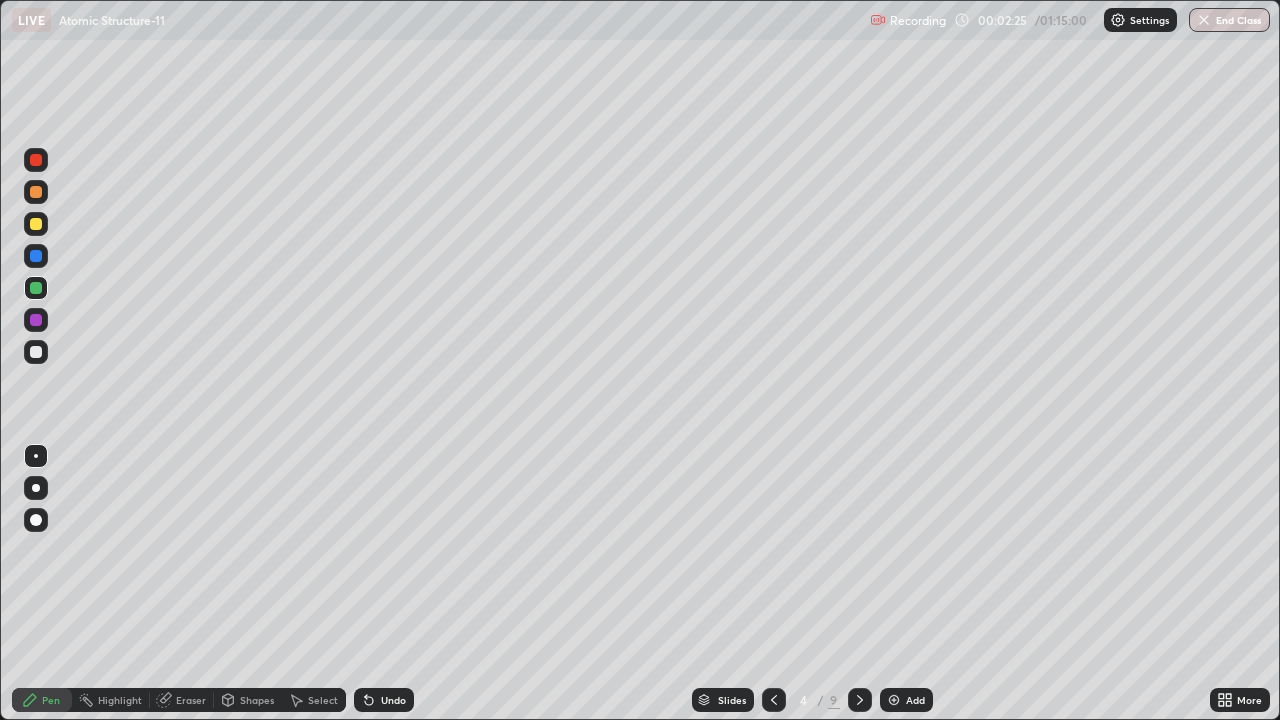 click at bounding box center [36, 192] 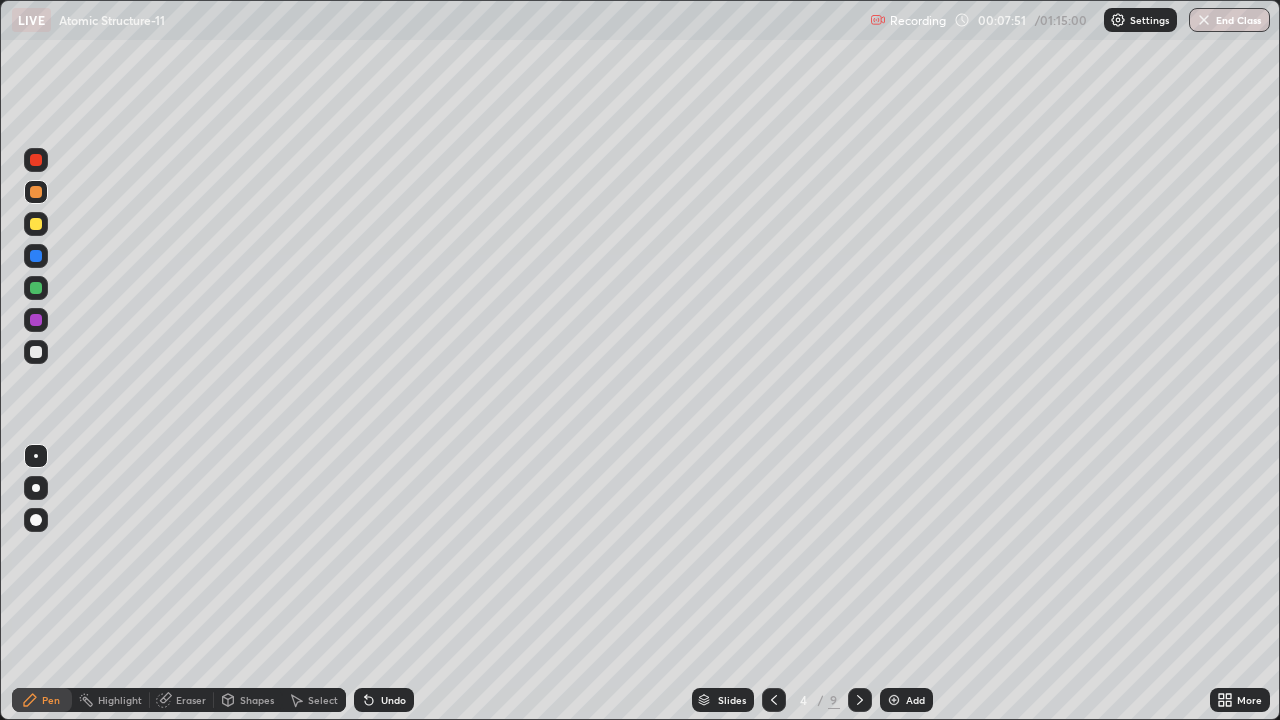click at bounding box center [36, 352] 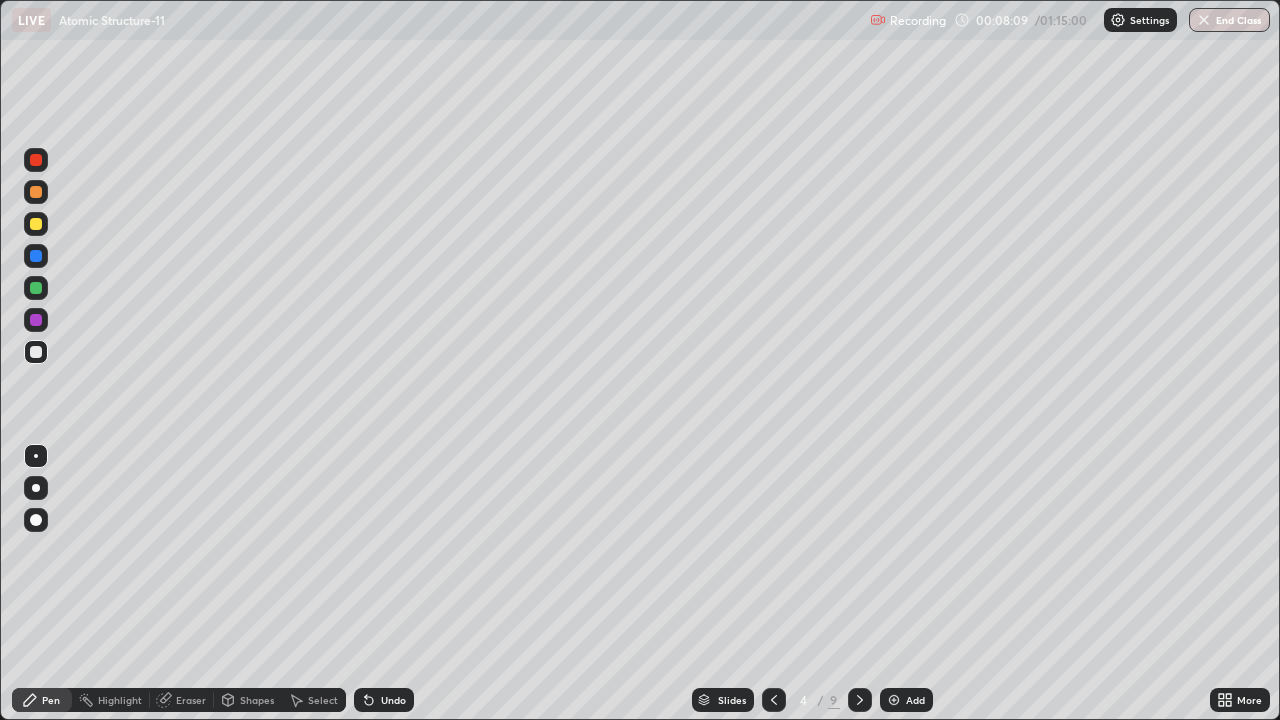 click at bounding box center [36, 288] 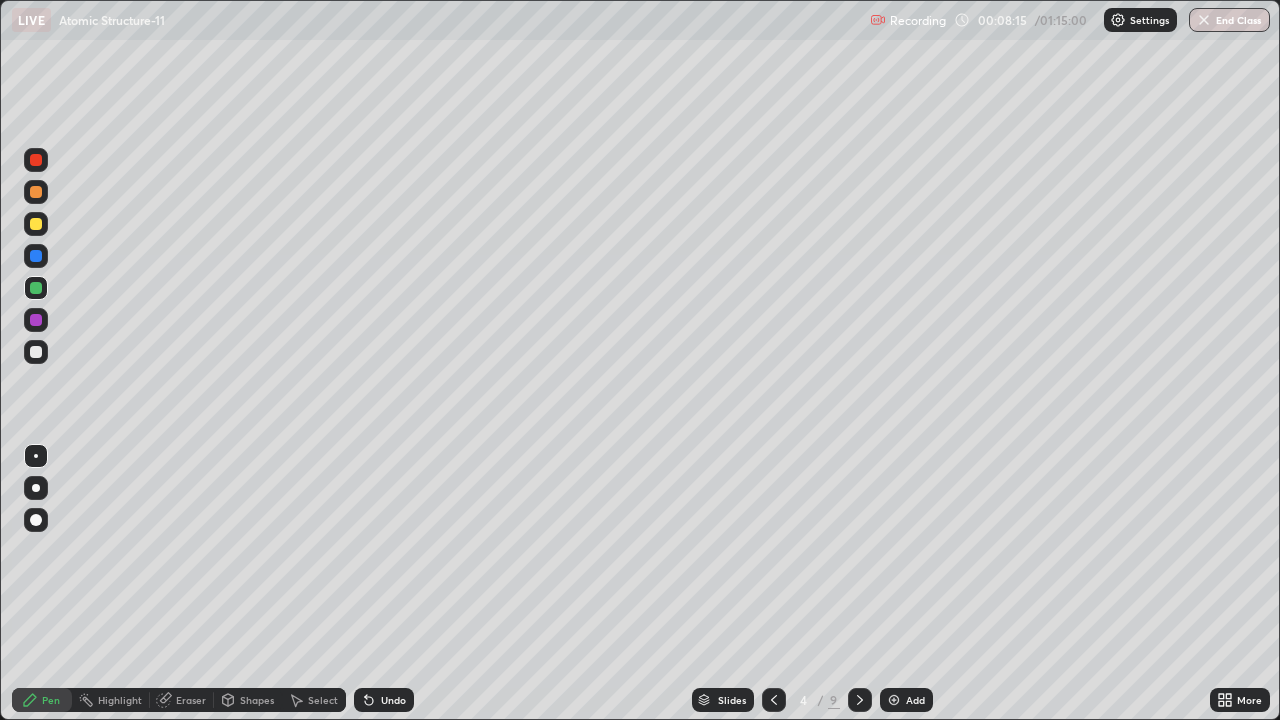 click at bounding box center (36, 352) 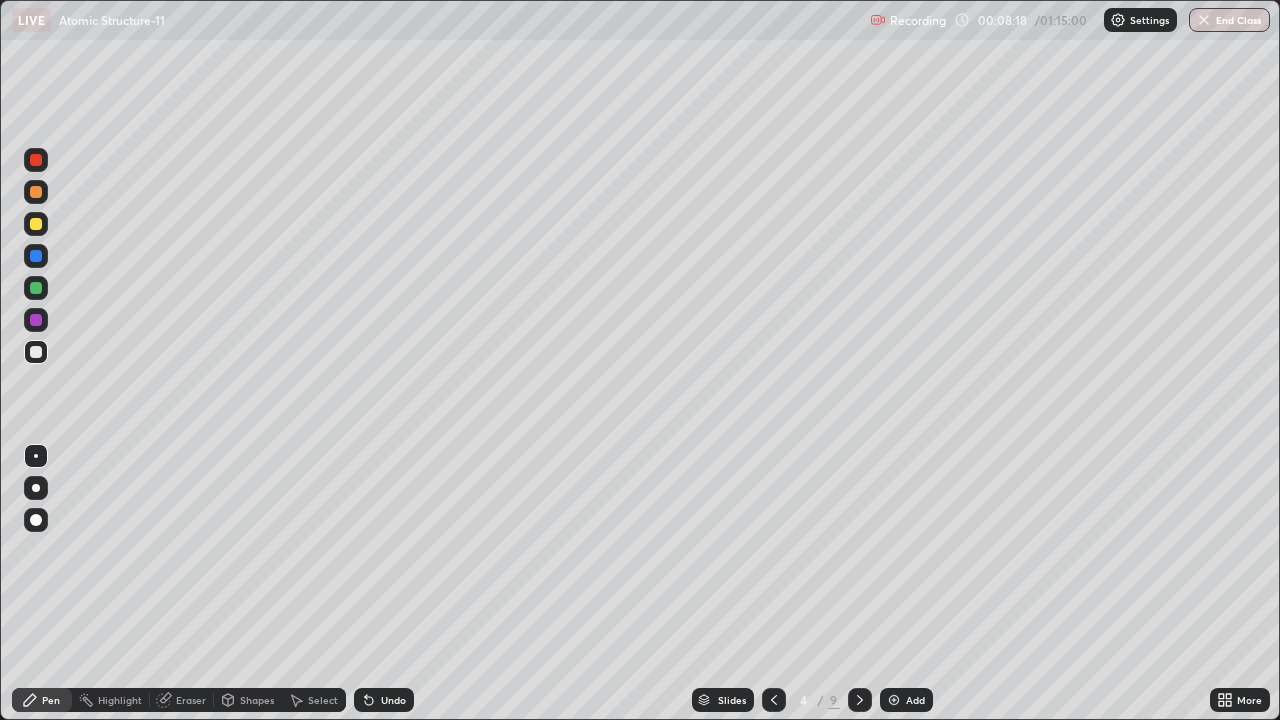 click at bounding box center (36, 288) 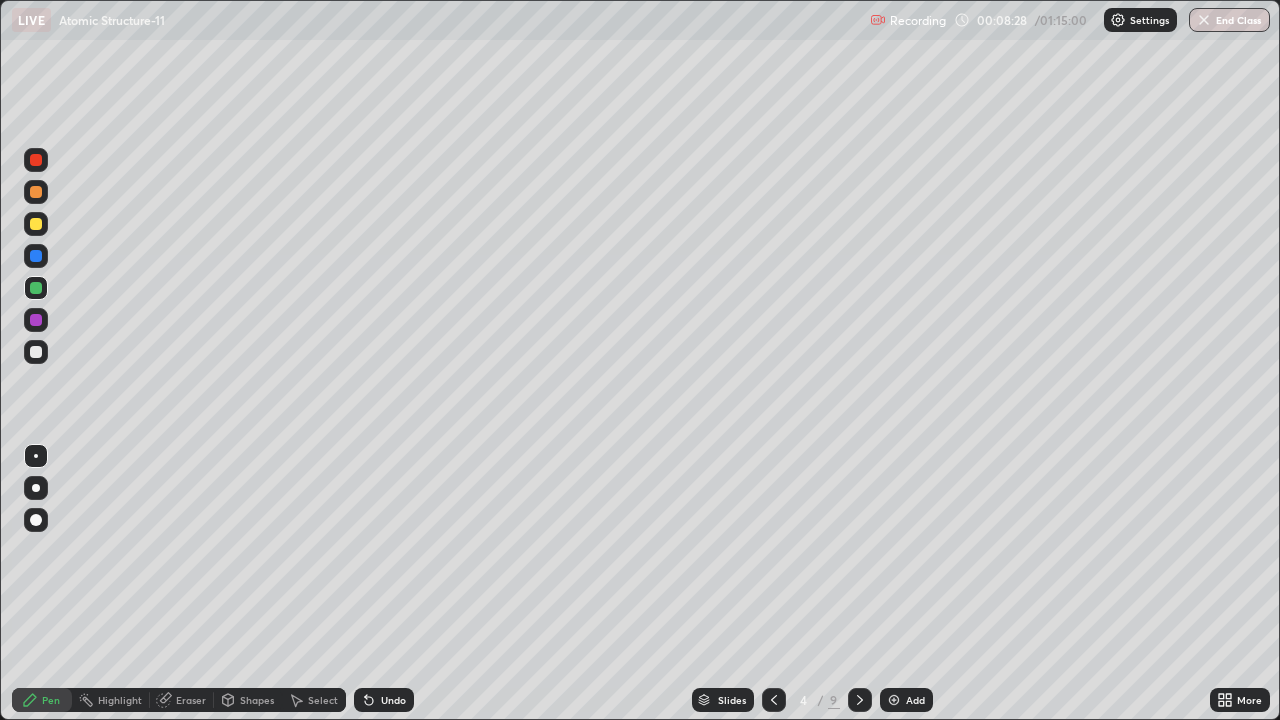 click at bounding box center (36, 256) 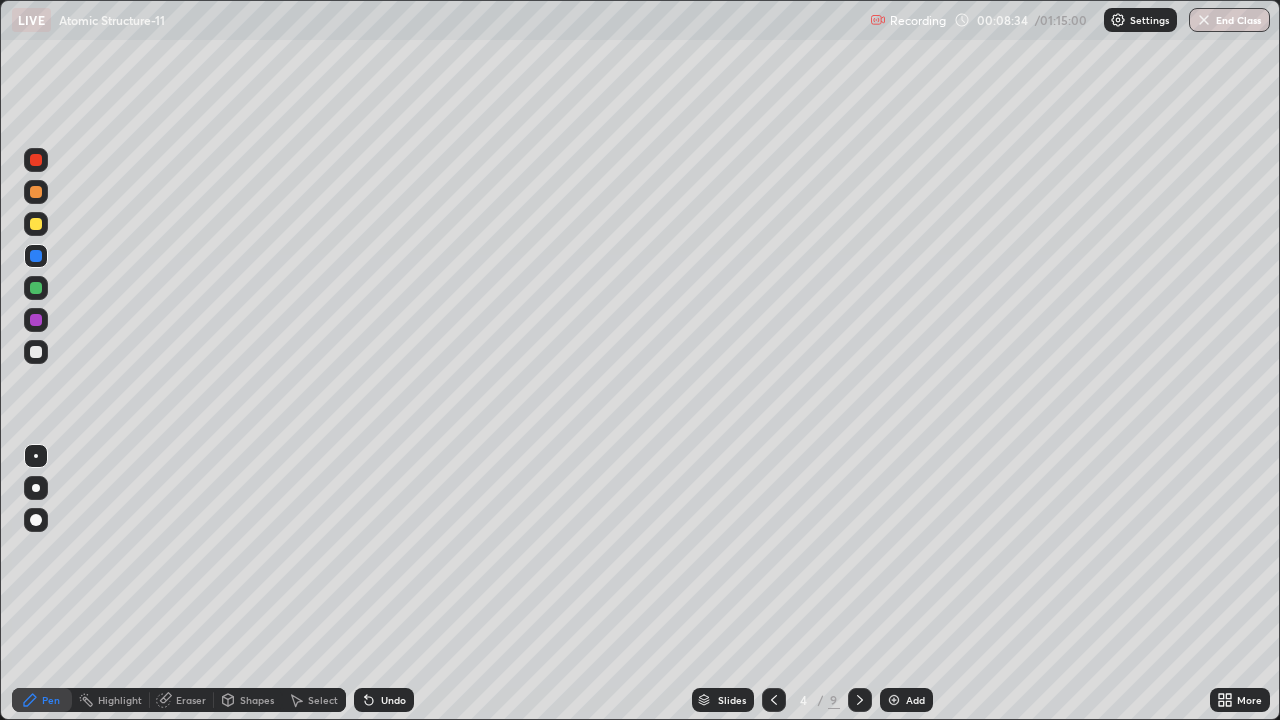 click at bounding box center (36, 288) 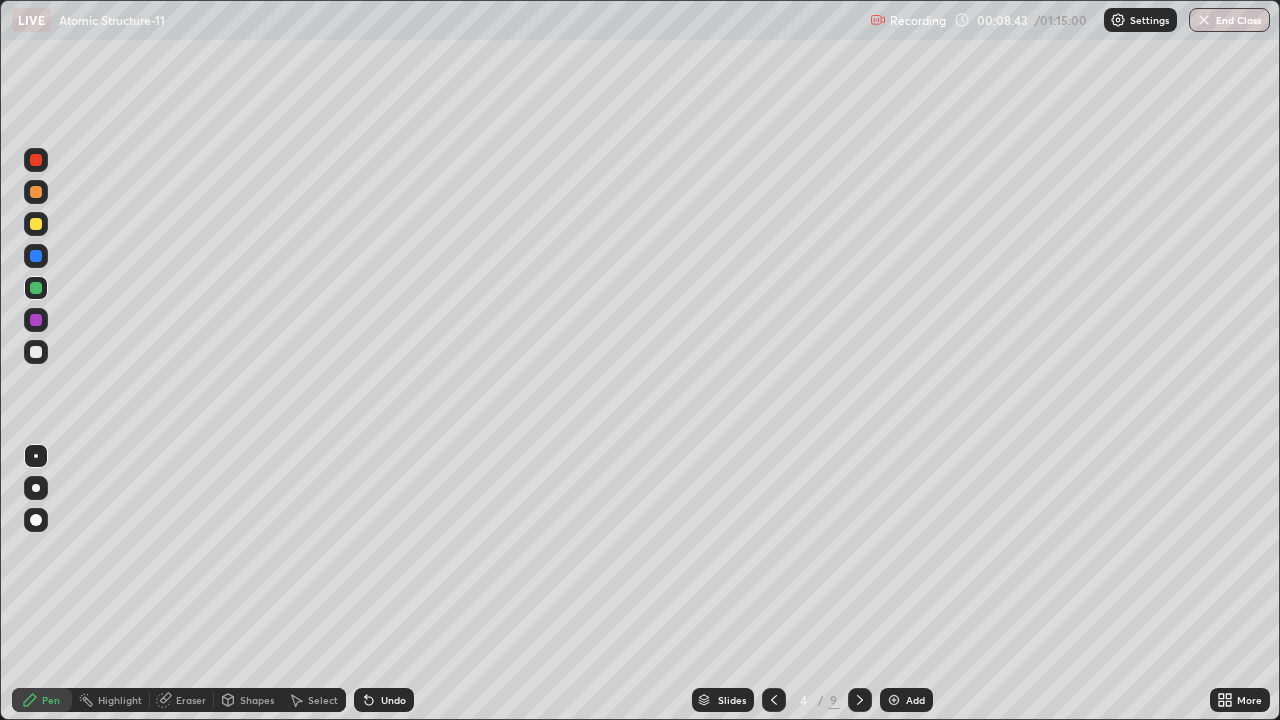 click at bounding box center (36, 256) 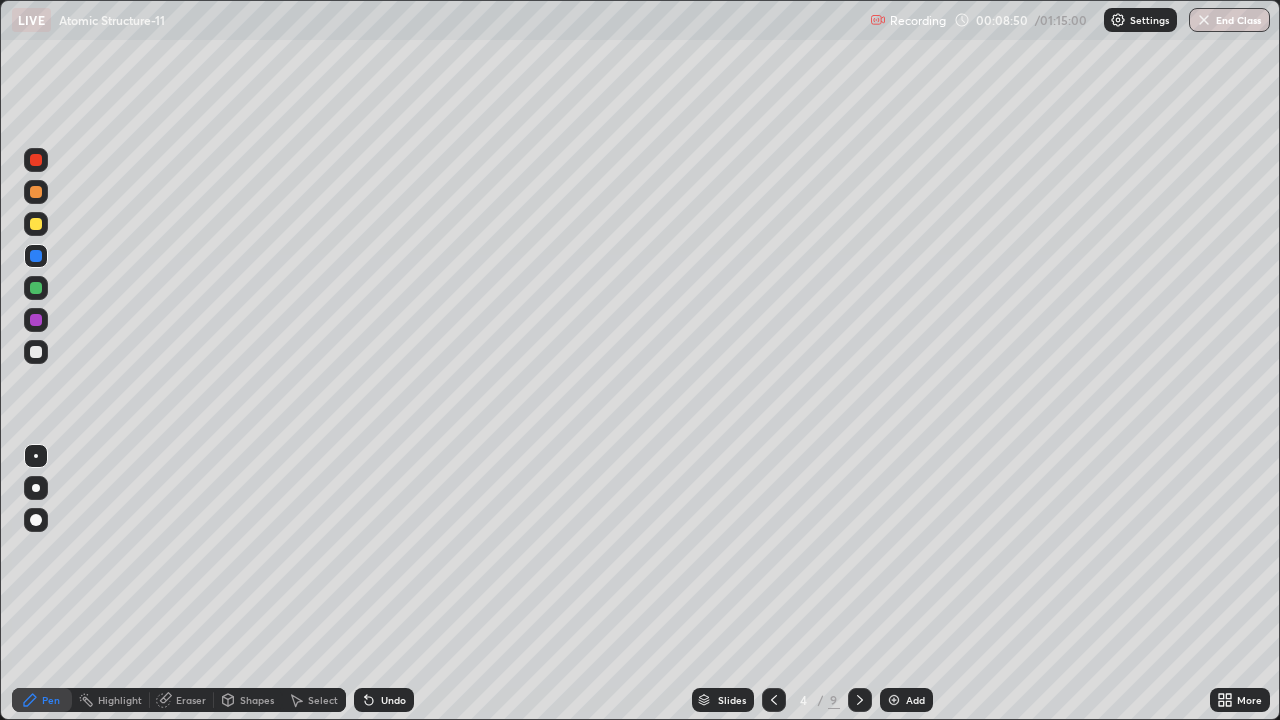 click at bounding box center (36, 288) 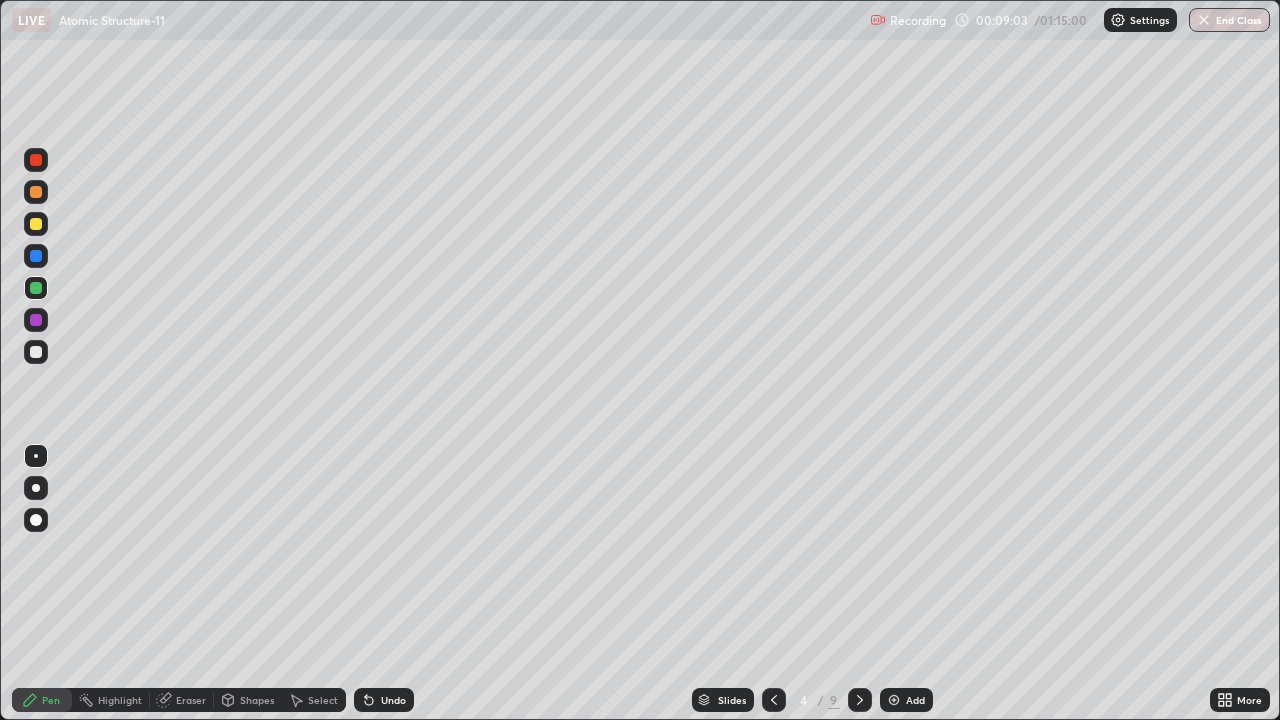 click at bounding box center (36, 256) 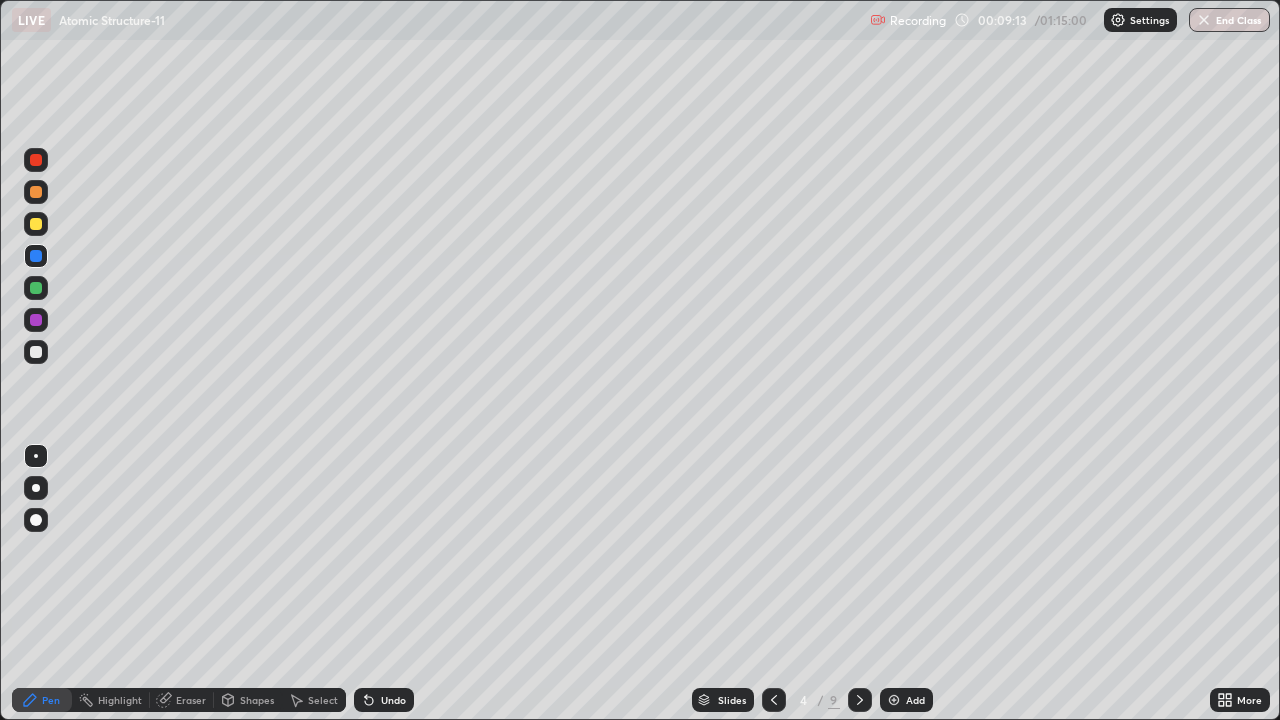 click at bounding box center [36, 288] 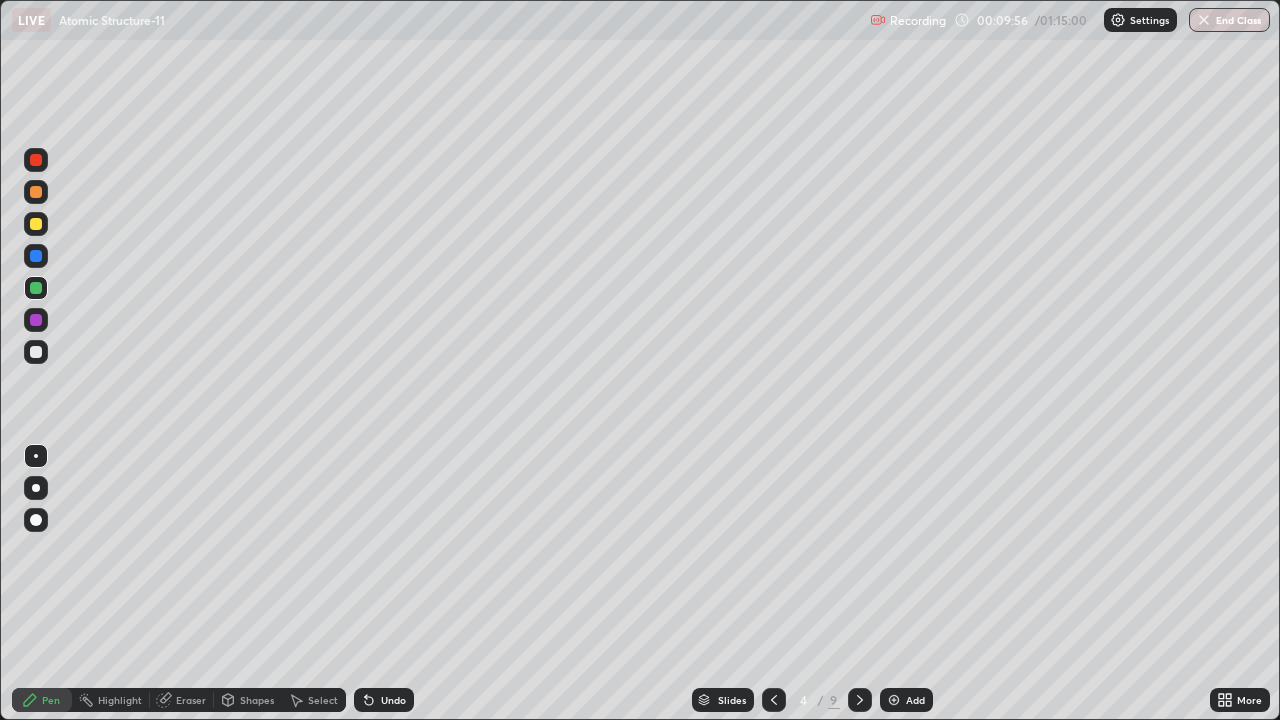click on "Eraser" at bounding box center [182, 700] 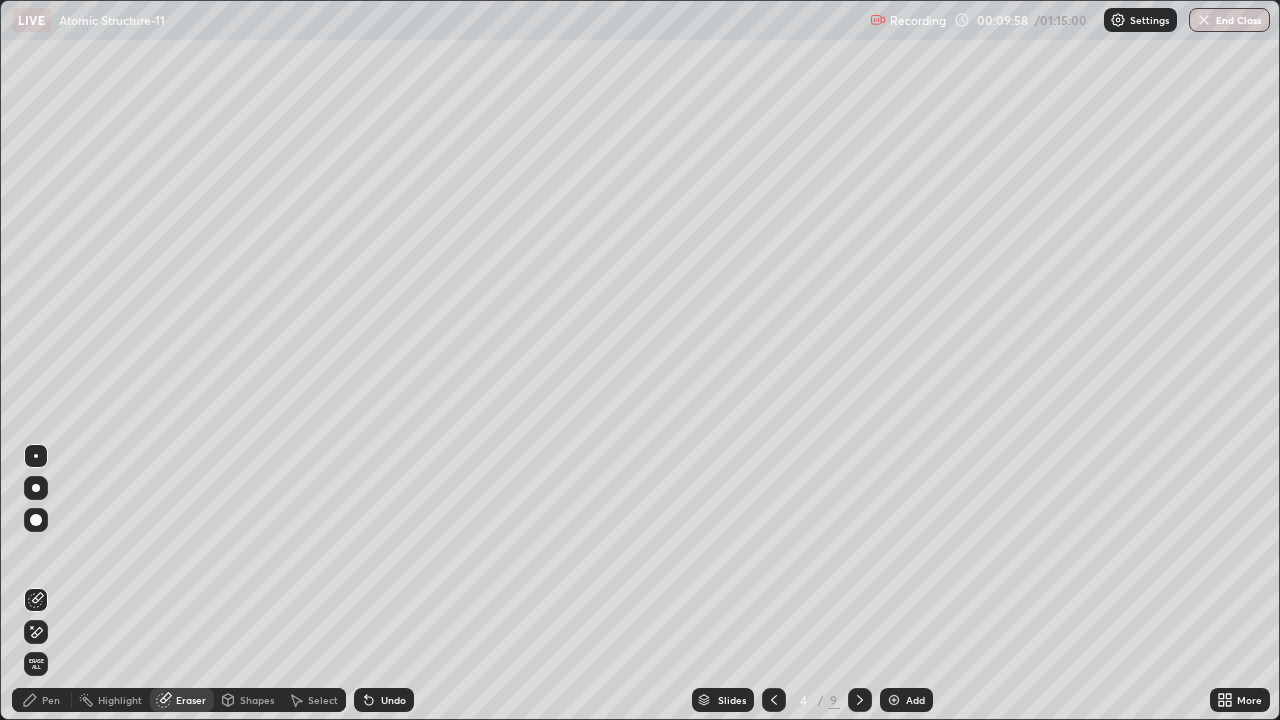 click on "Pen" at bounding box center (51, 700) 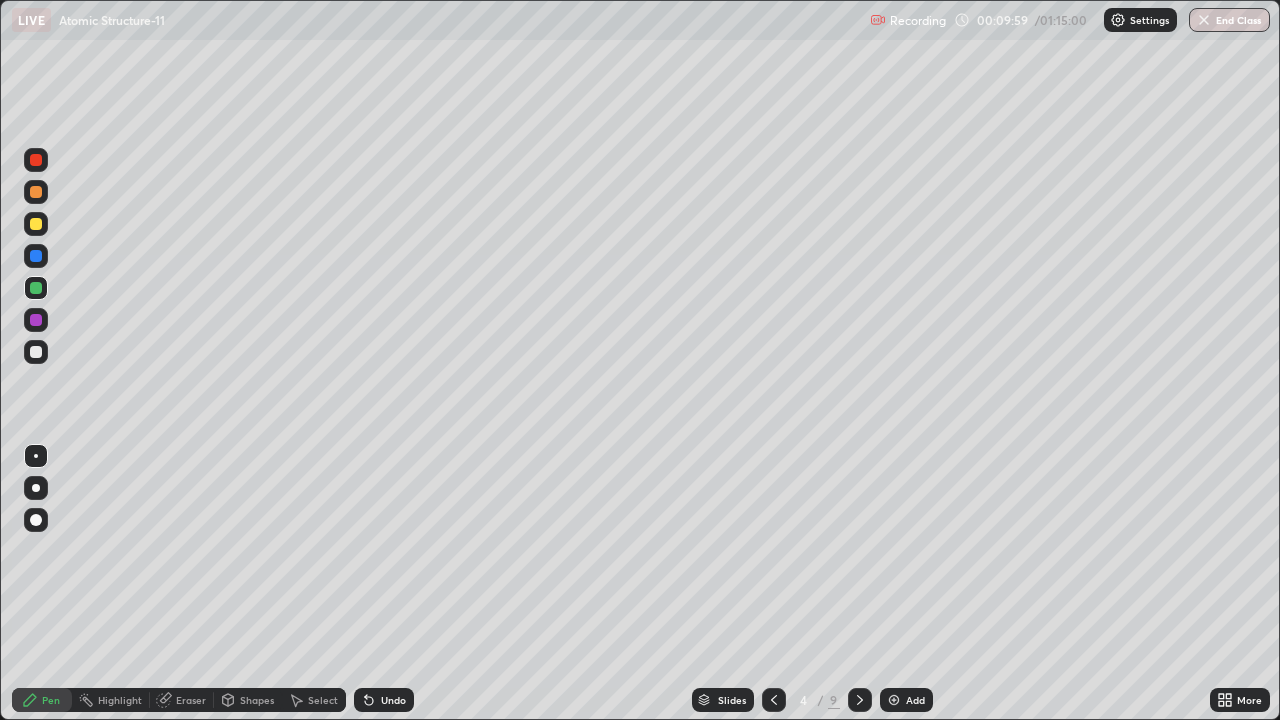 click at bounding box center (36, 352) 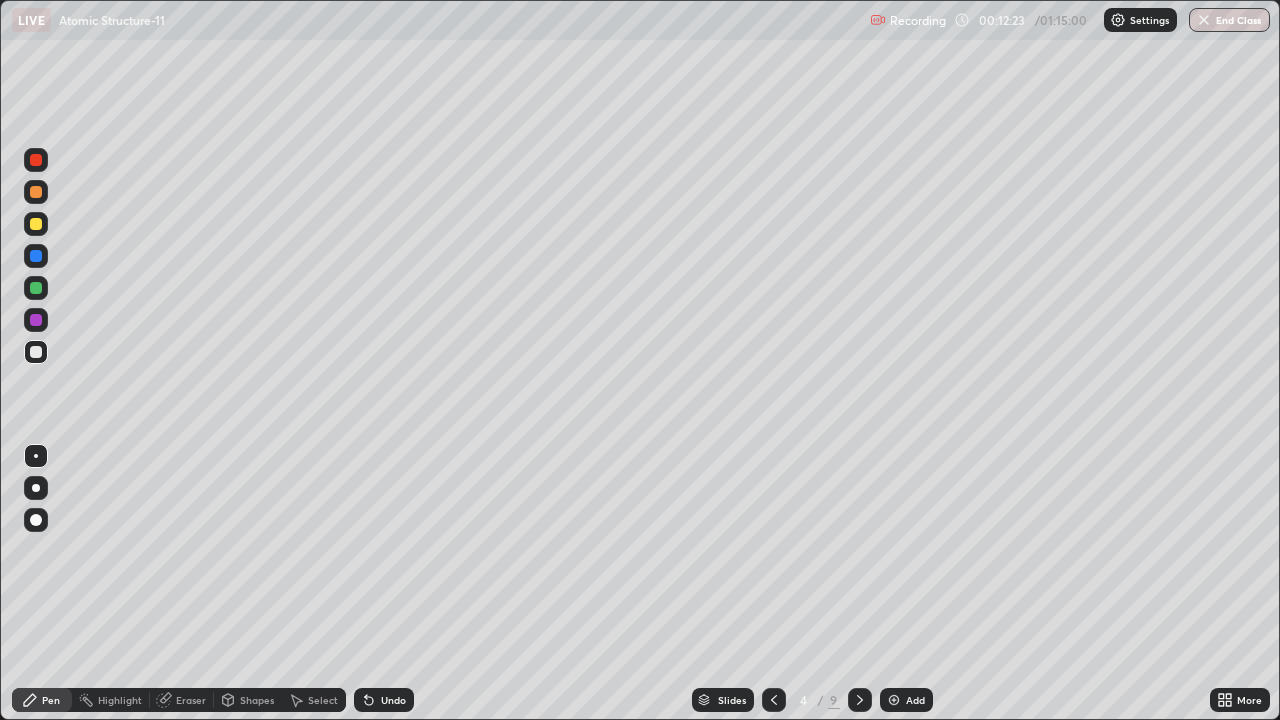 click at bounding box center [860, 700] 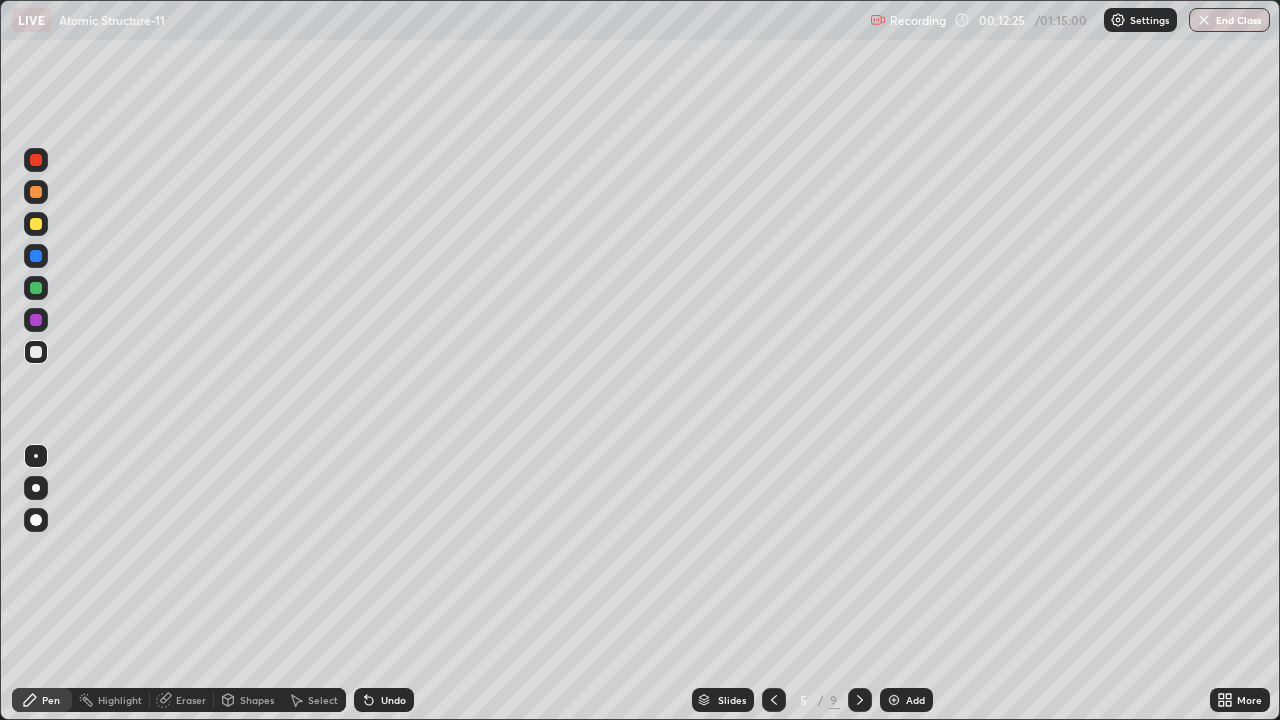 click at bounding box center (36, 192) 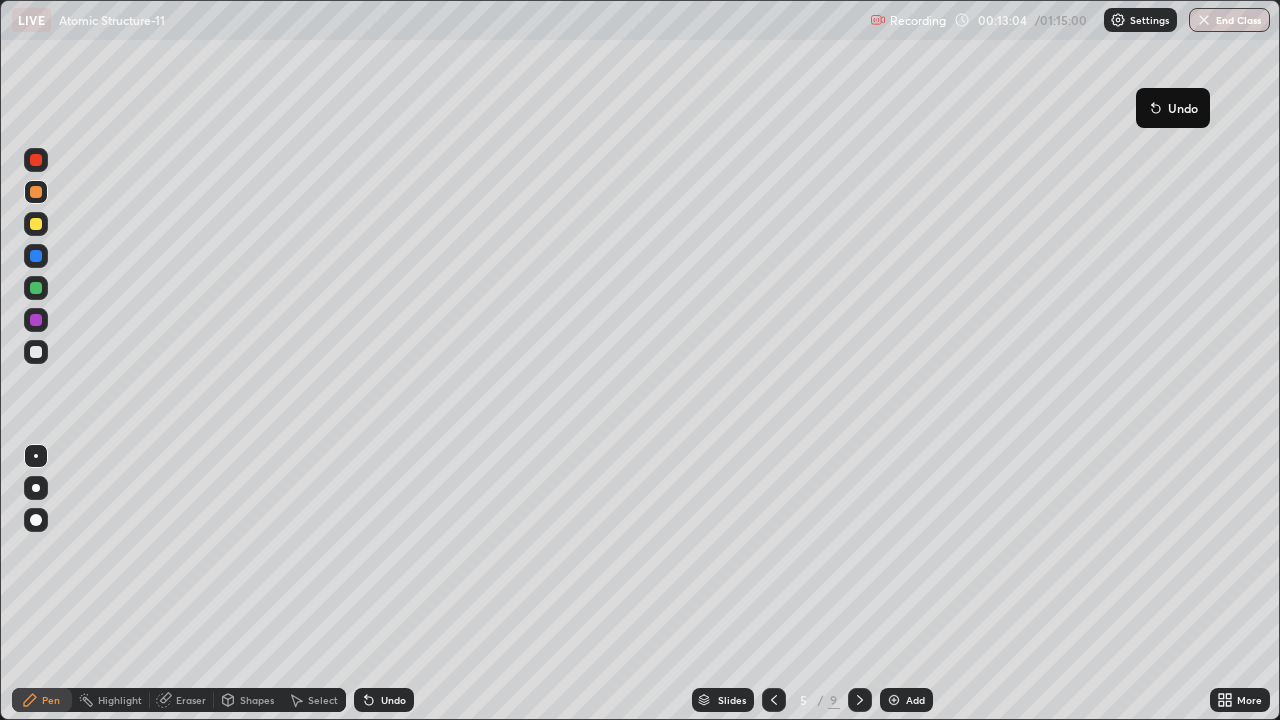 click at bounding box center [36, 224] 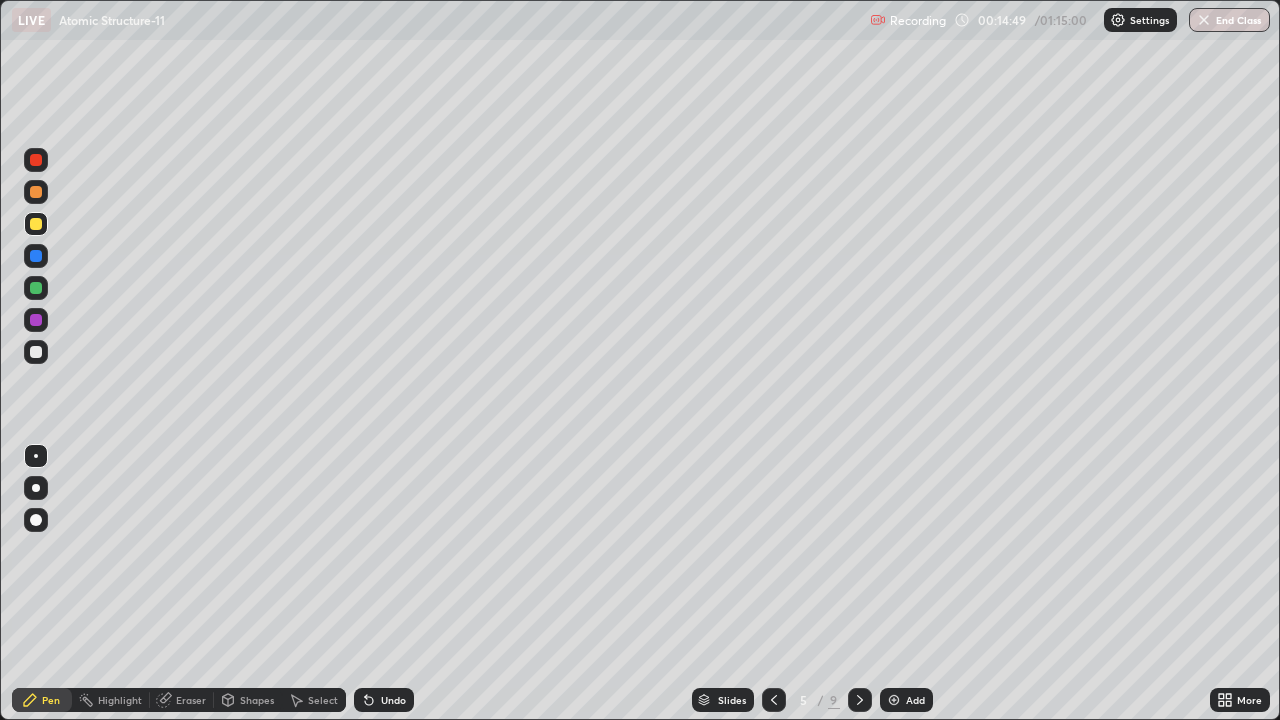 click at bounding box center (36, 352) 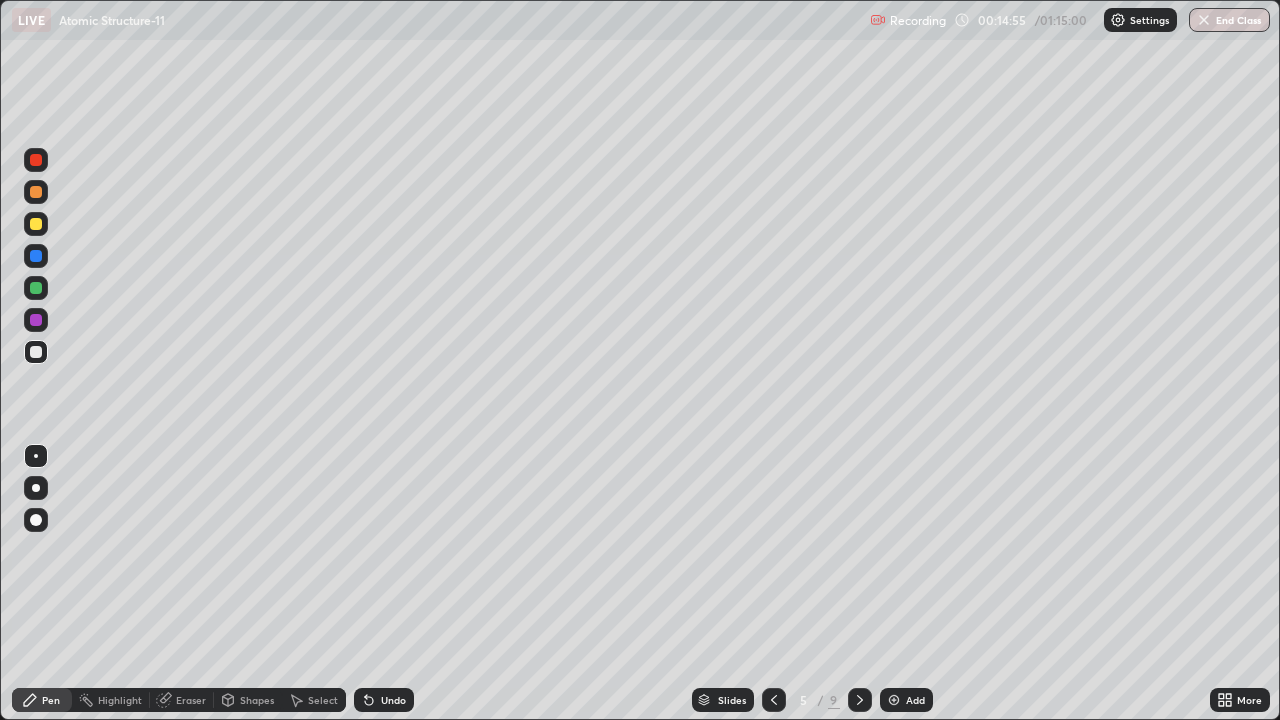 click at bounding box center [36, 256] 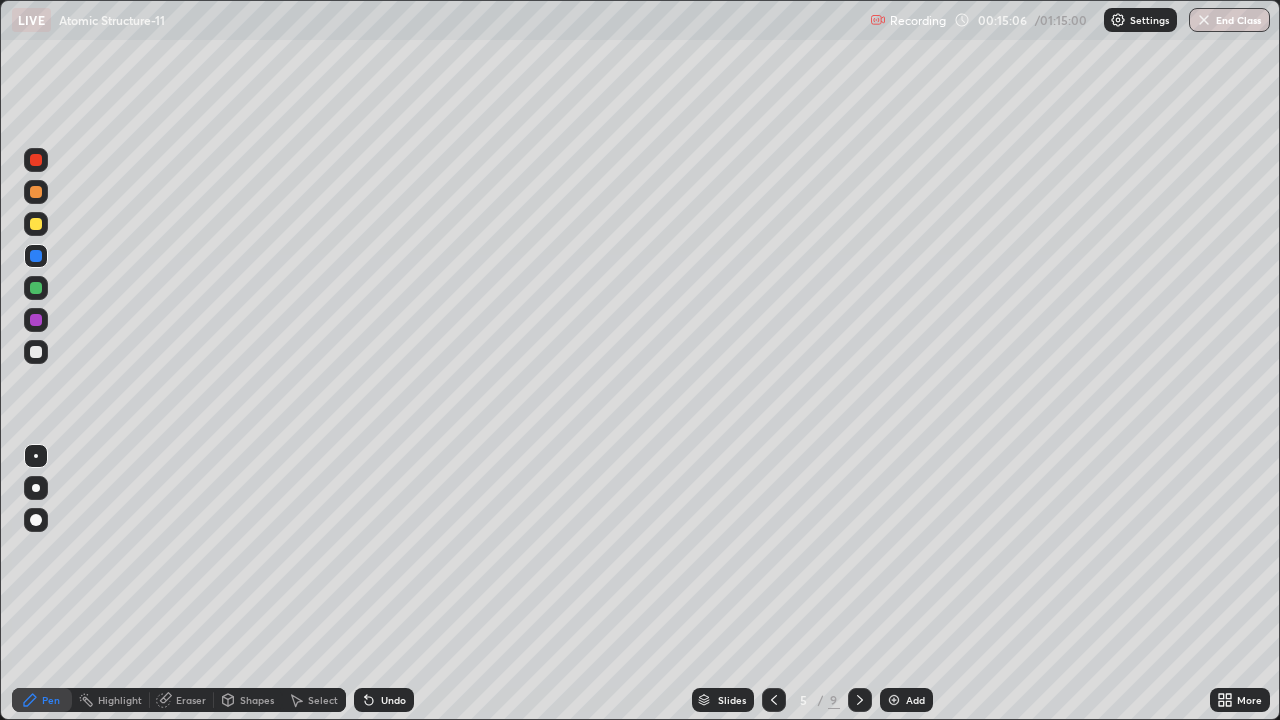 click at bounding box center (36, 288) 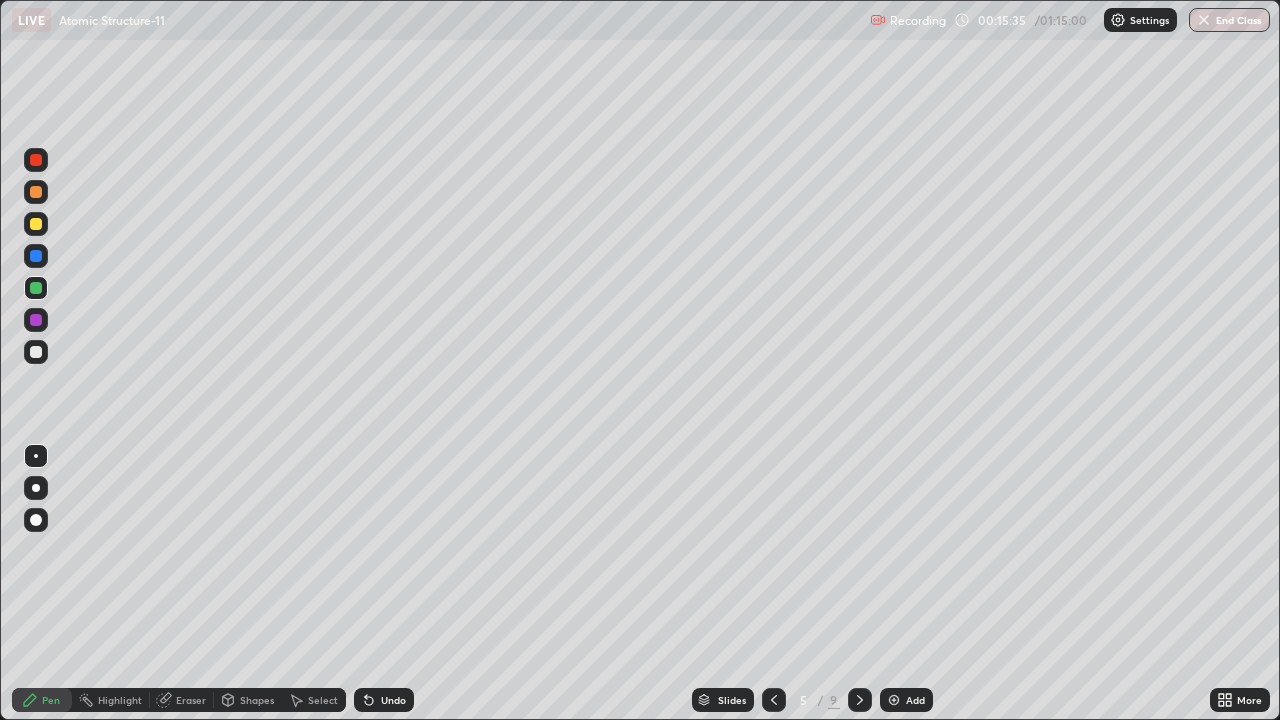 click at bounding box center (36, 160) 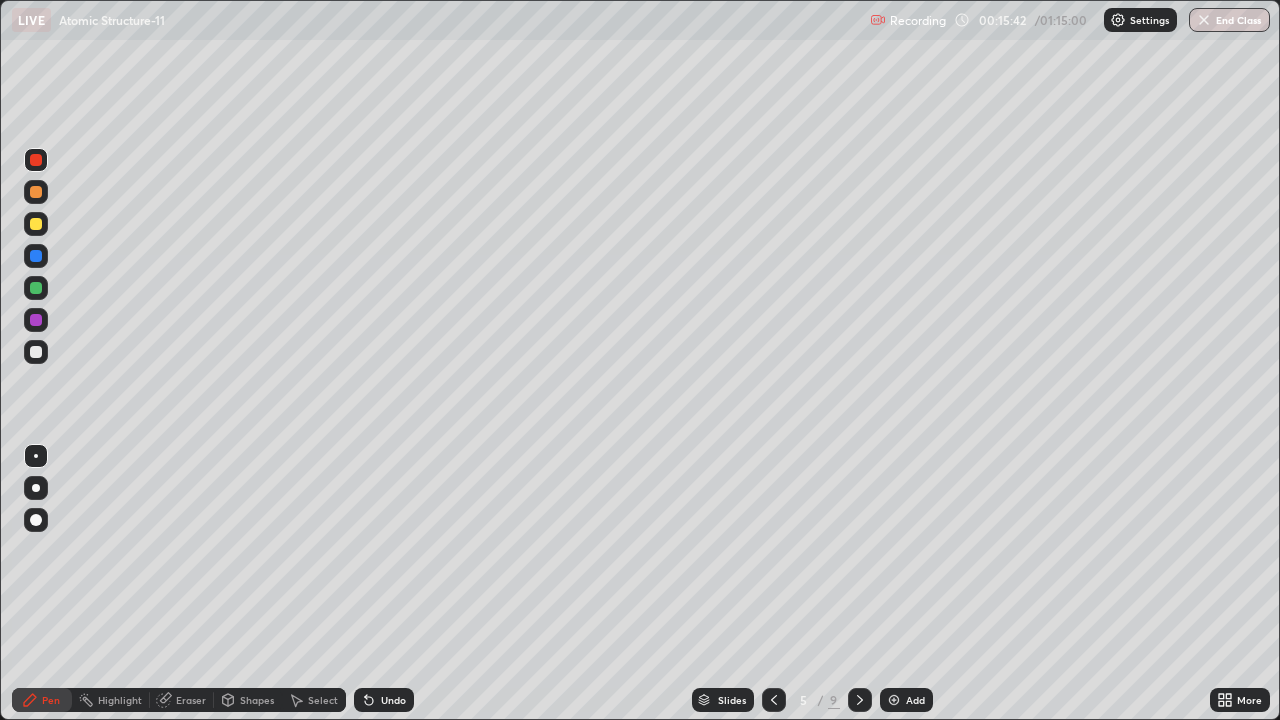 click at bounding box center [36, 288] 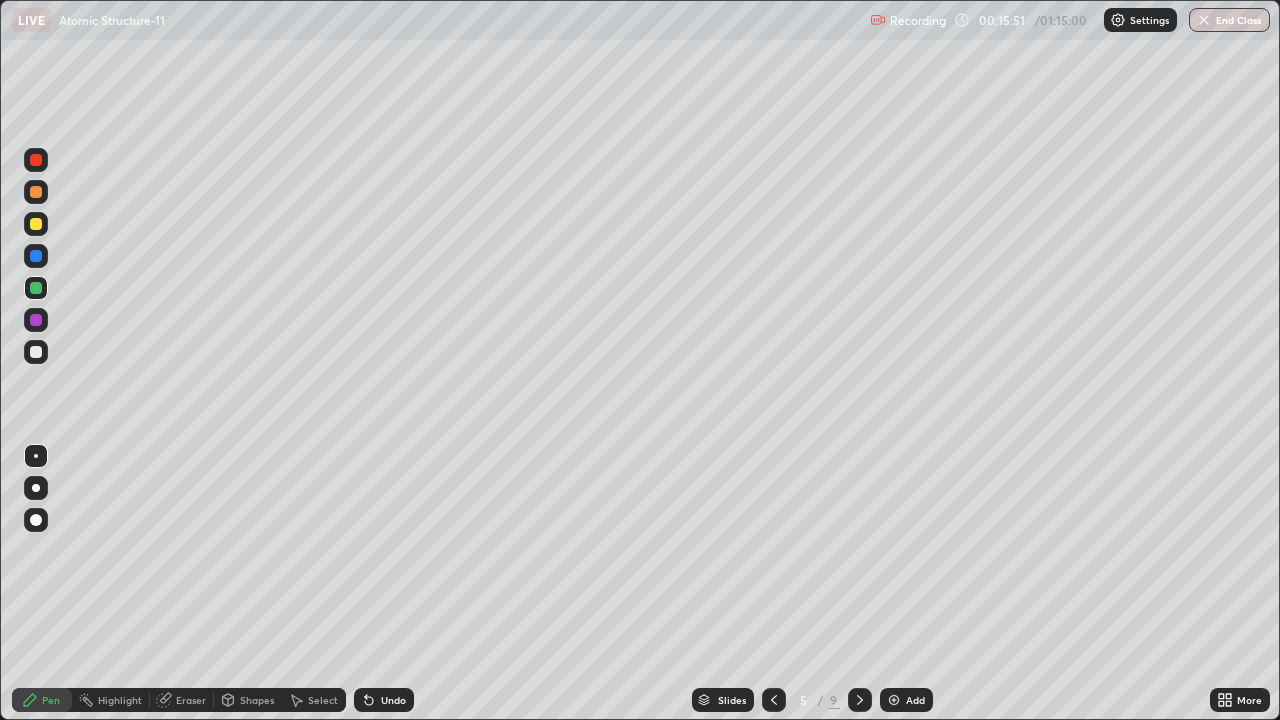 click at bounding box center [36, 352] 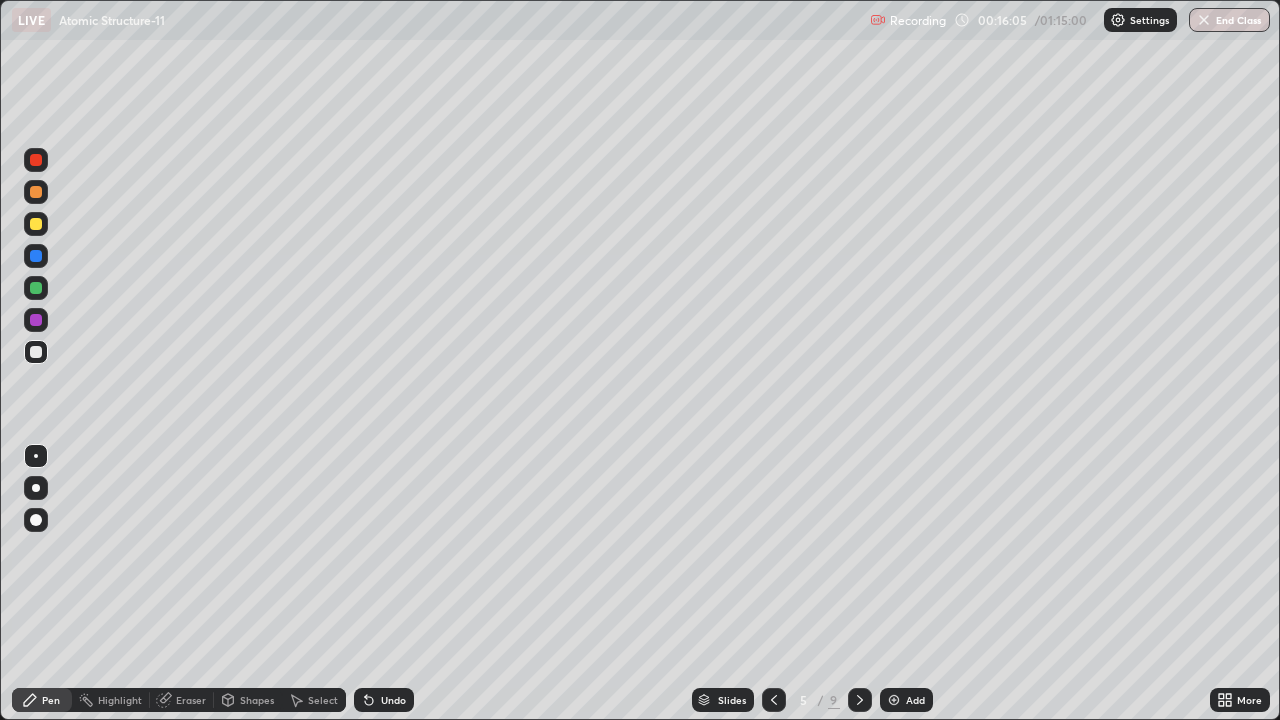 click at bounding box center [774, 700] 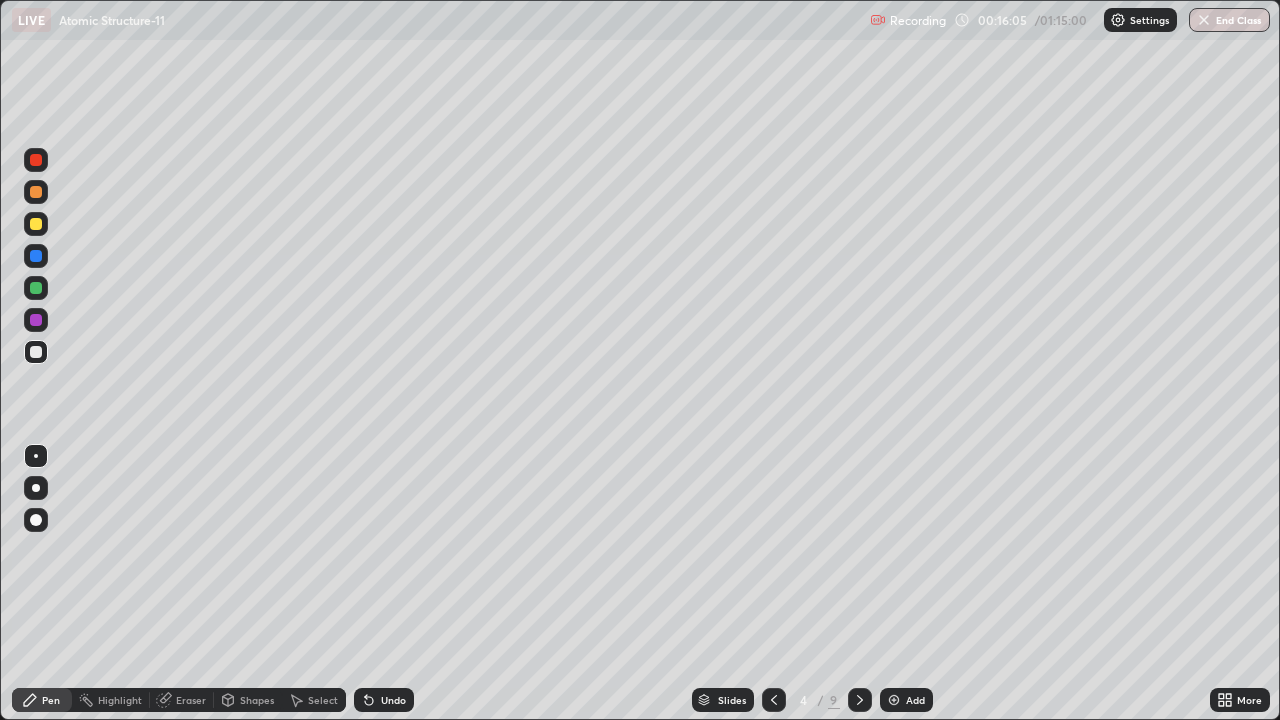 click at bounding box center [774, 700] 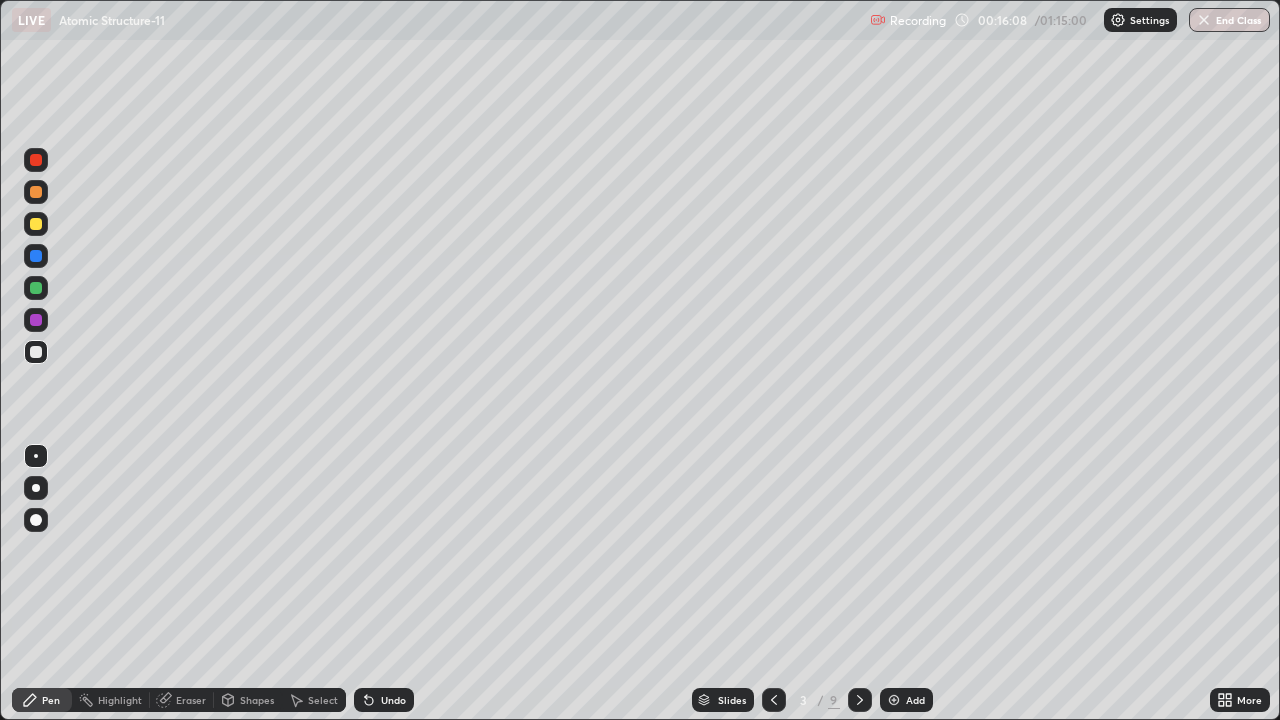 click 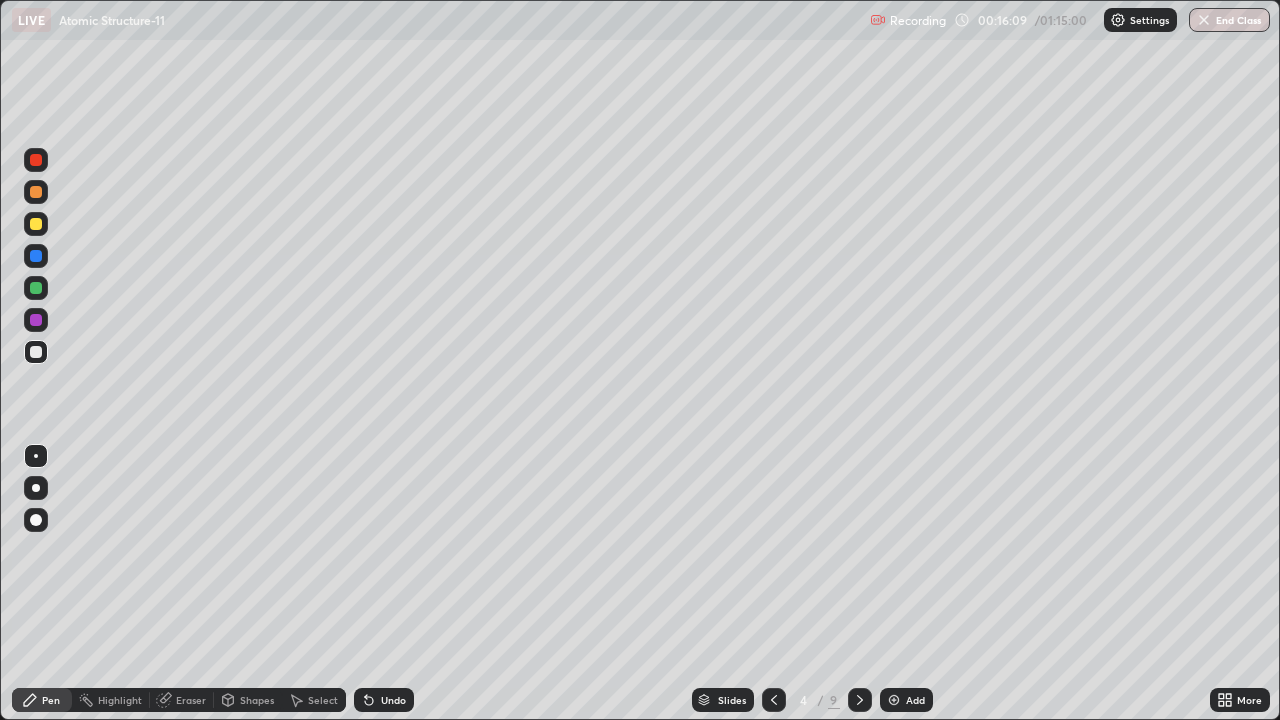 click at bounding box center (860, 700) 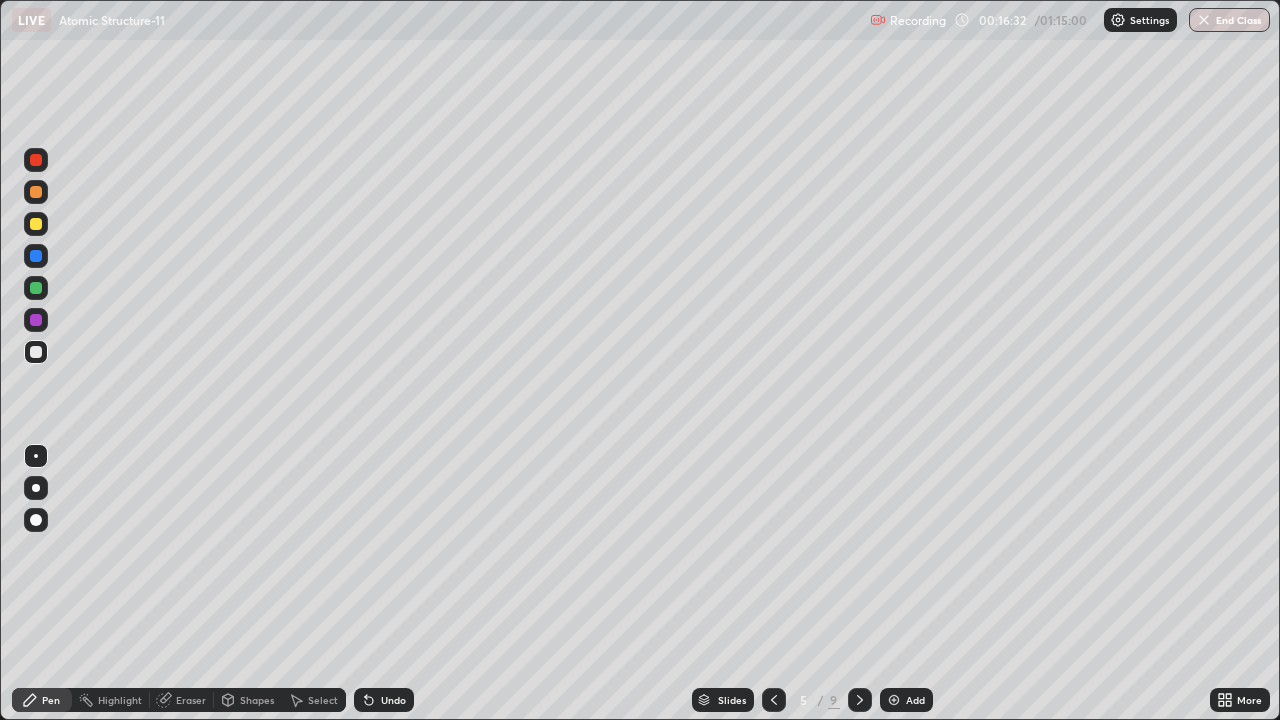 click on "Undo" at bounding box center [393, 700] 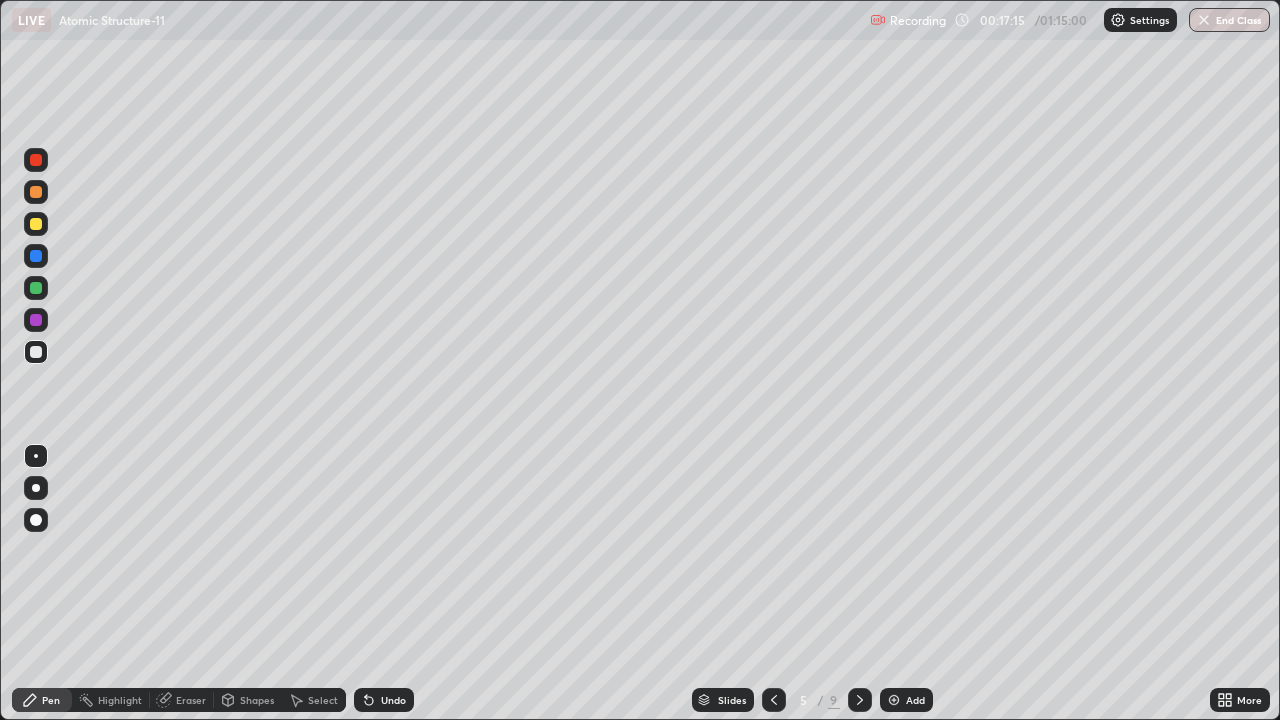 click at bounding box center (36, 224) 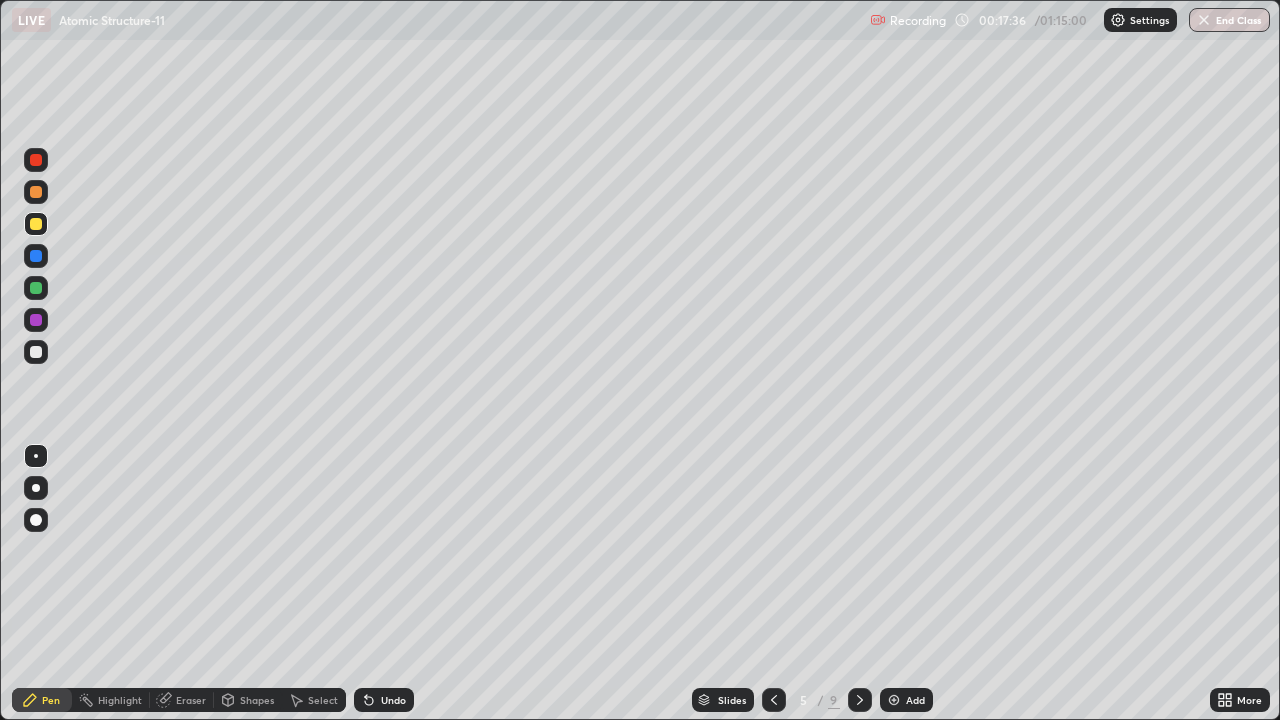 click on "Undo" at bounding box center (384, 700) 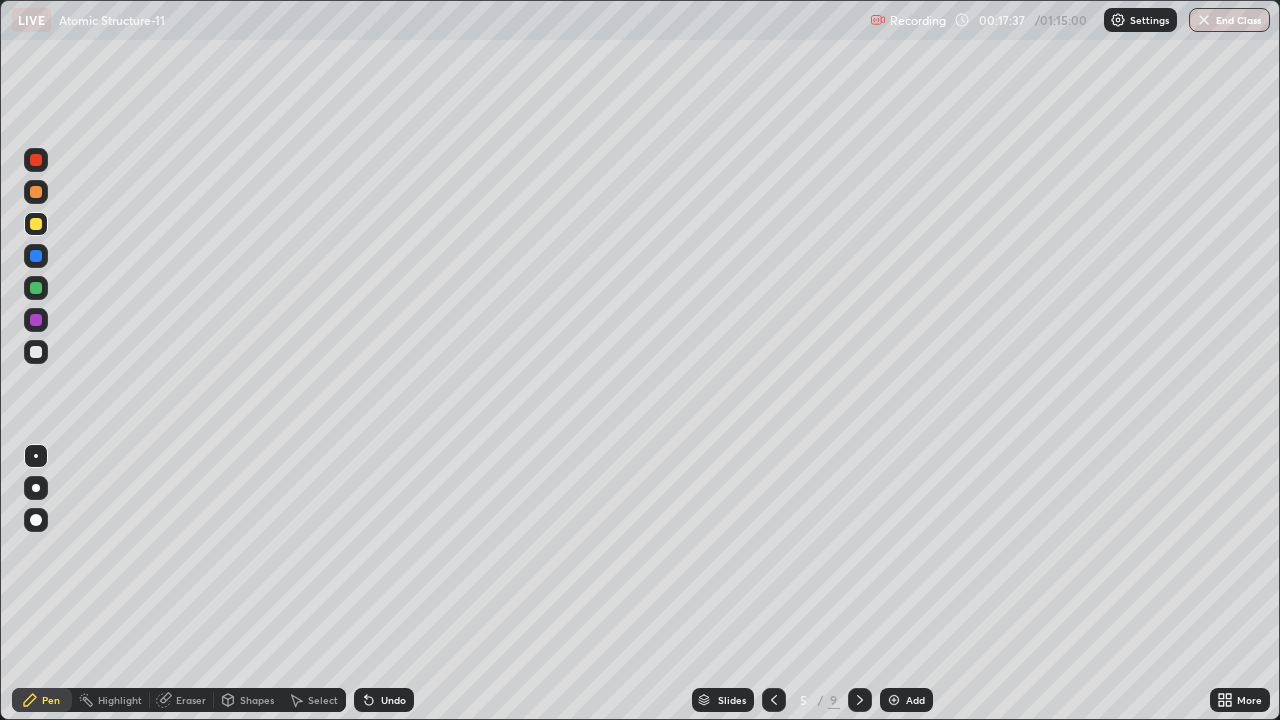 click on "Undo" at bounding box center (384, 700) 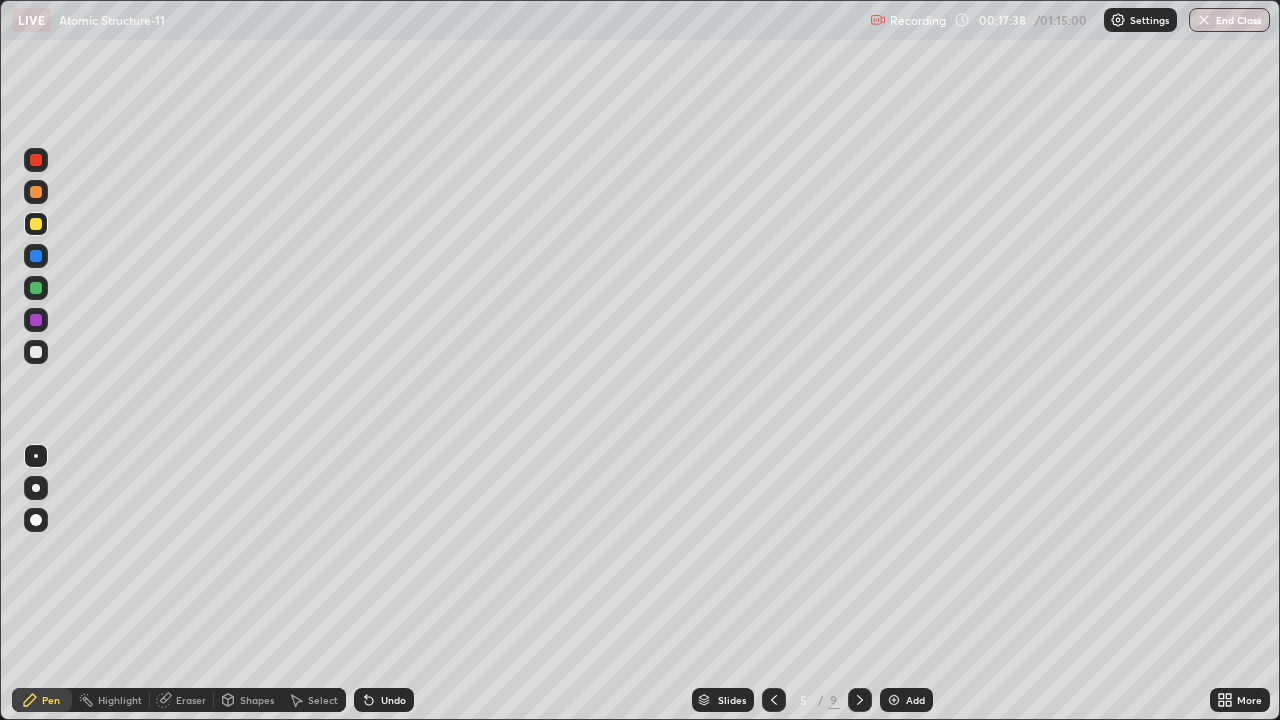 click on "Undo" at bounding box center [384, 700] 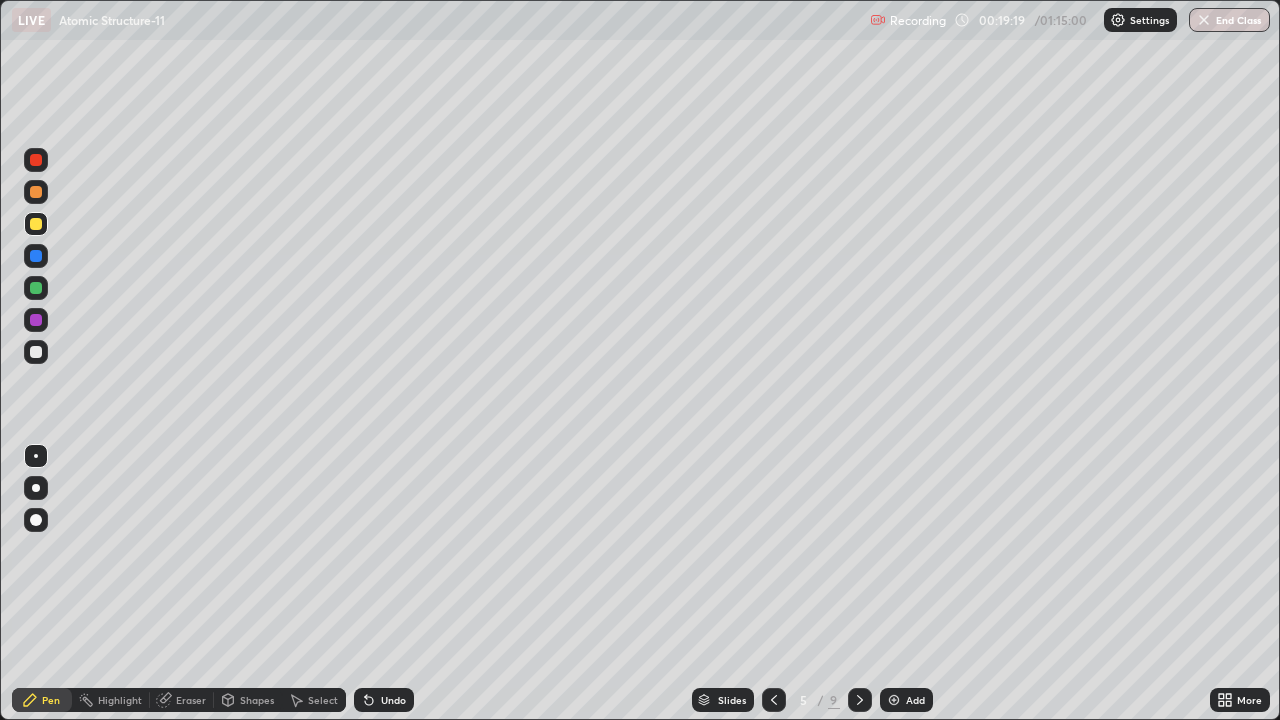 click at bounding box center [36, 352] 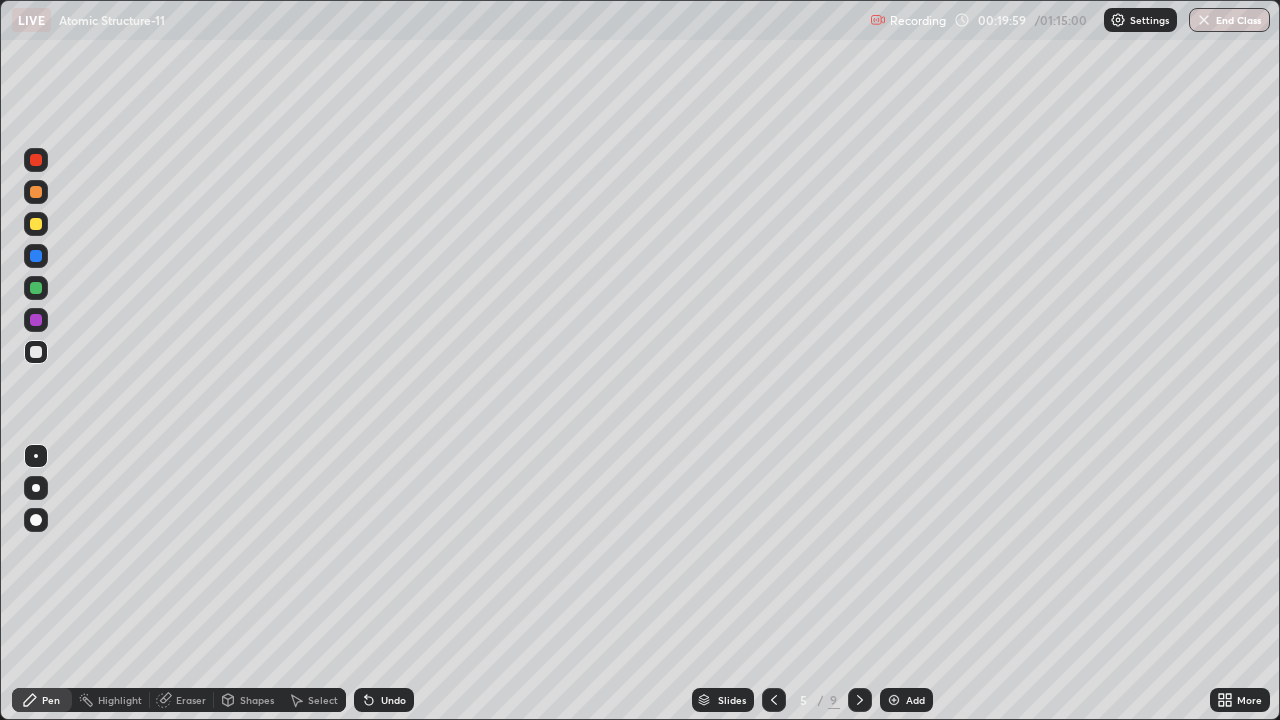 click on "Select" at bounding box center (314, 700) 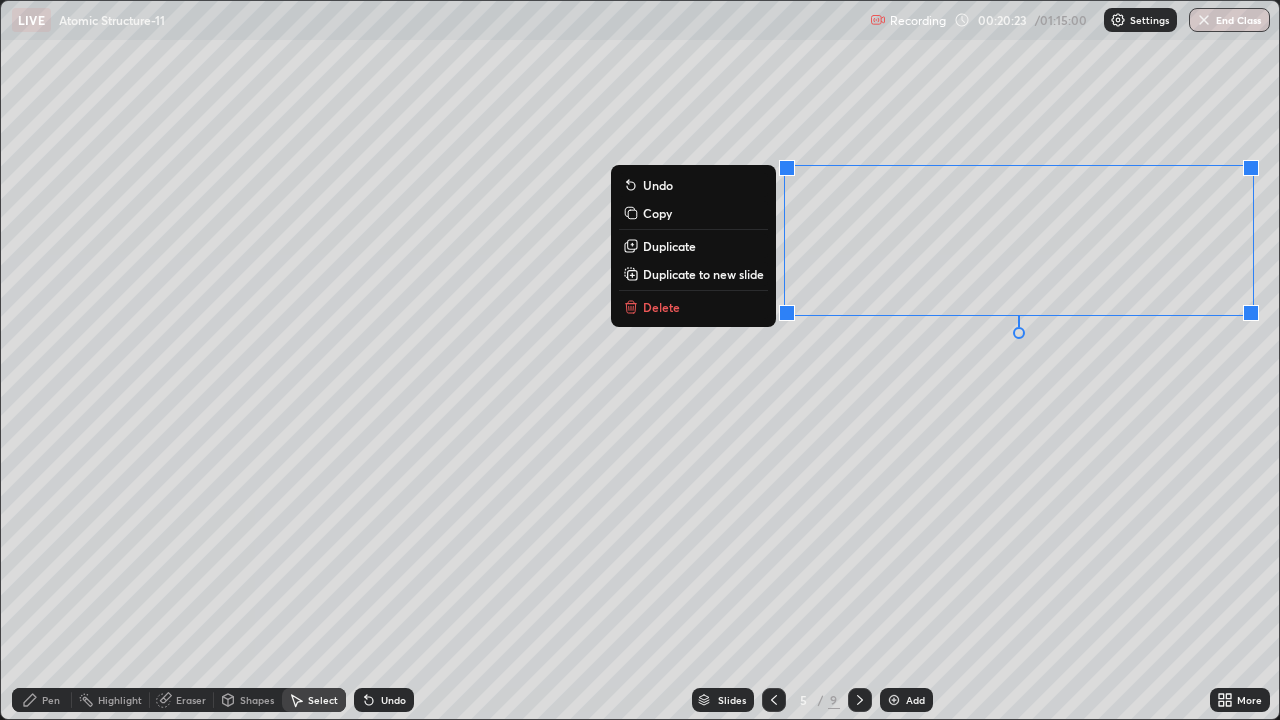click on "Duplicate to new slide" at bounding box center (703, 274) 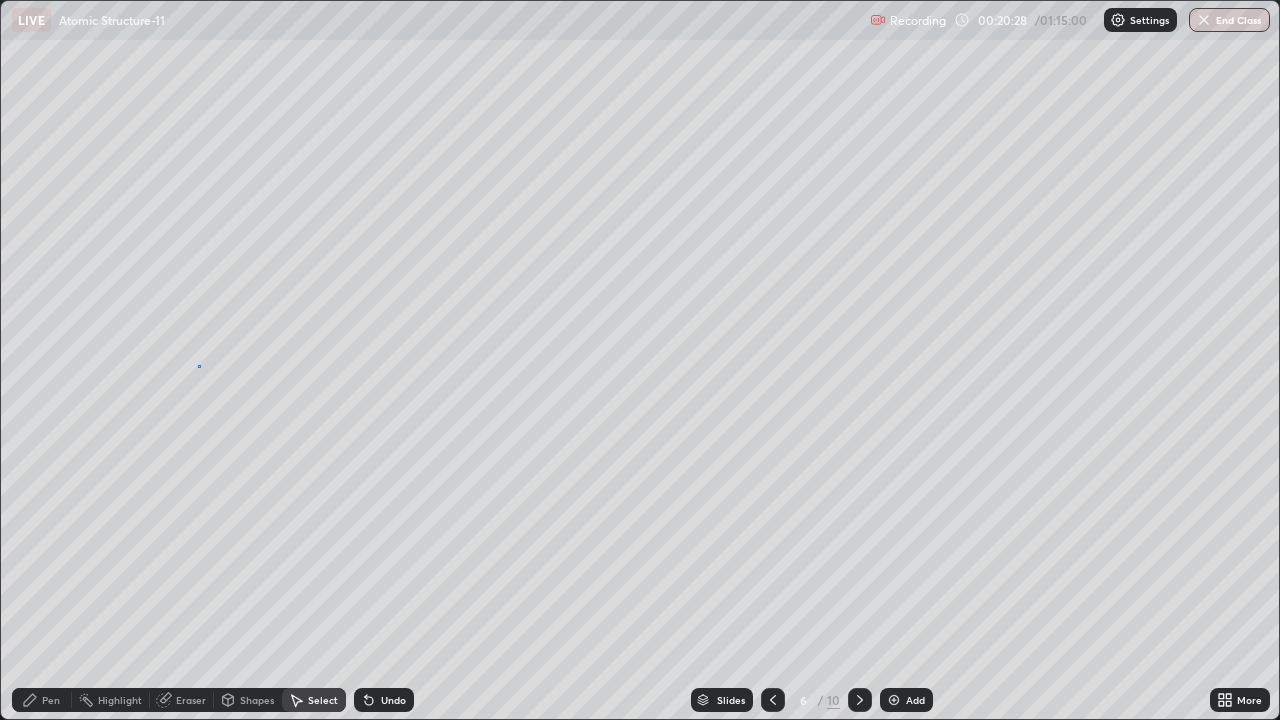 click on "0 ° Undo Copy Duplicate Duplicate to new slide Delete" at bounding box center (640, 360) 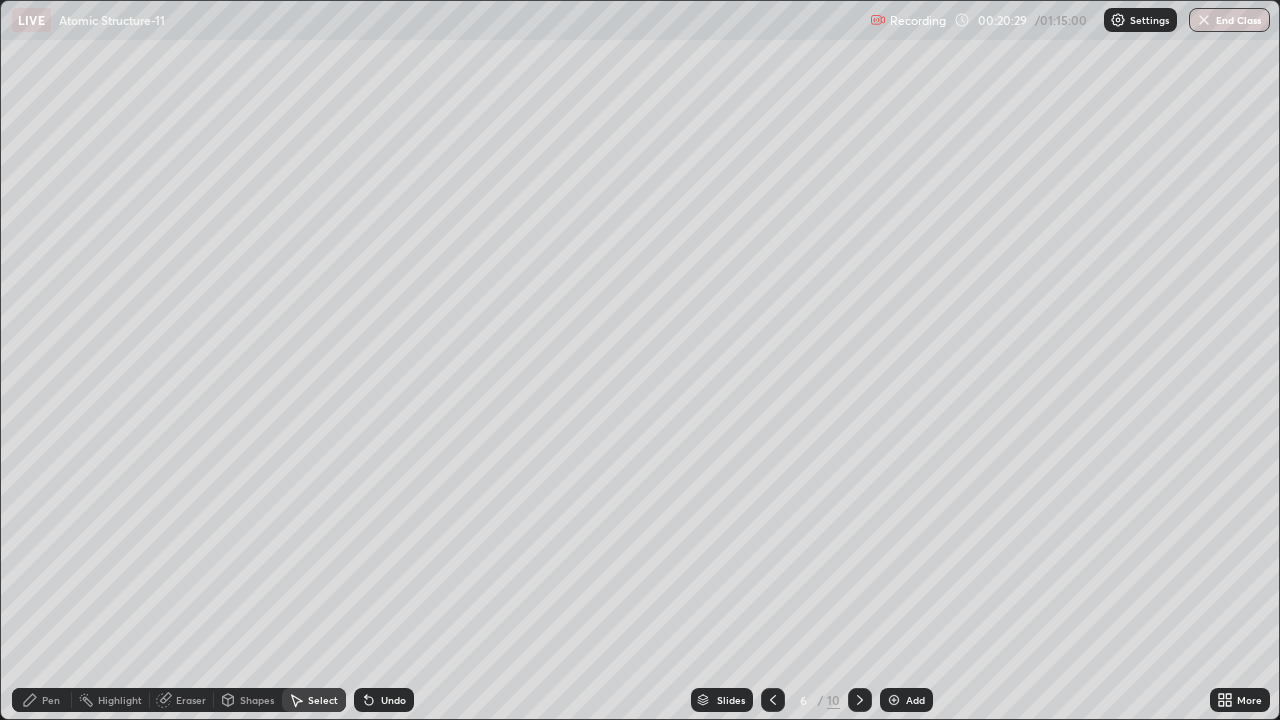click on "Pen" at bounding box center [42, 700] 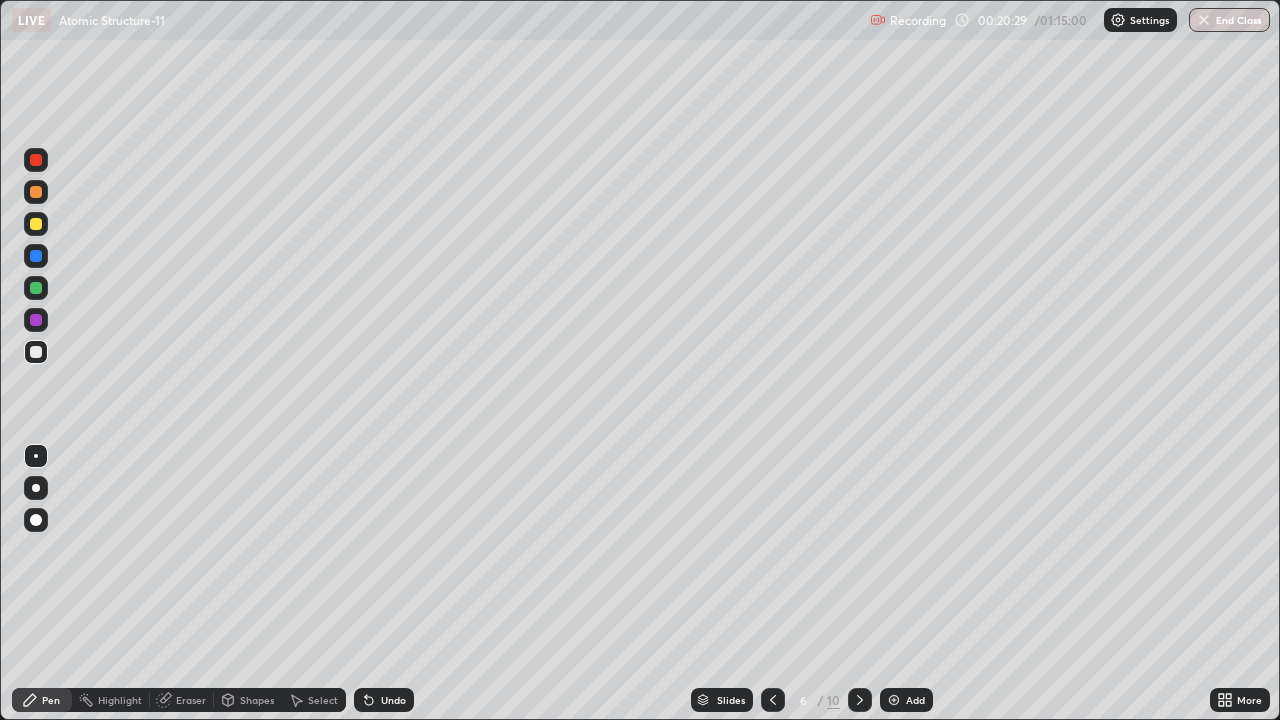 click at bounding box center (36, 352) 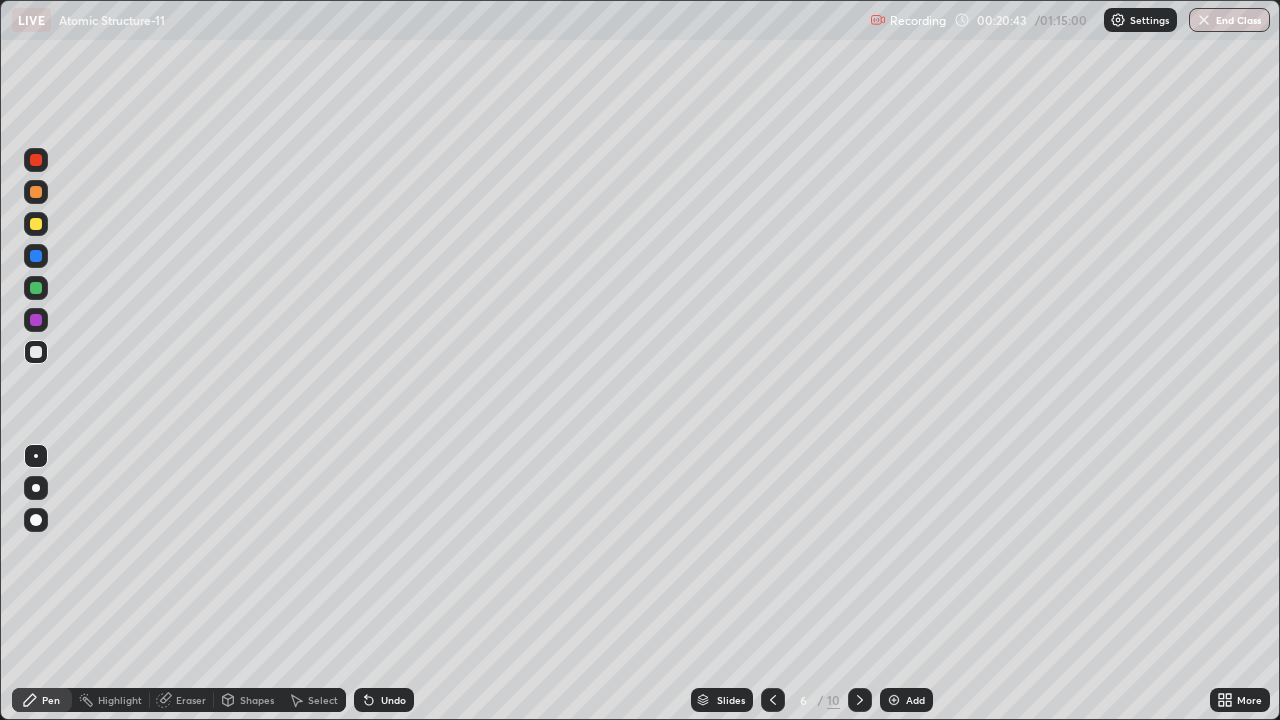 click at bounding box center (36, 256) 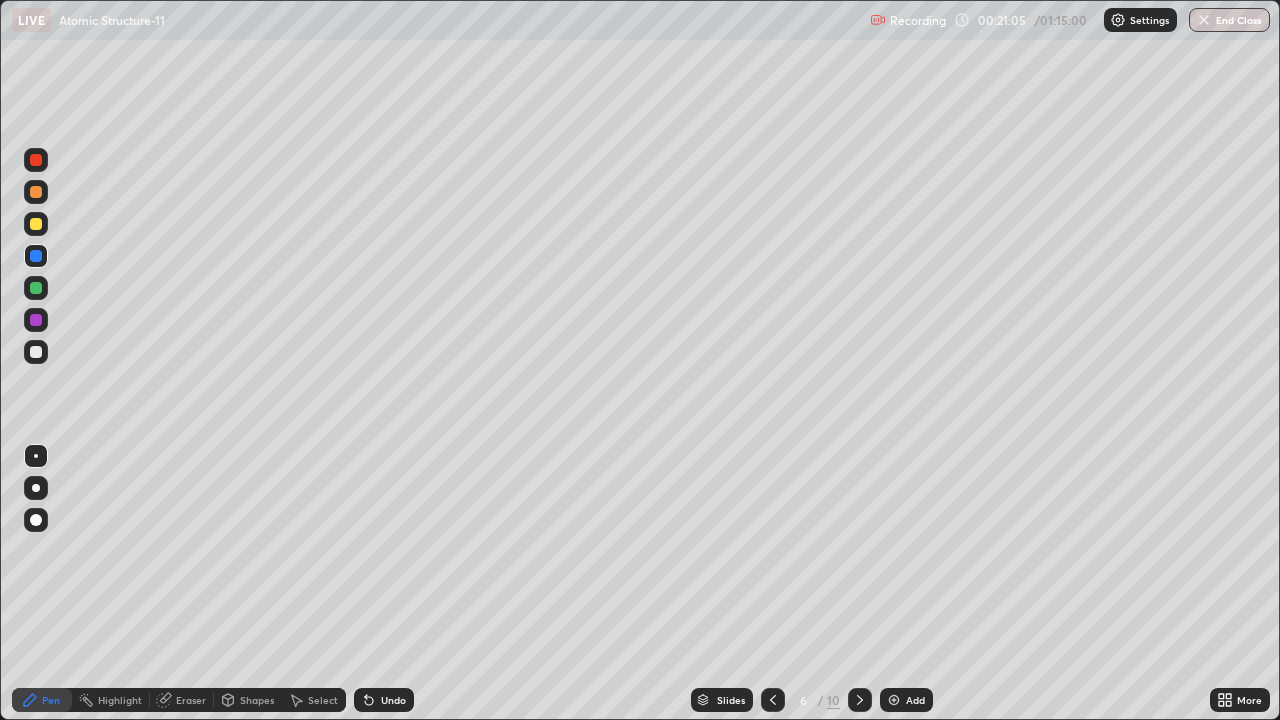 click at bounding box center (36, 288) 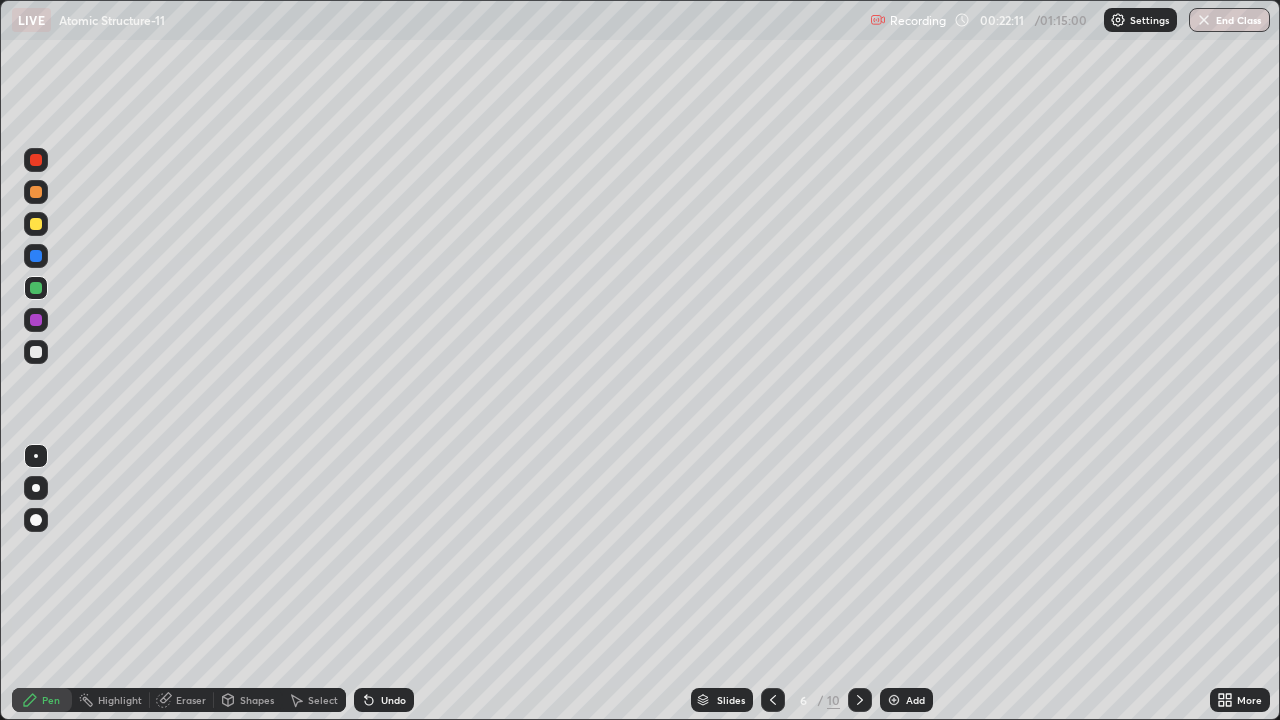 click at bounding box center [36, 352] 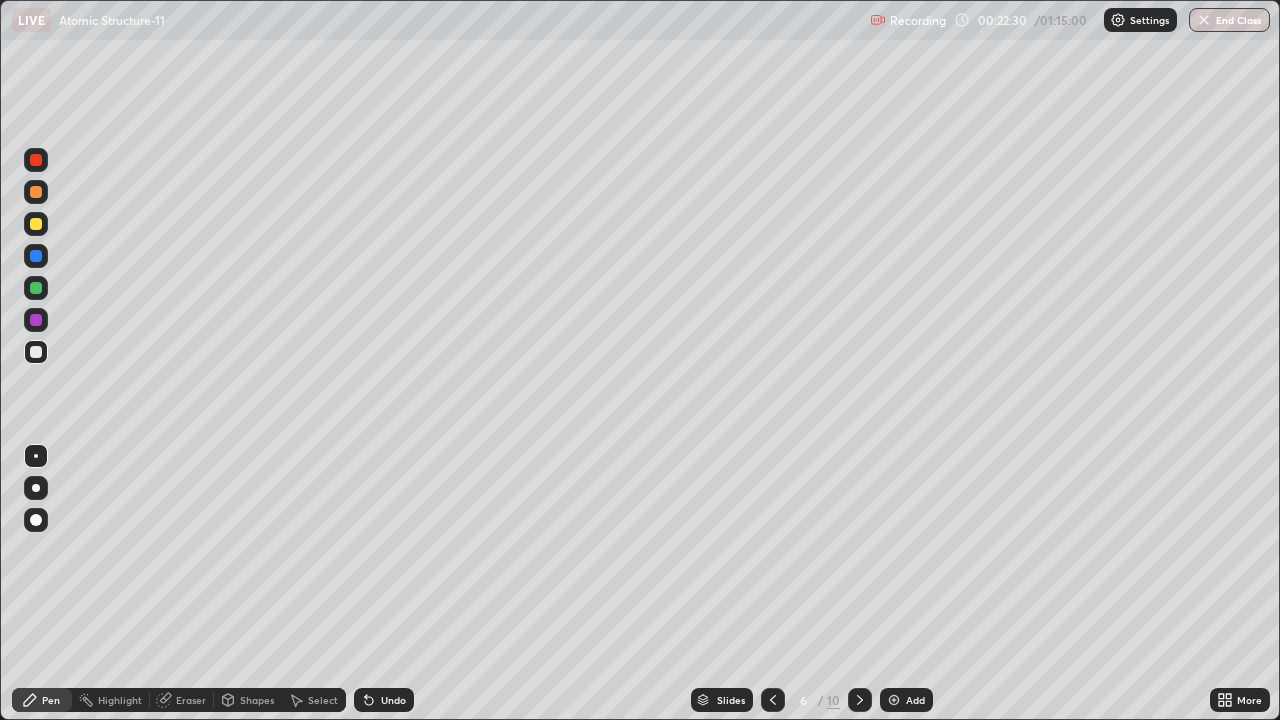 click at bounding box center [36, 320] 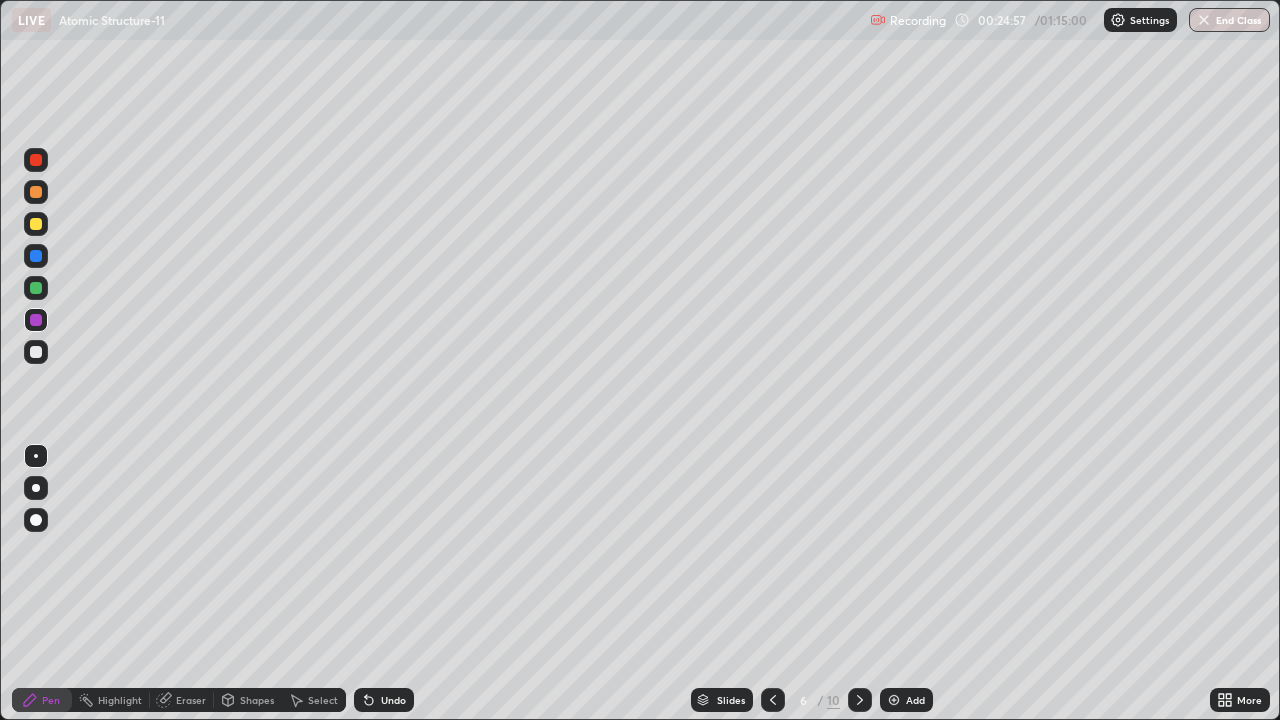 click 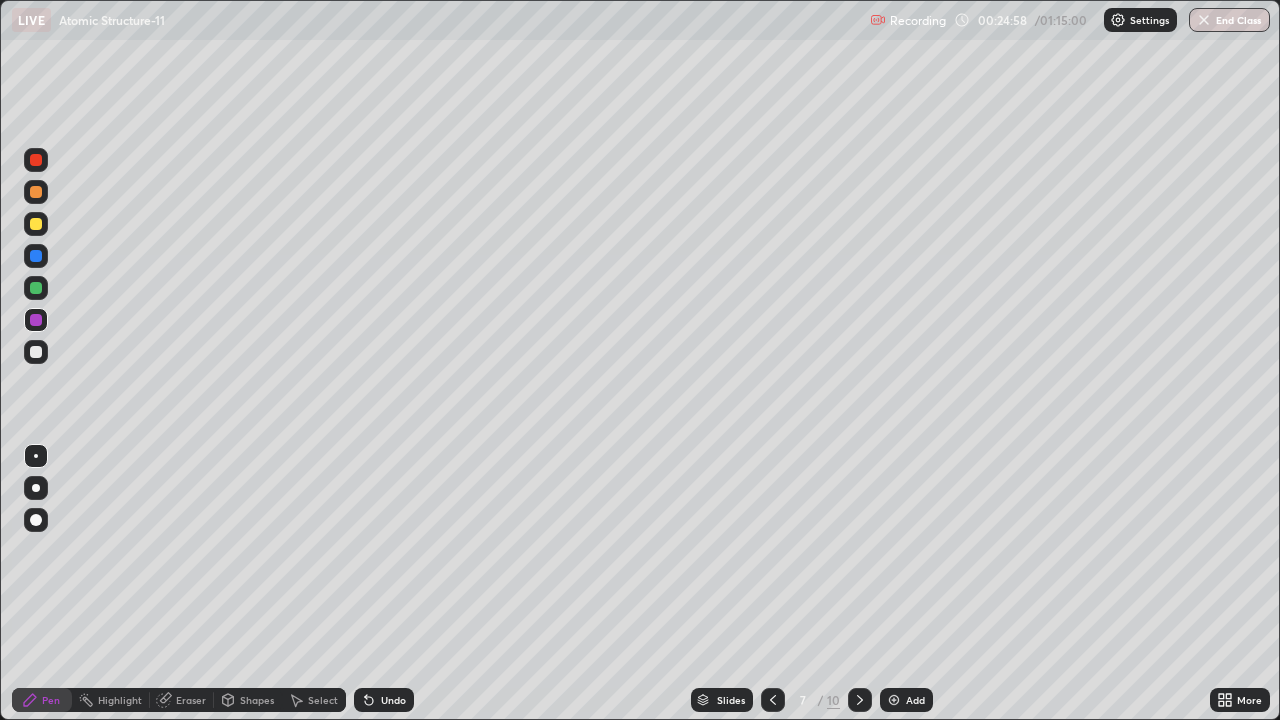 click at bounding box center [36, 192] 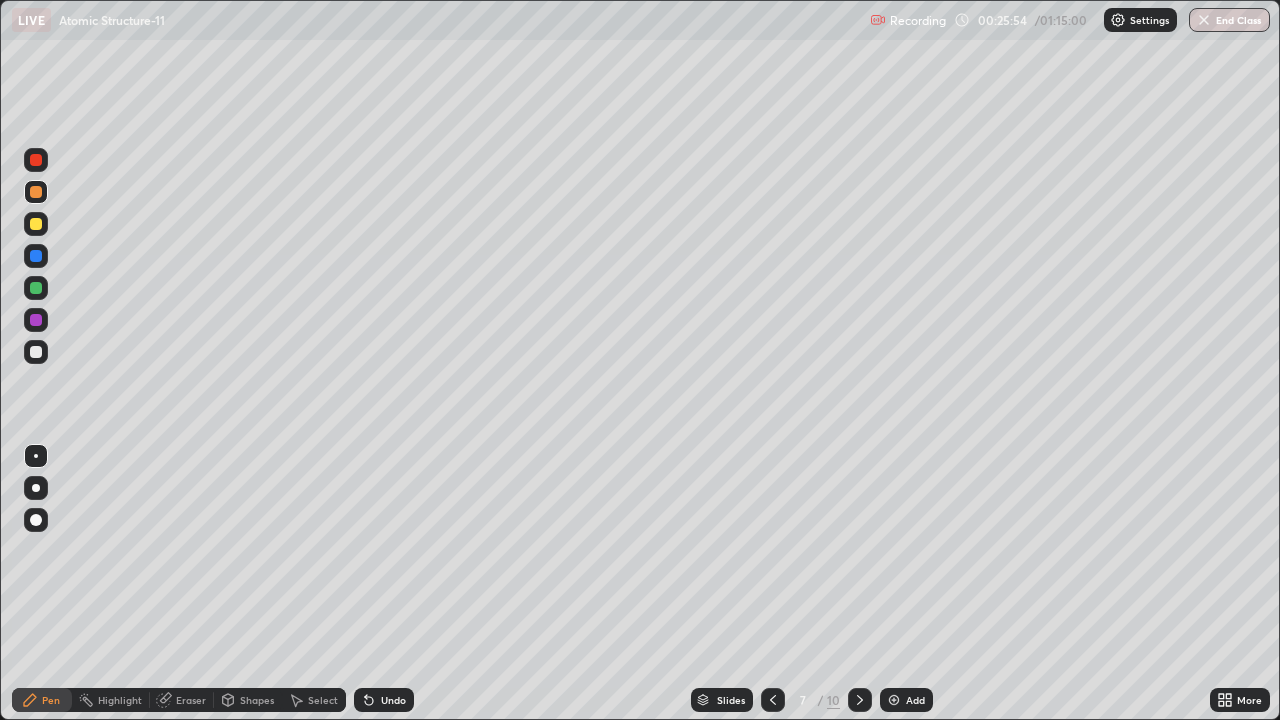 click 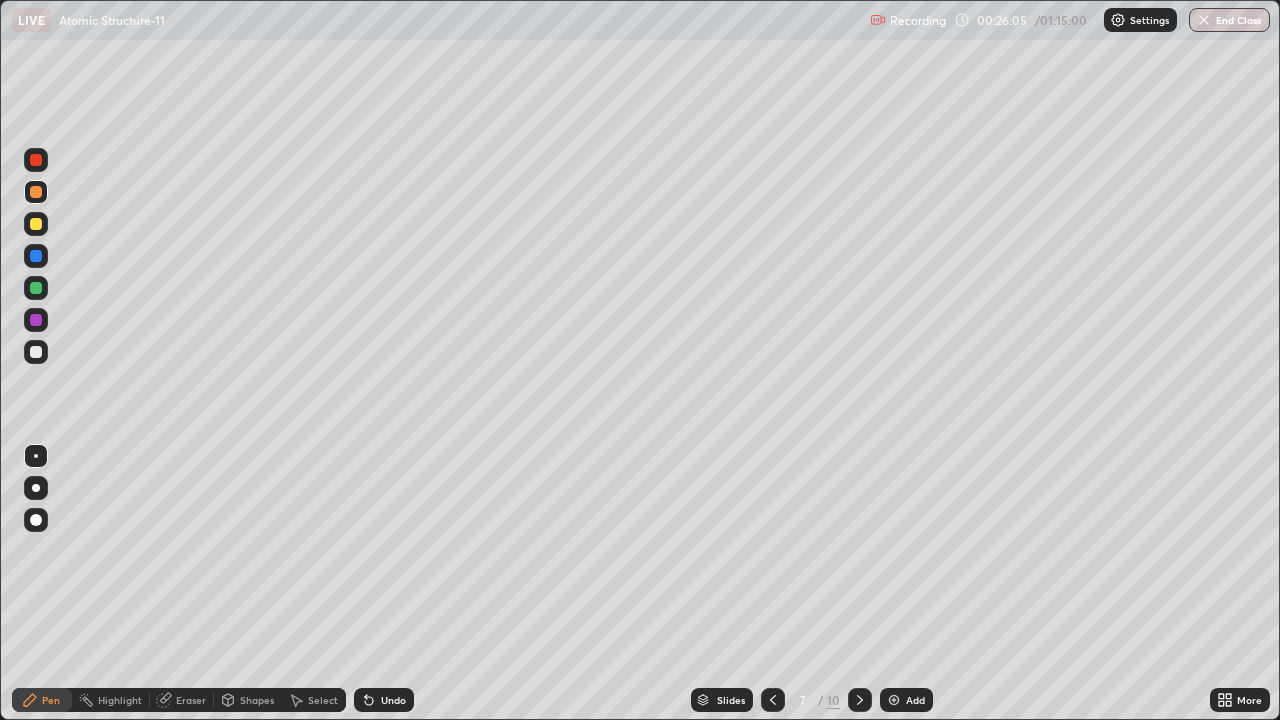 click on "Undo" at bounding box center (384, 700) 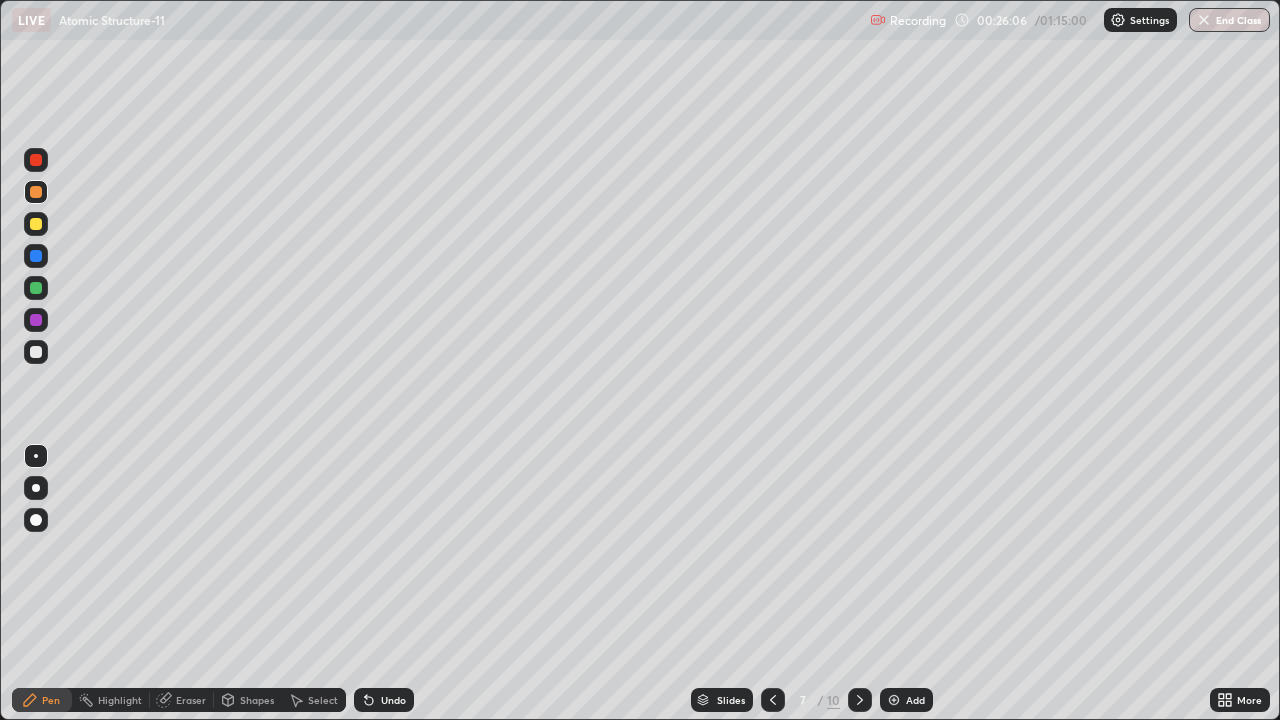 click on "Undo" at bounding box center (384, 700) 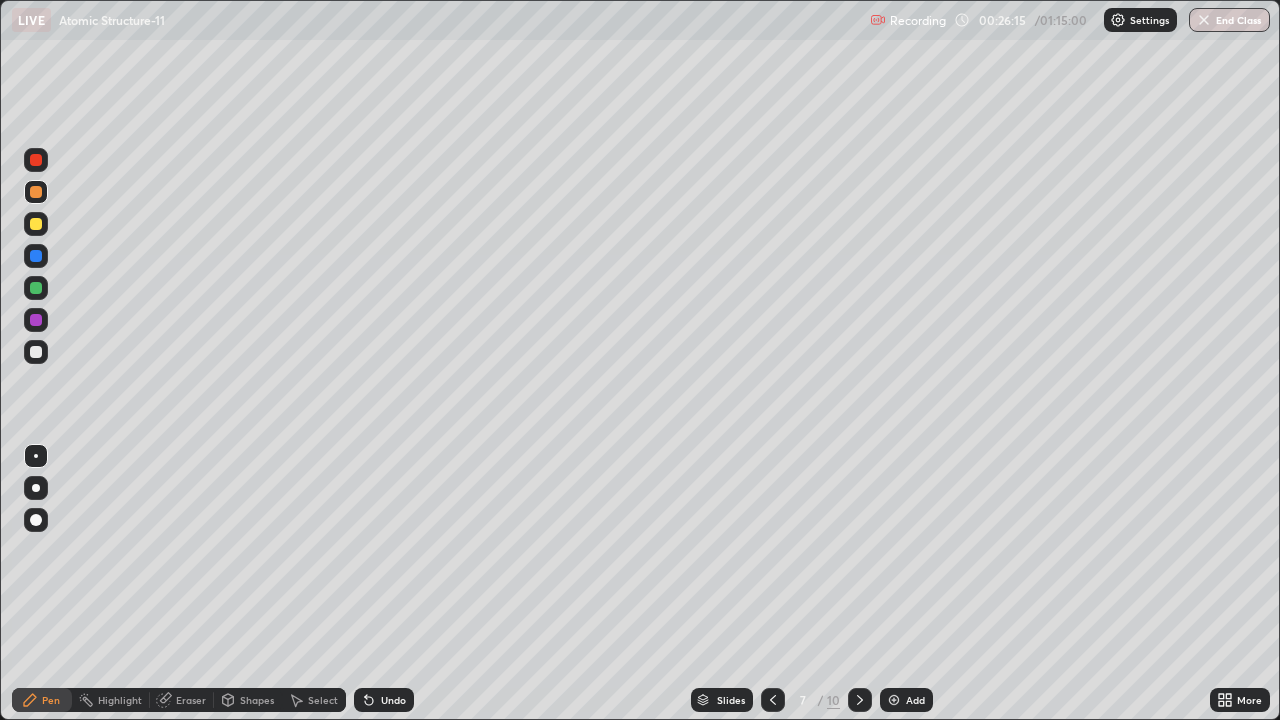 click on "Undo" at bounding box center [393, 700] 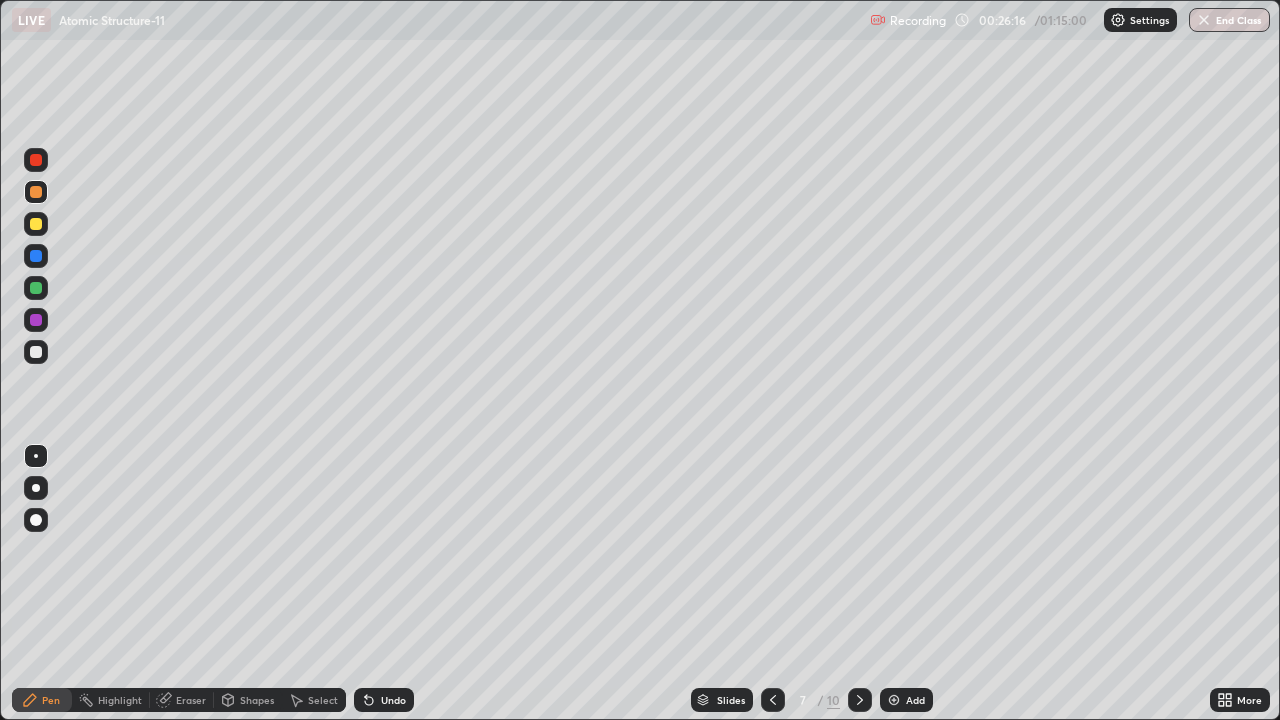 click on "Undo" at bounding box center (384, 700) 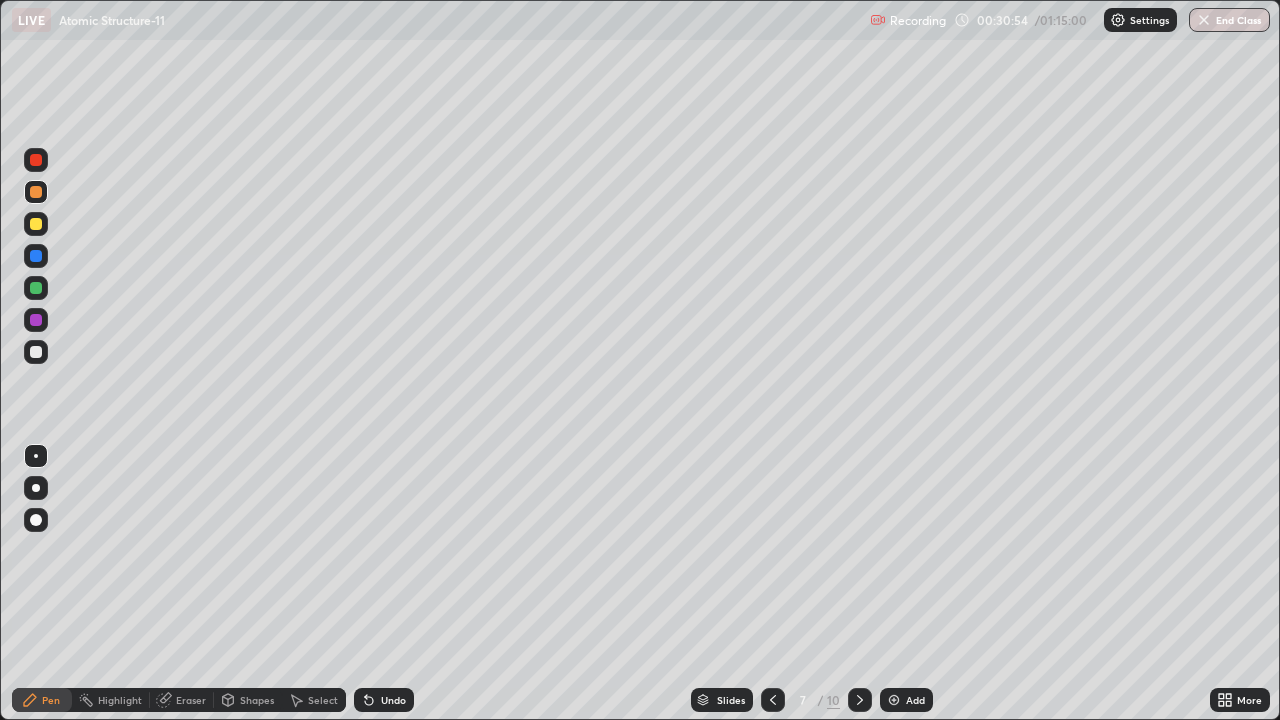 click on "Select" at bounding box center [323, 700] 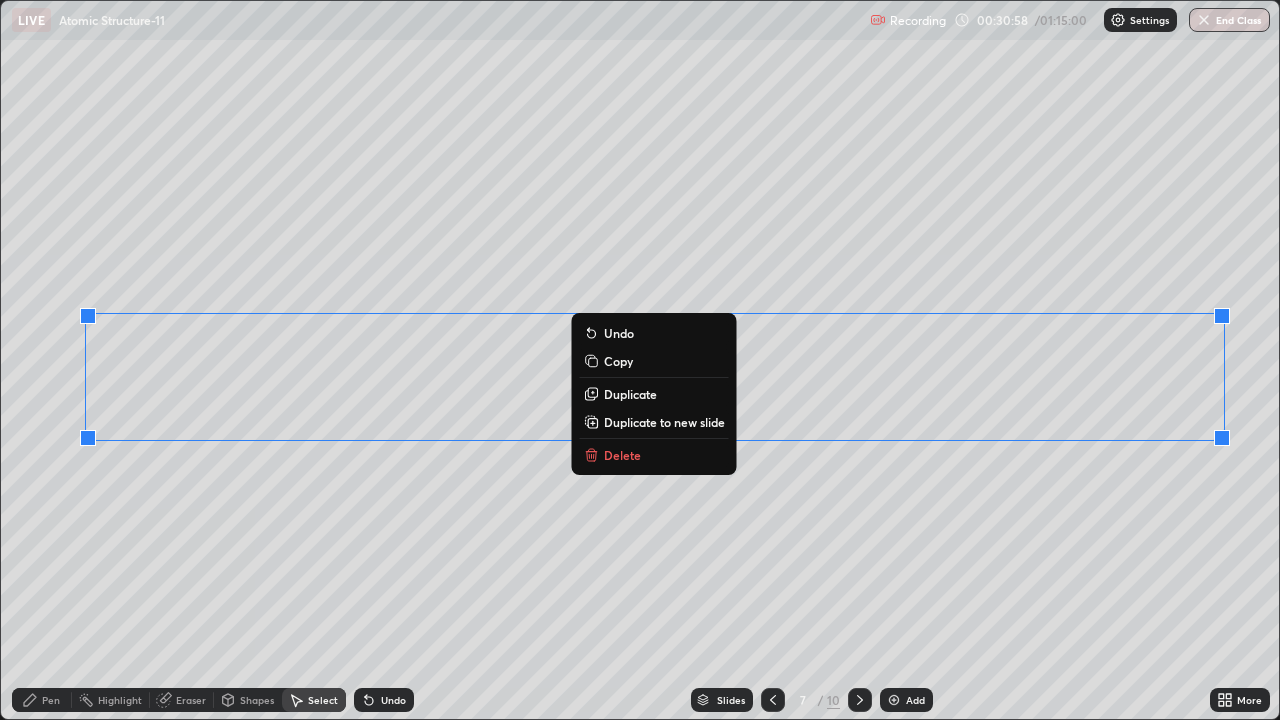 click on "Duplicate to new slide" at bounding box center (664, 422) 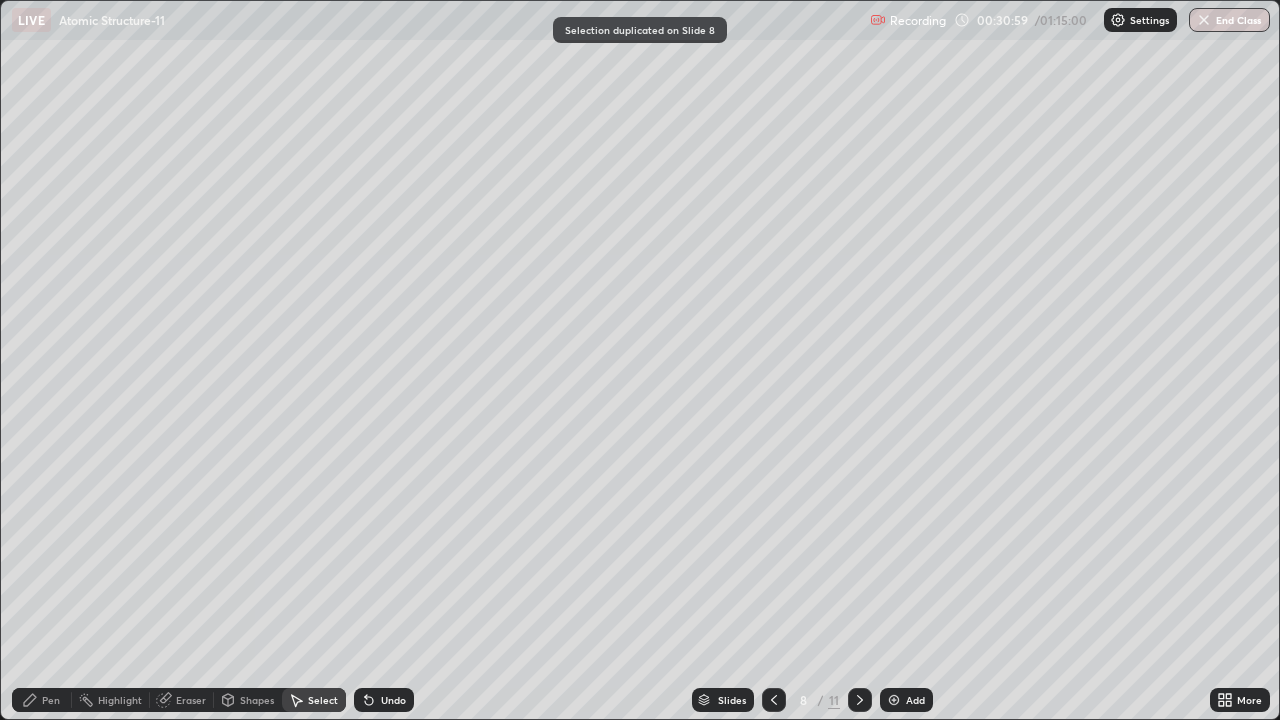 click 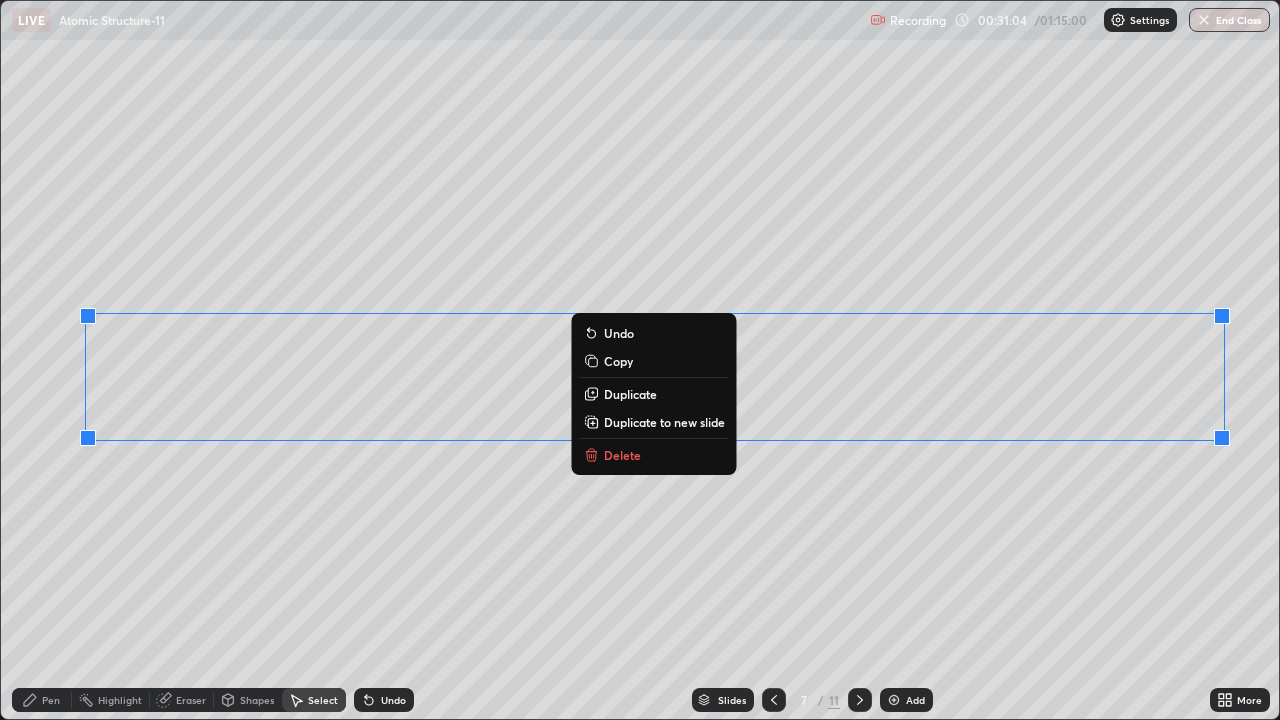 click on "Delete" at bounding box center [622, 455] 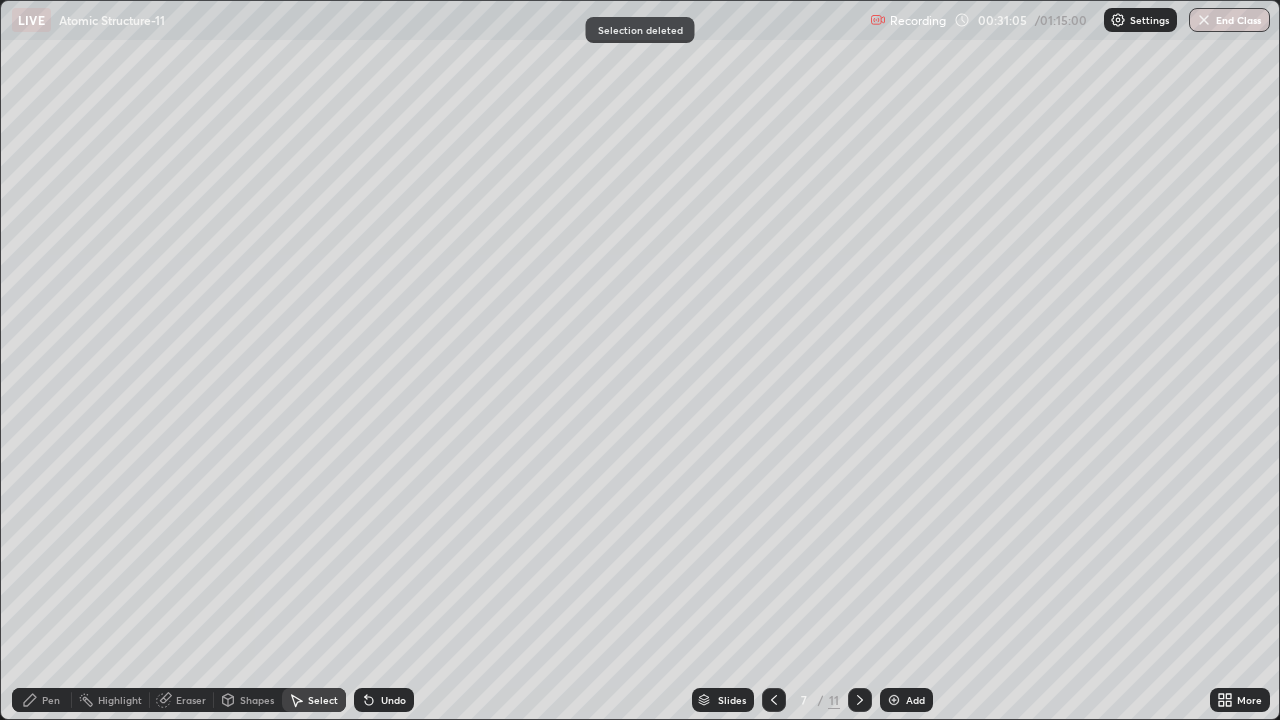 click on "Pen" at bounding box center [51, 700] 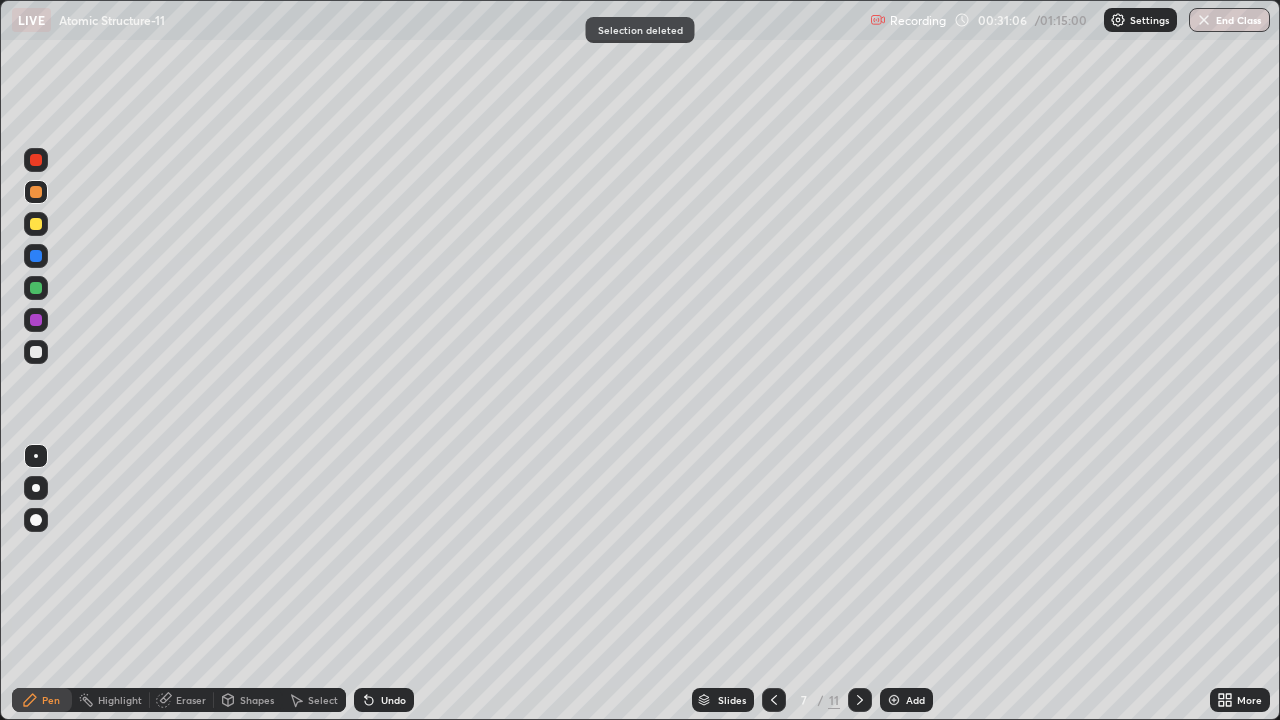 click at bounding box center [36, 352] 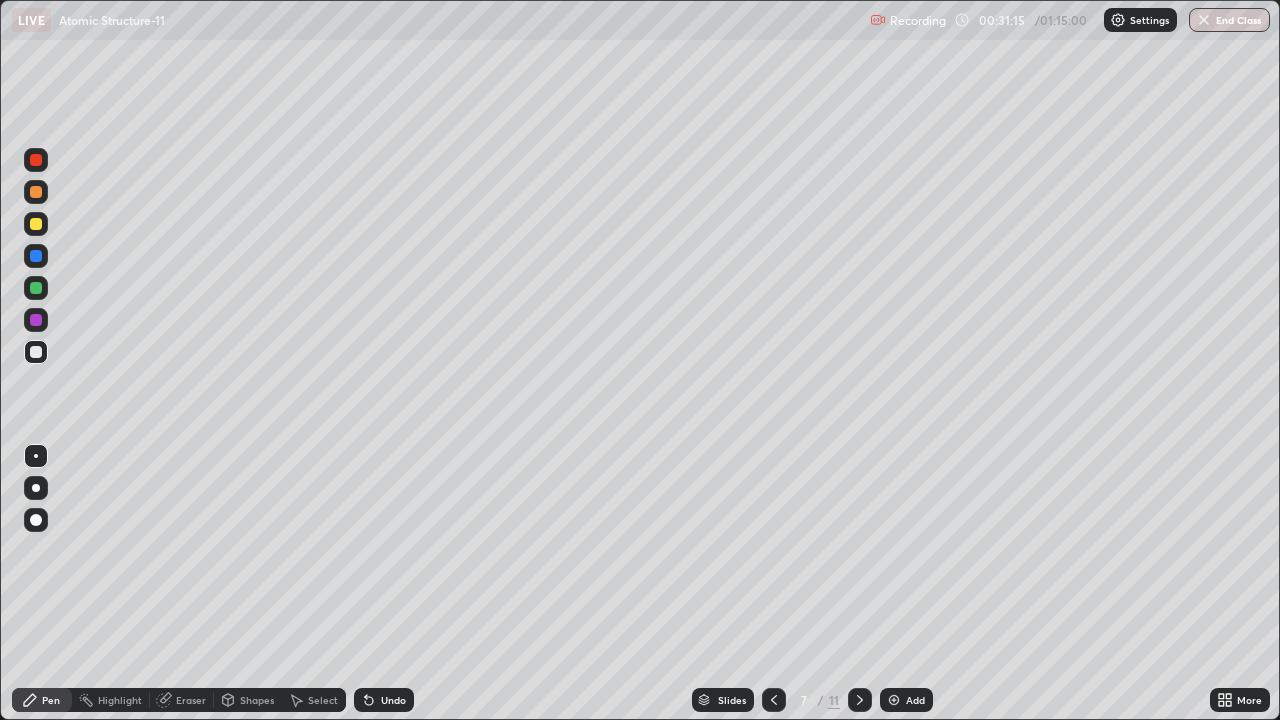 click at bounding box center (36, 256) 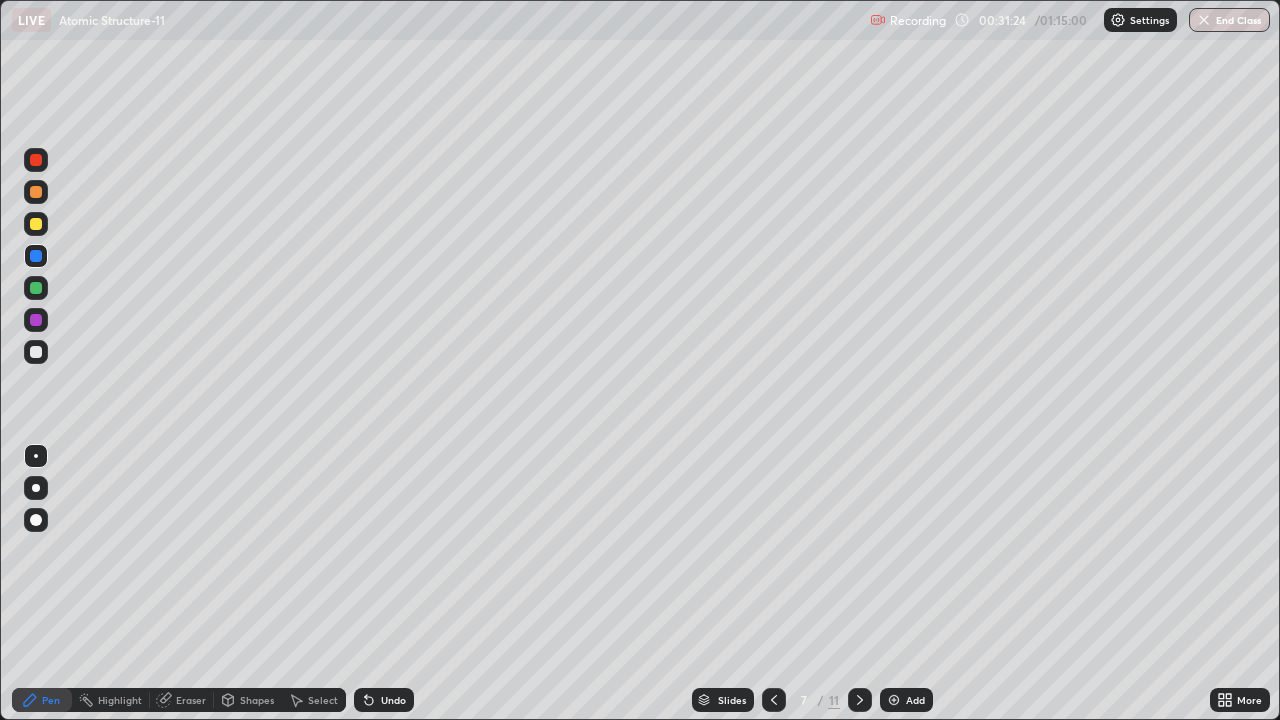 click at bounding box center [36, 288] 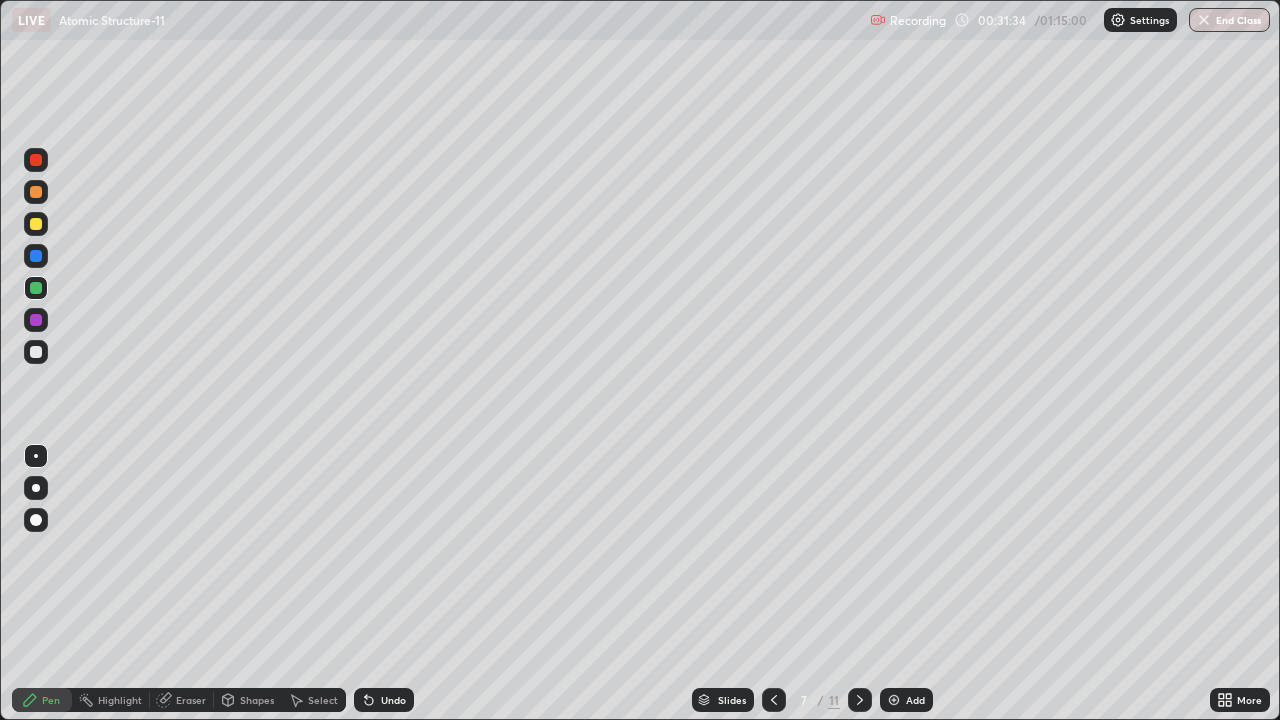 click at bounding box center (36, 256) 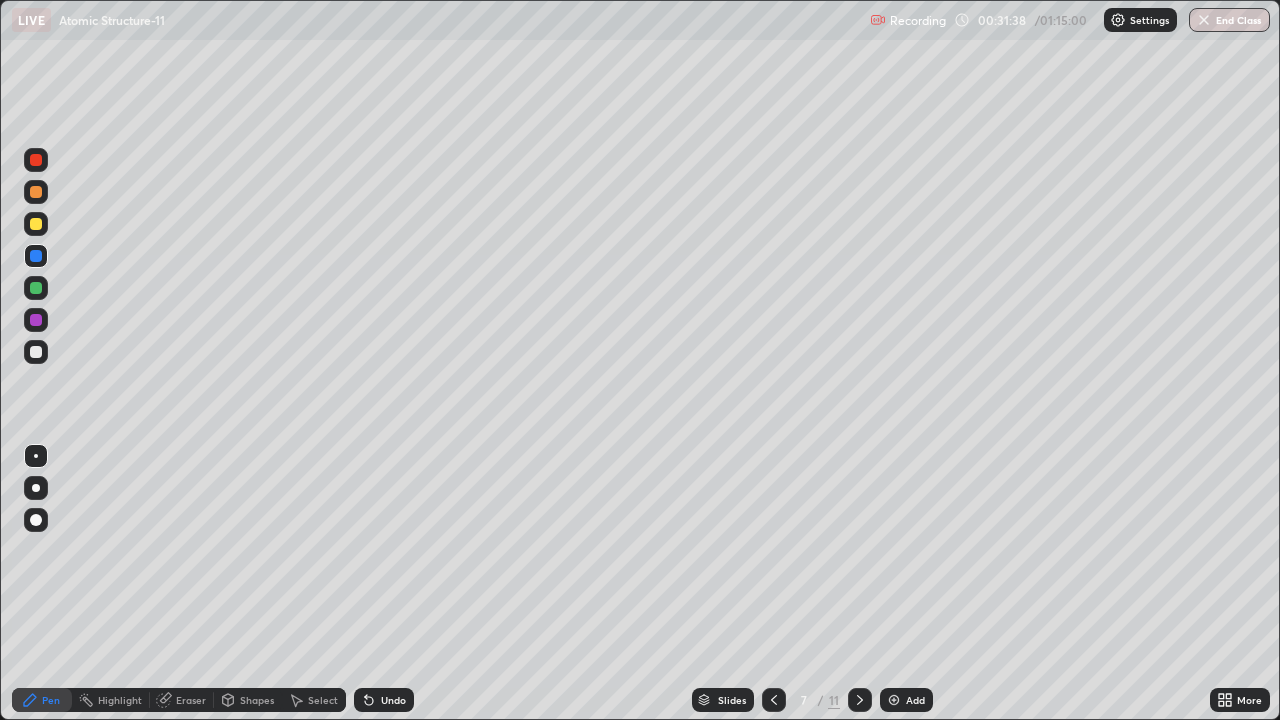 click at bounding box center (36, 288) 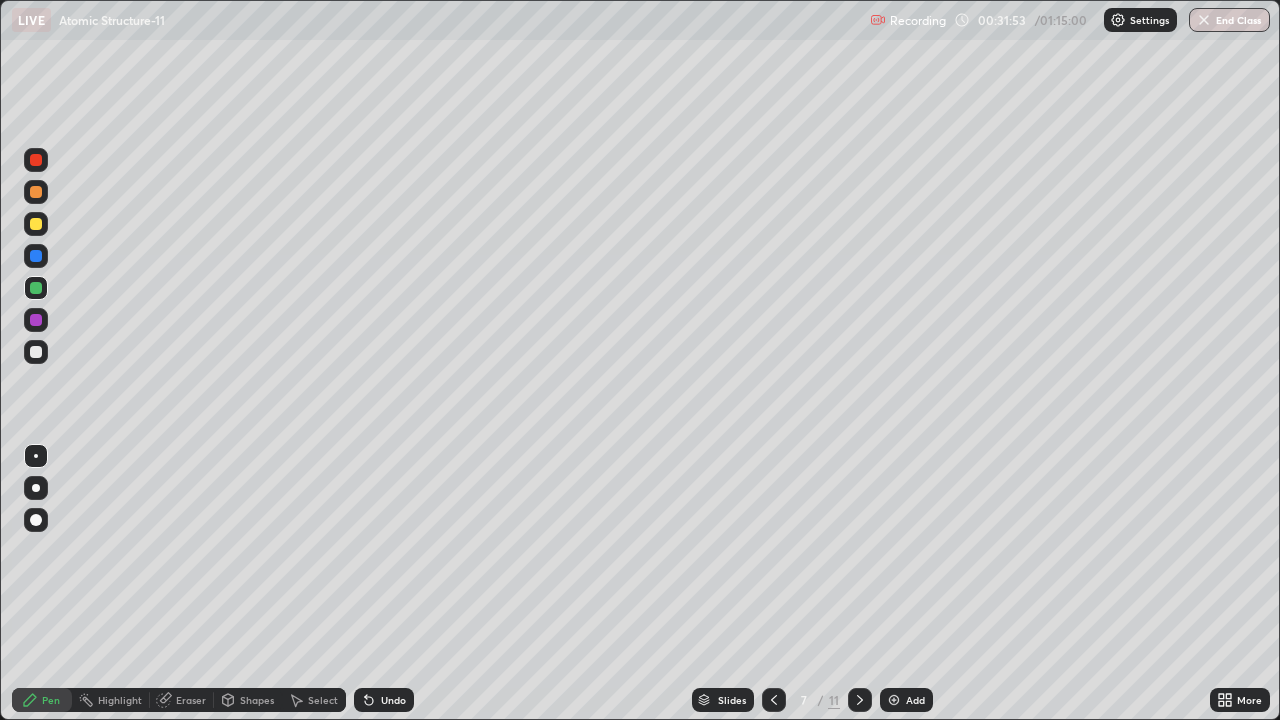 click at bounding box center [36, 256] 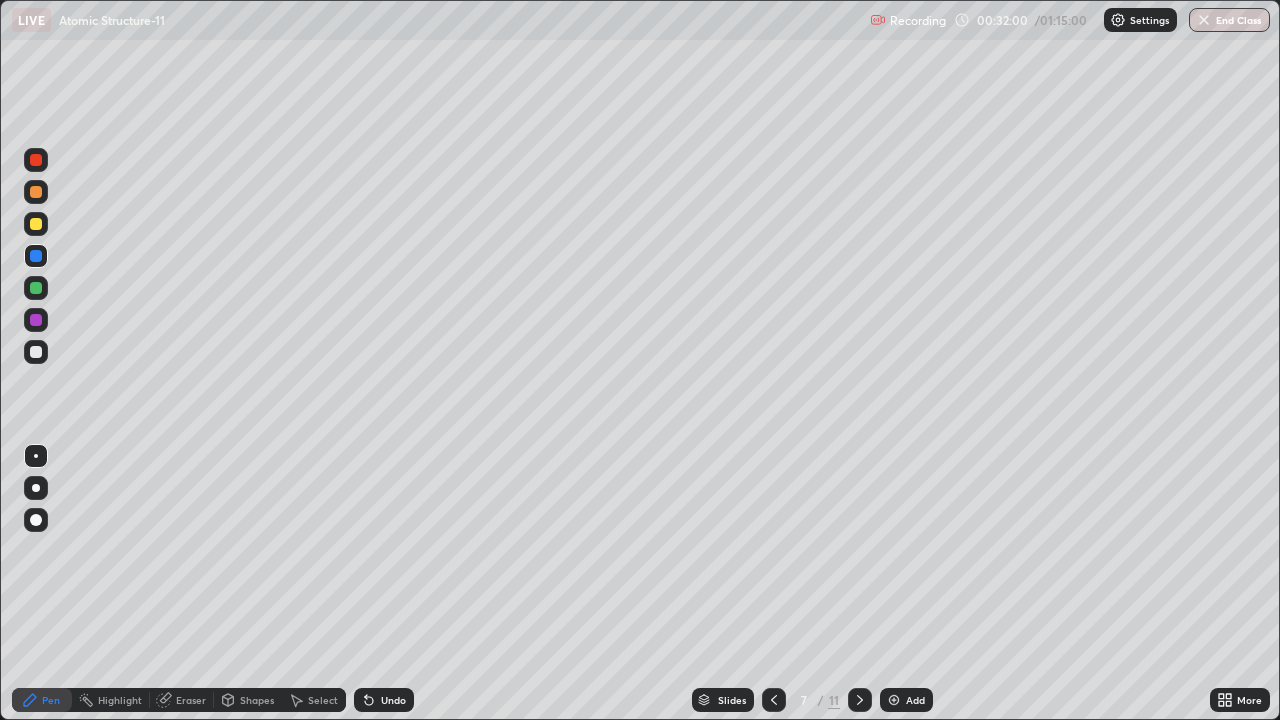 click at bounding box center [36, 288] 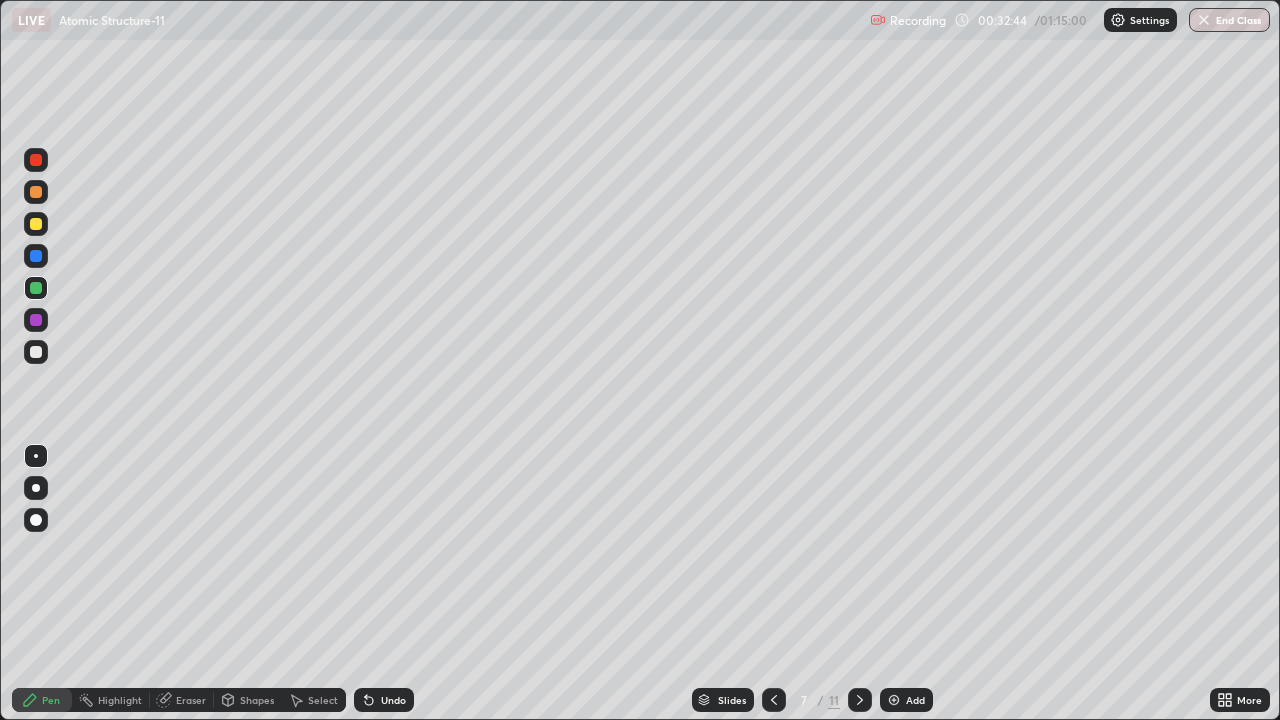 click at bounding box center [36, 320] 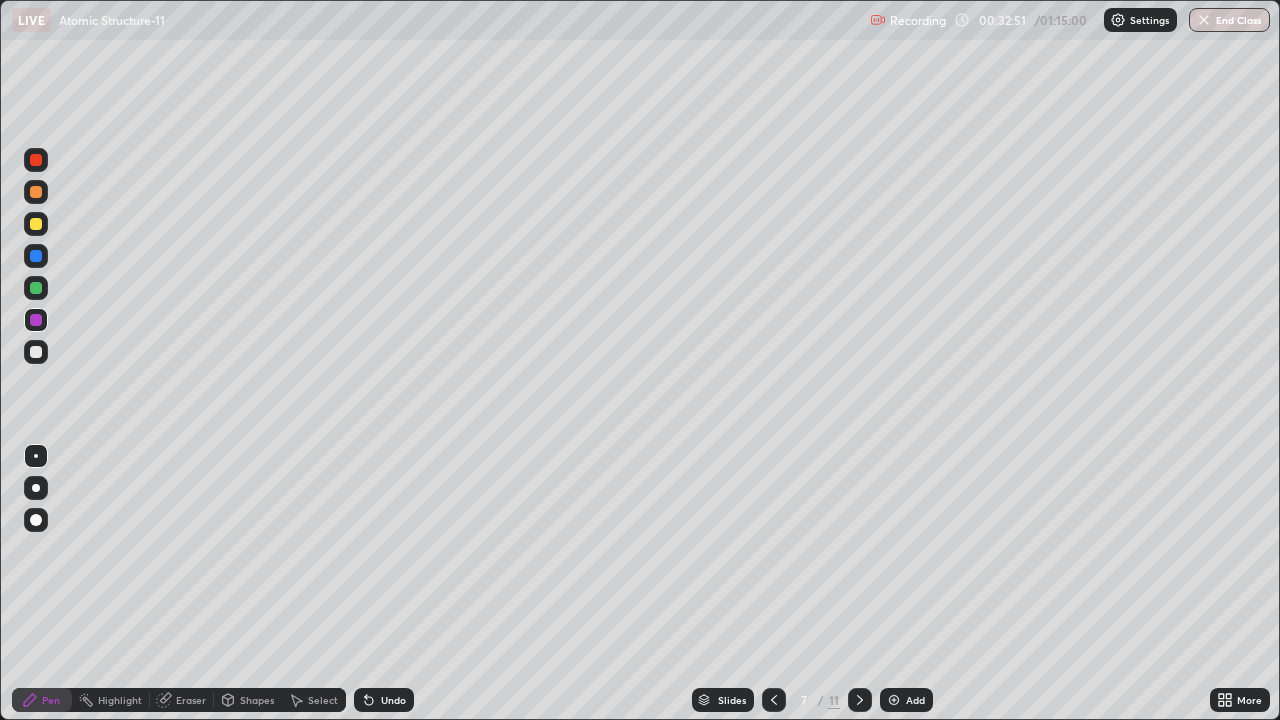 click at bounding box center [36, 352] 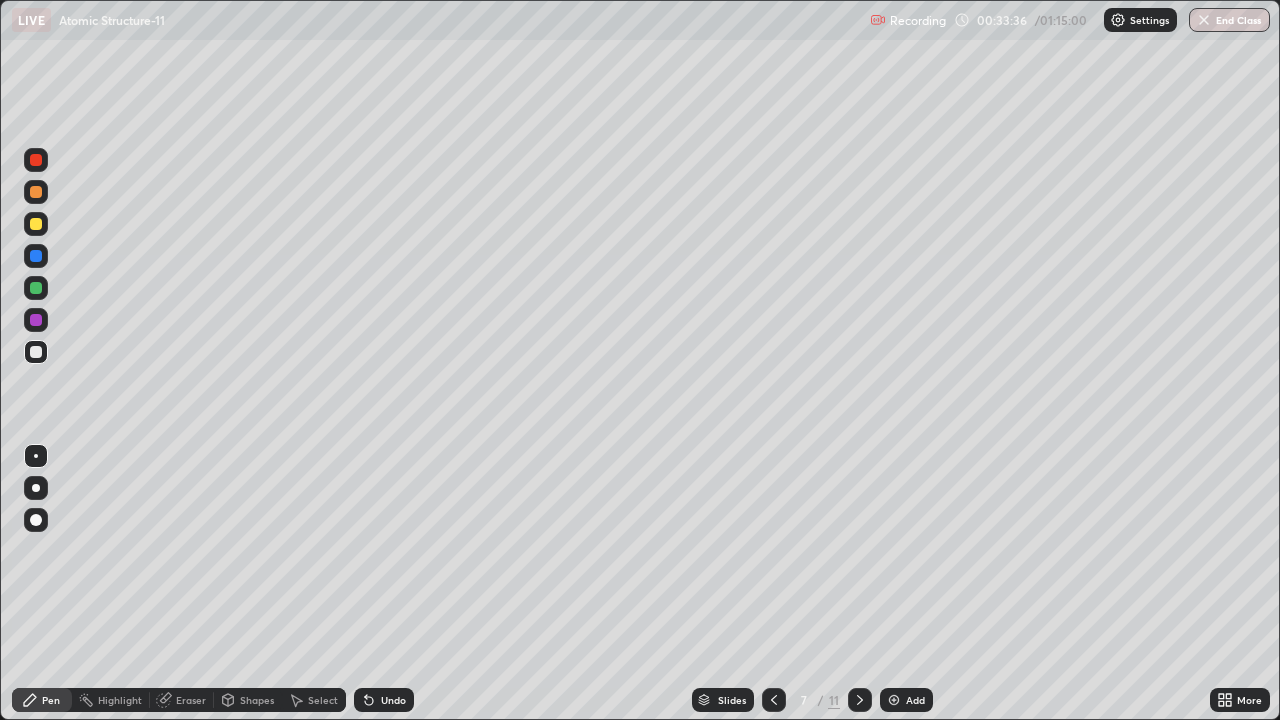 click at bounding box center [36, 192] 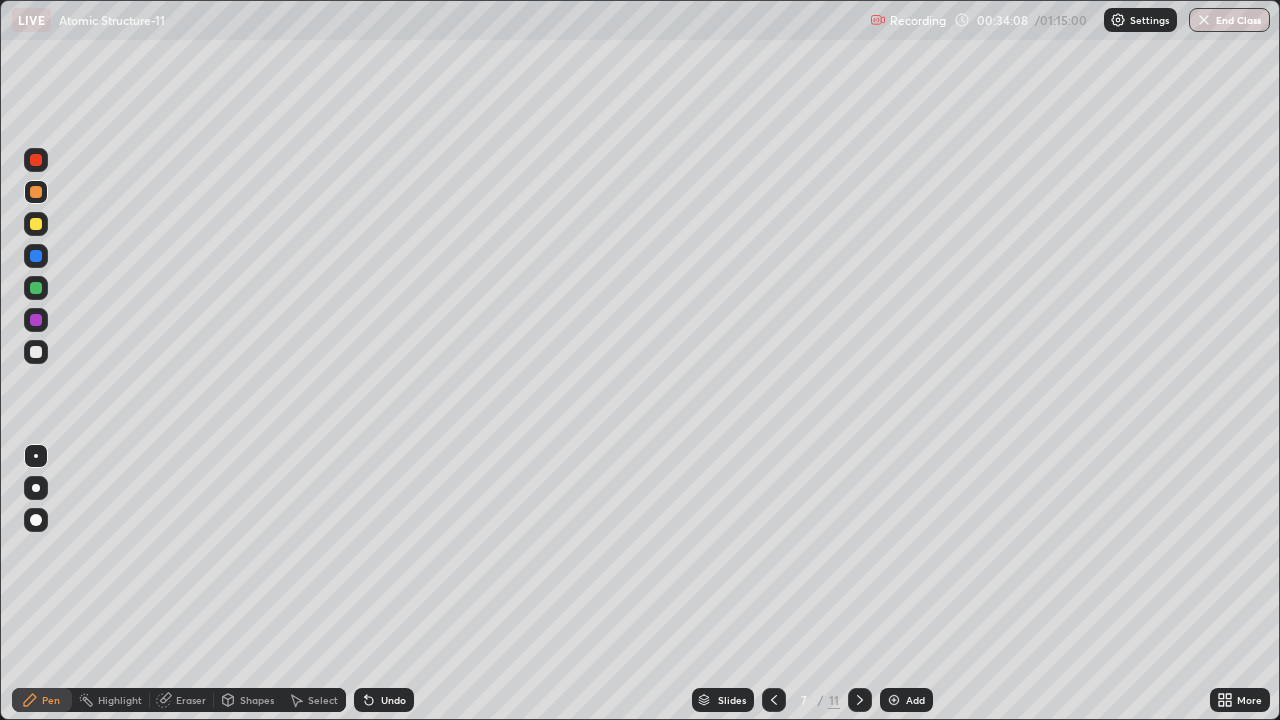 click at bounding box center (36, 256) 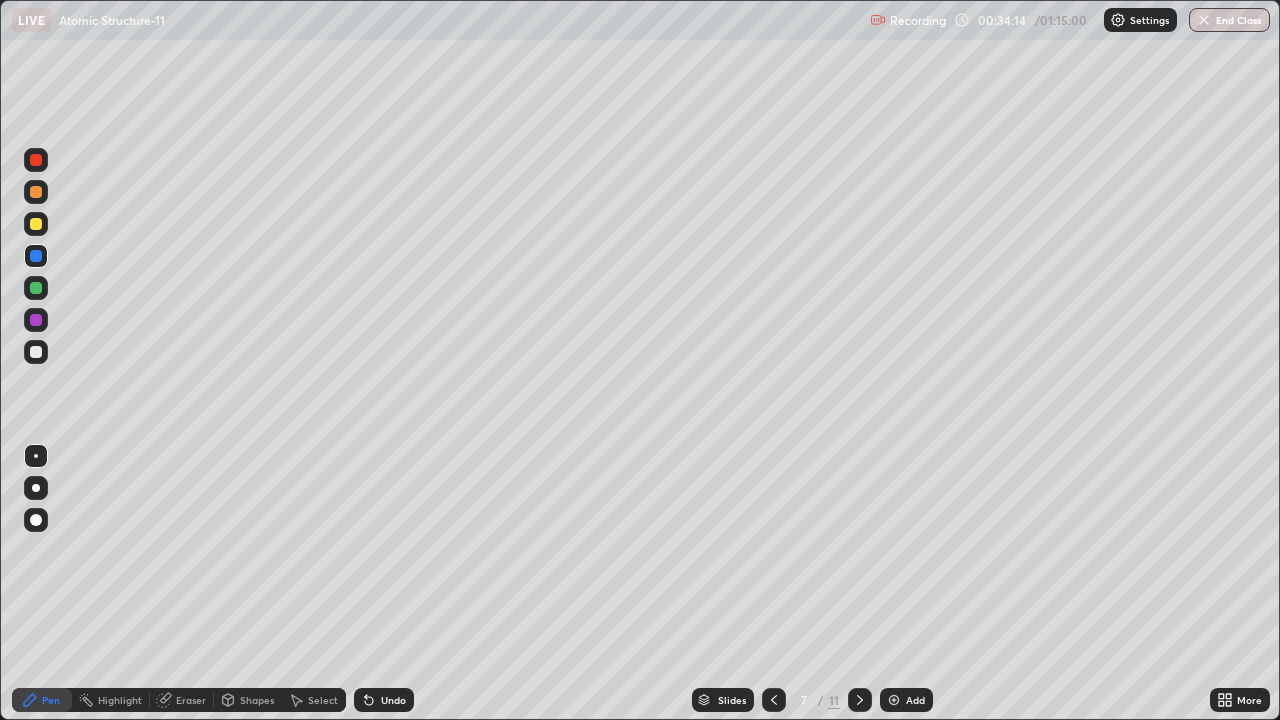 click at bounding box center [36, 192] 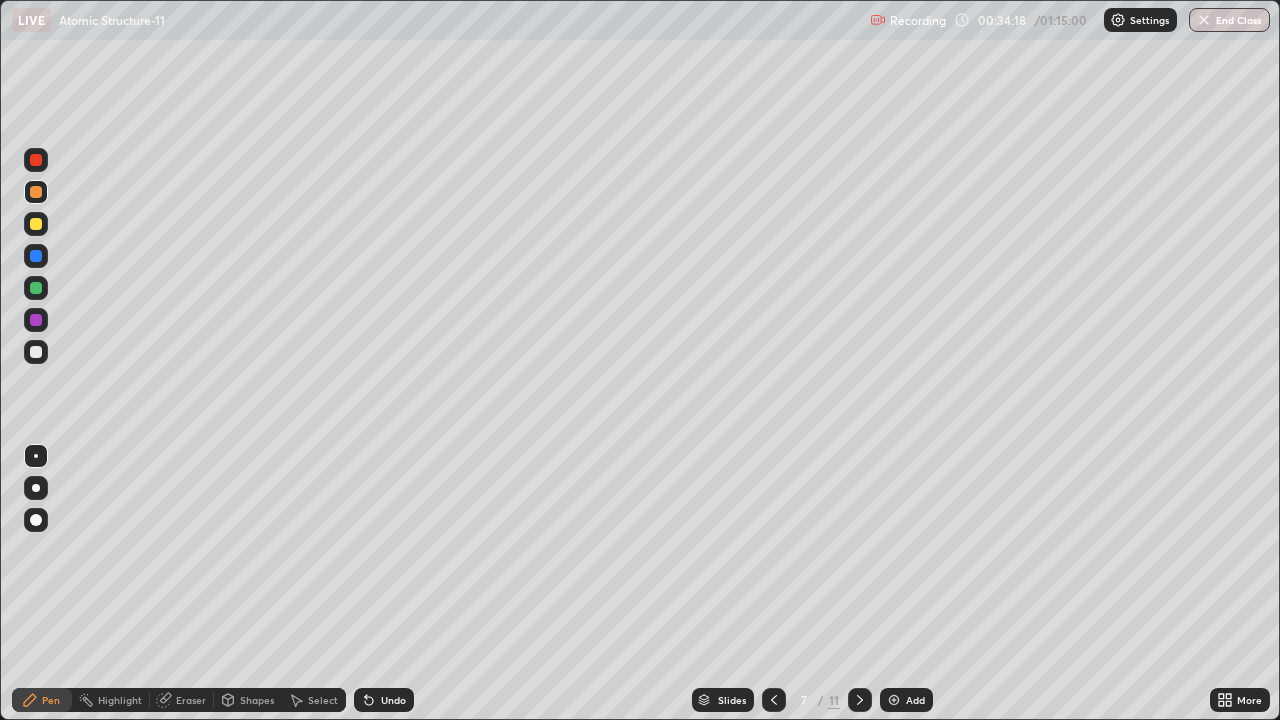 click at bounding box center (36, 352) 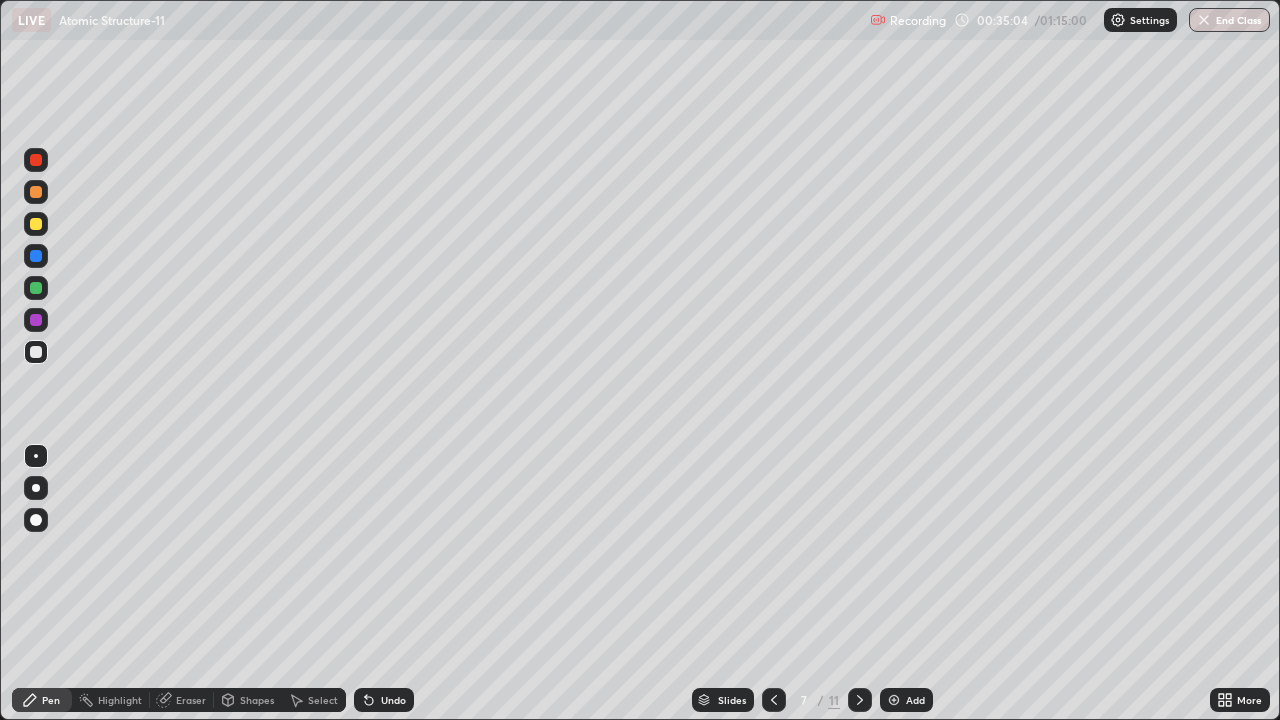 click on "Eraser" at bounding box center (191, 700) 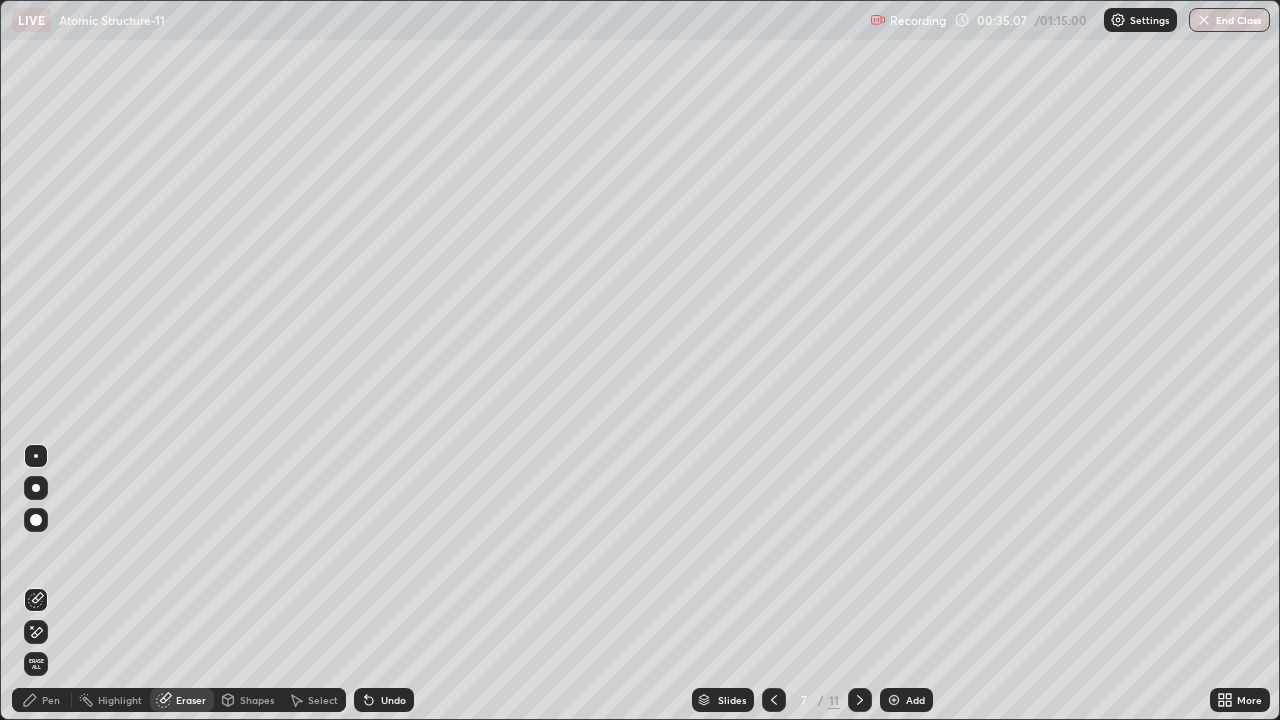 click on "Pen" at bounding box center [42, 700] 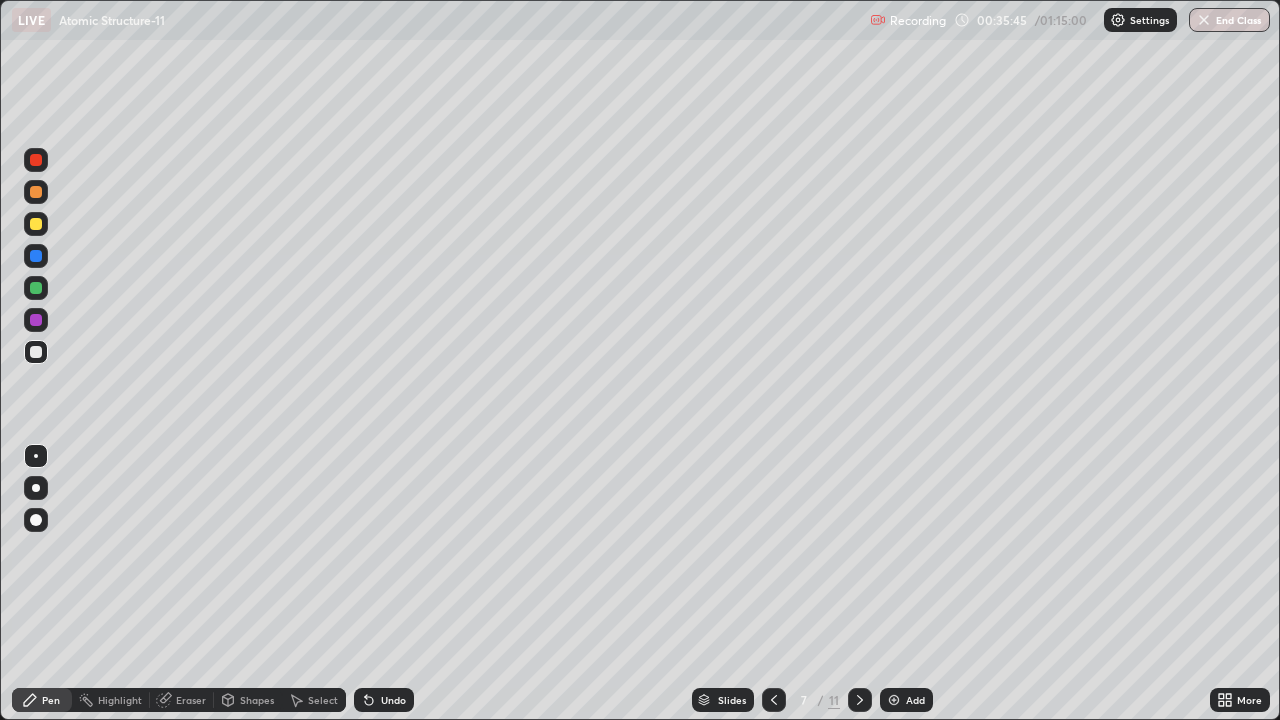 click on "Highlight" at bounding box center [120, 700] 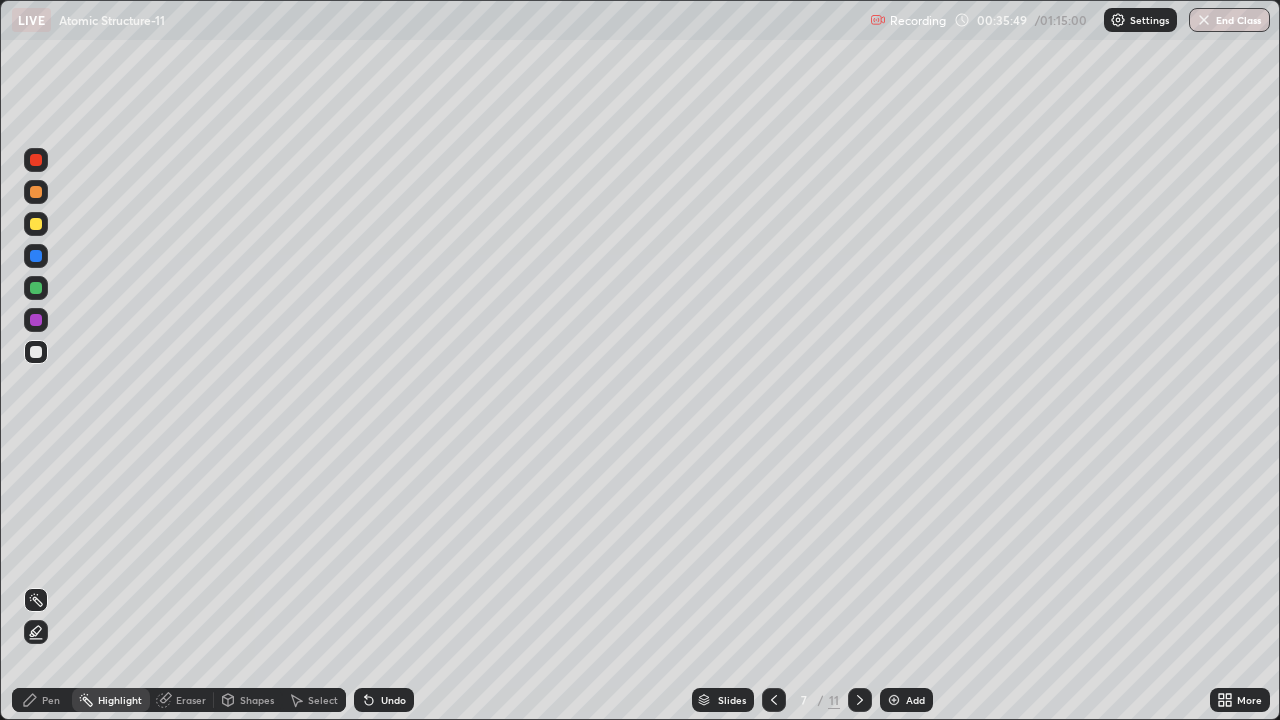 click at bounding box center [36, 320] 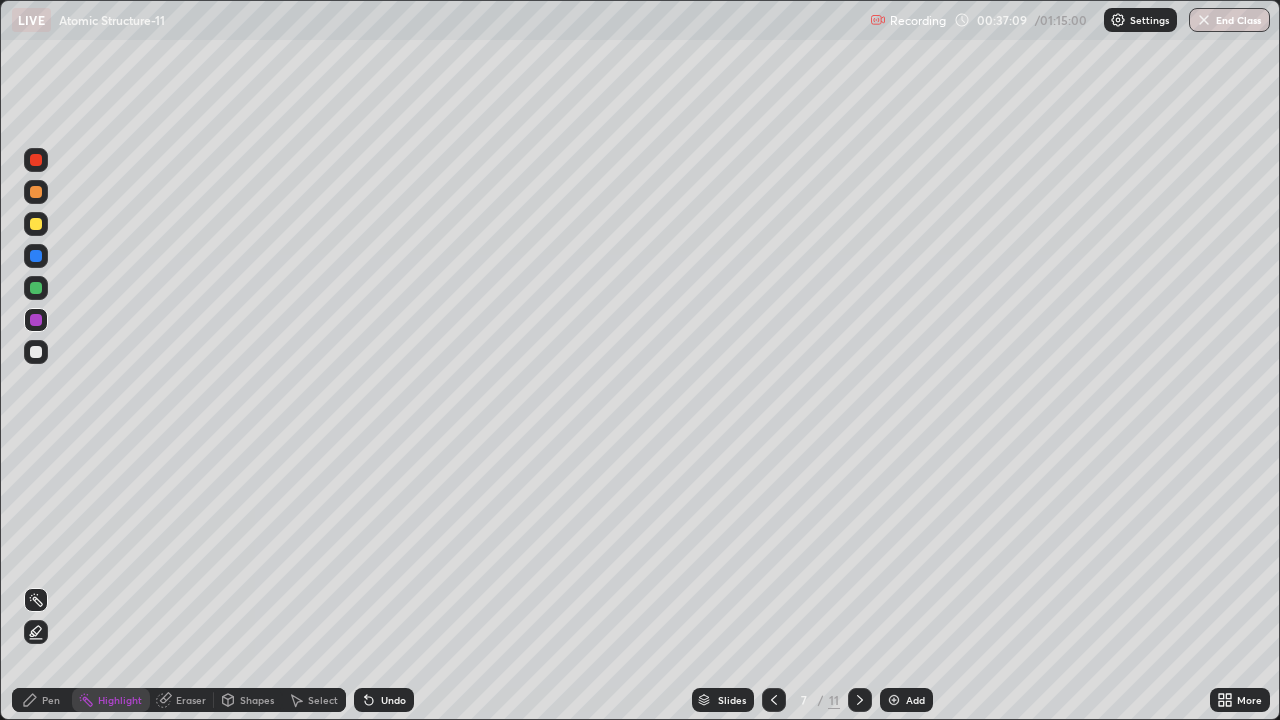 click 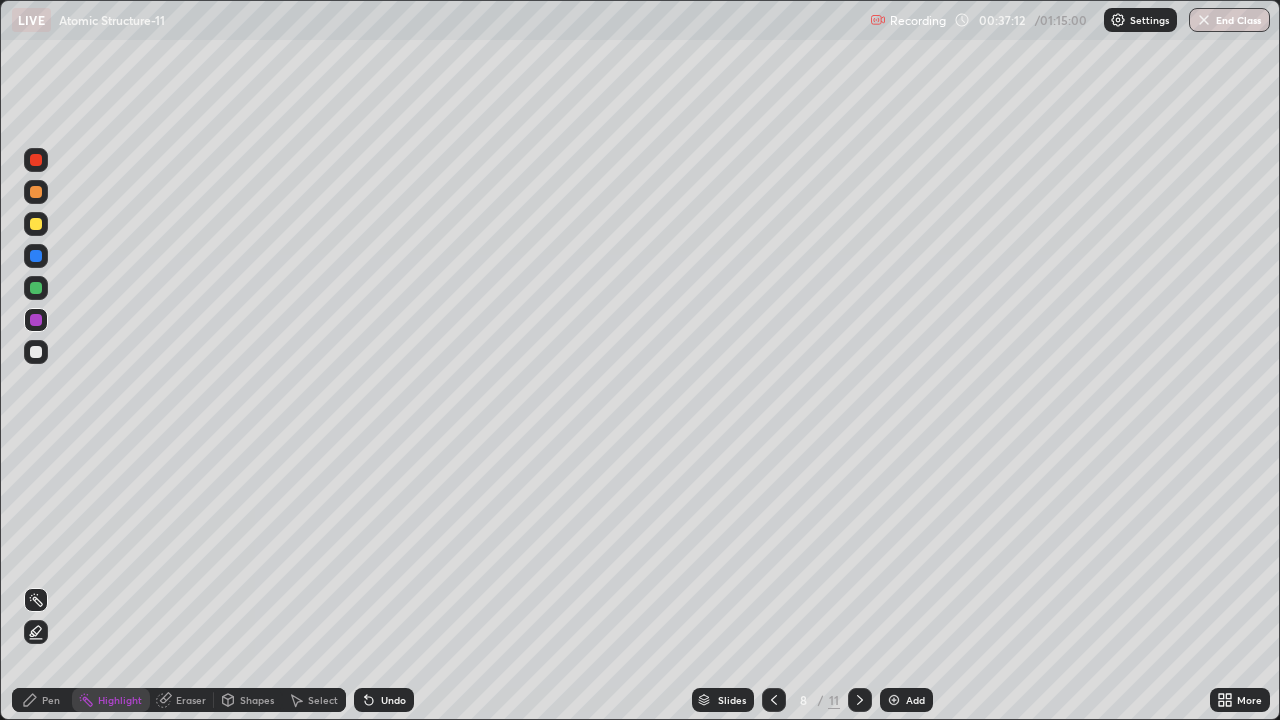 click 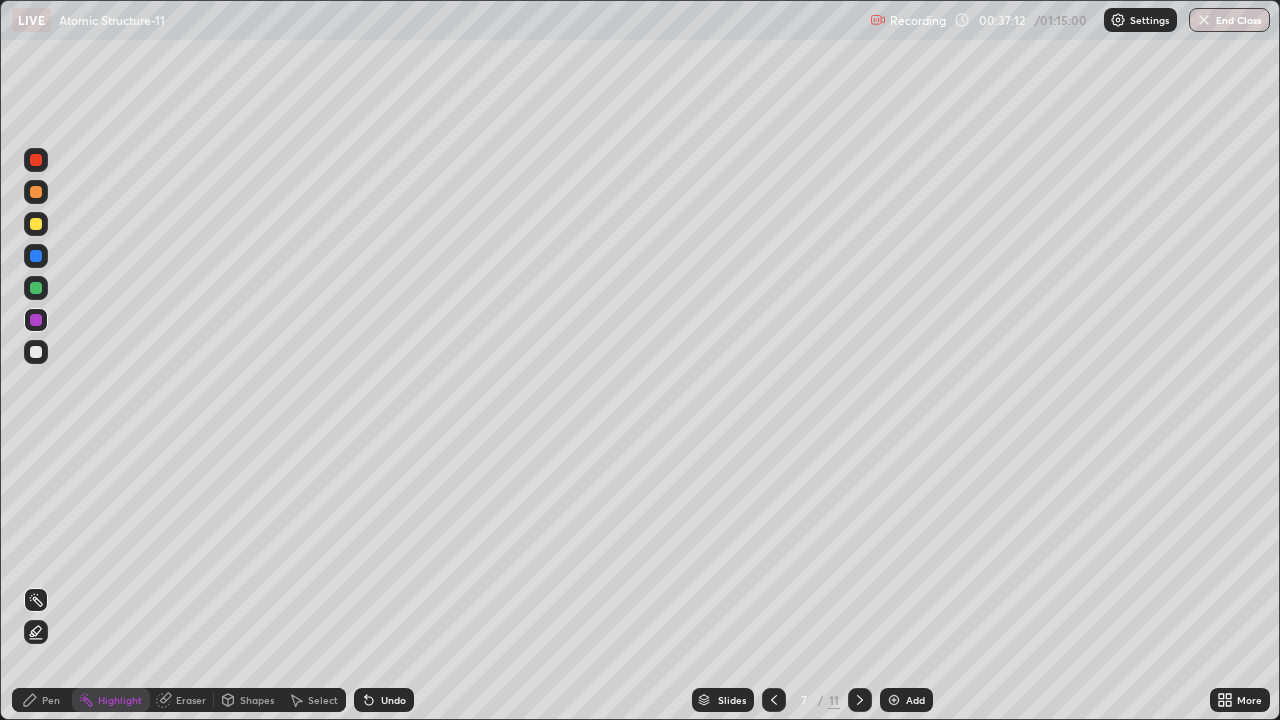 click on "Add" at bounding box center [915, 700] 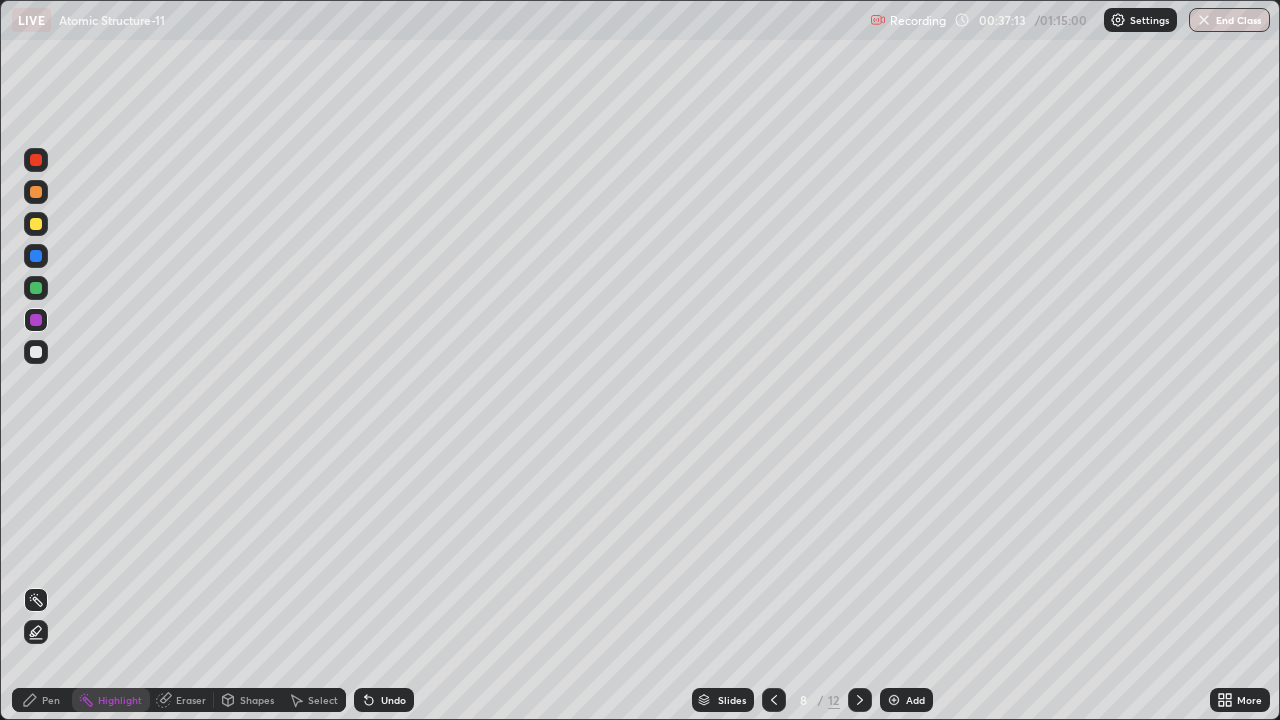 click on "Pen" at bounding box center (51, 700) 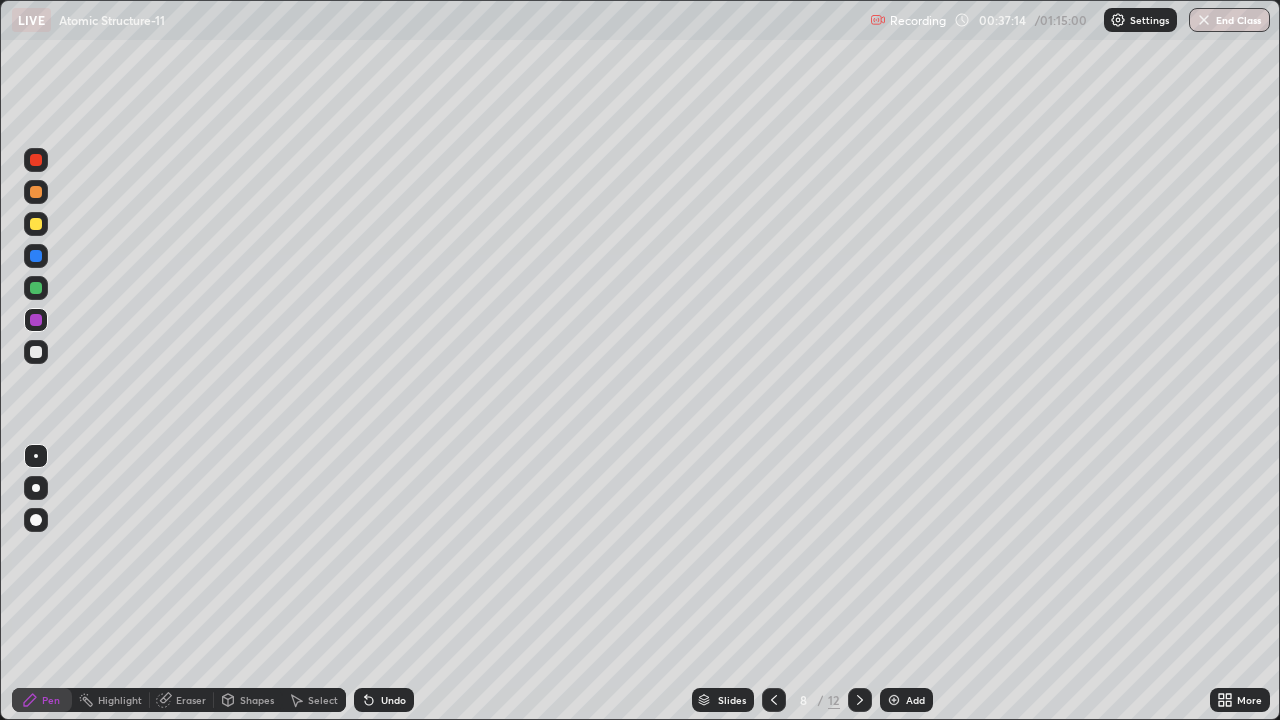 click at bounding box center (36, 192) 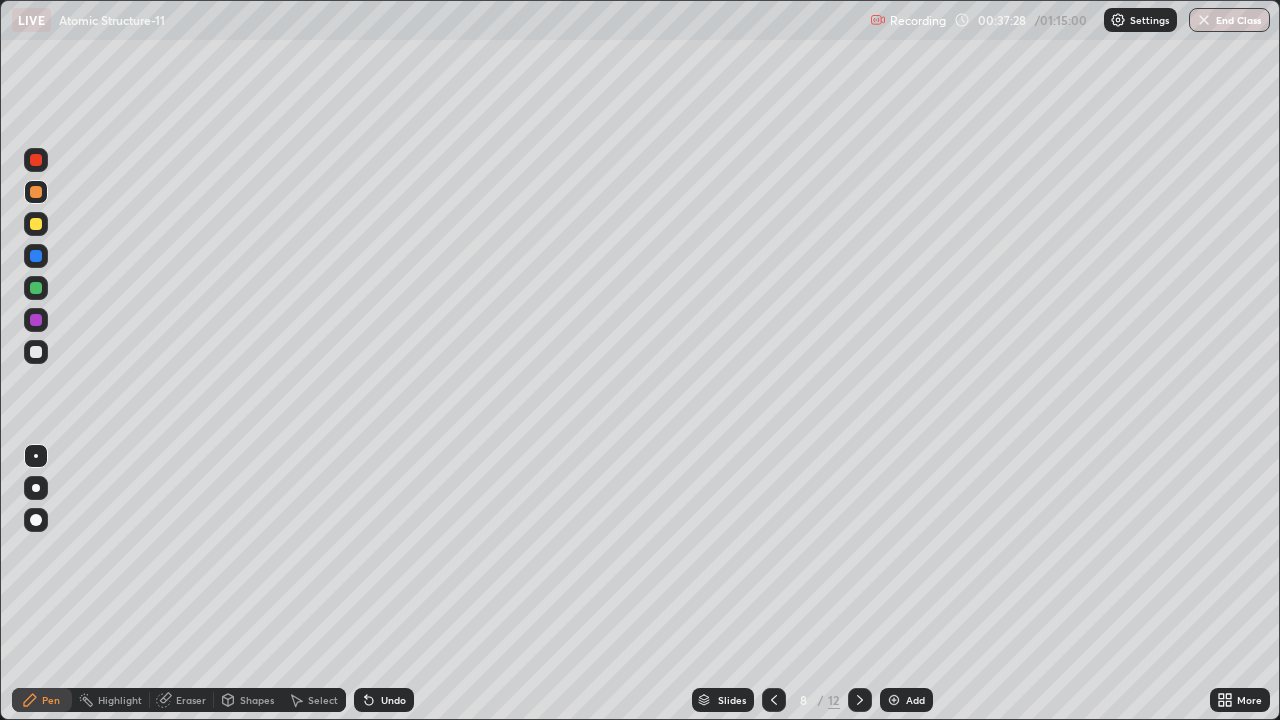 click at bounding box center (36, 288) 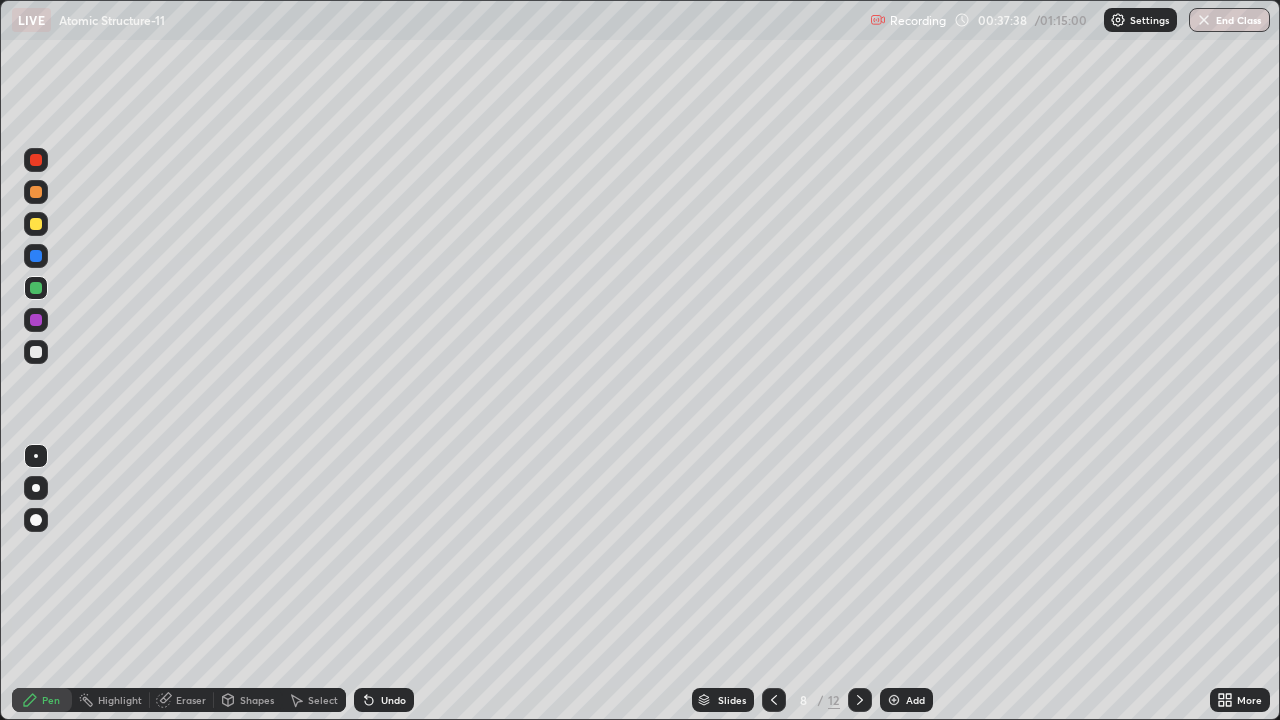 click at bounding box center (36, 256) 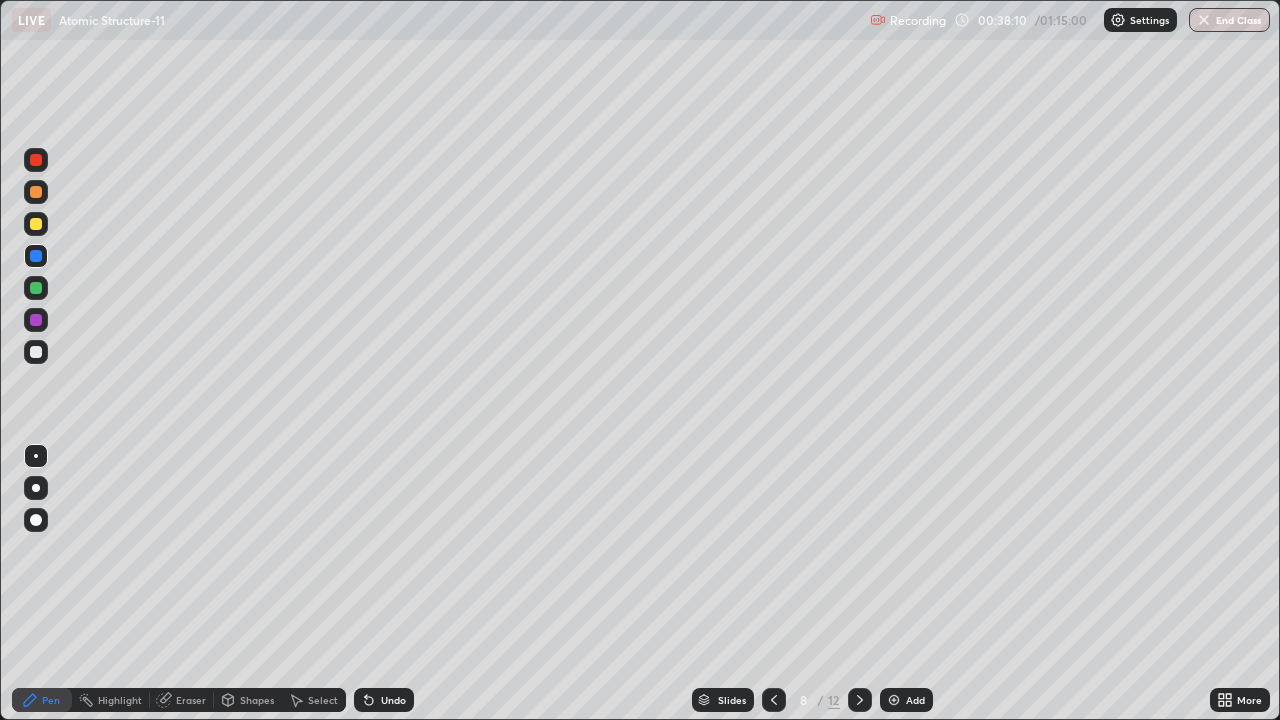 click at bounding box center (36, 352) 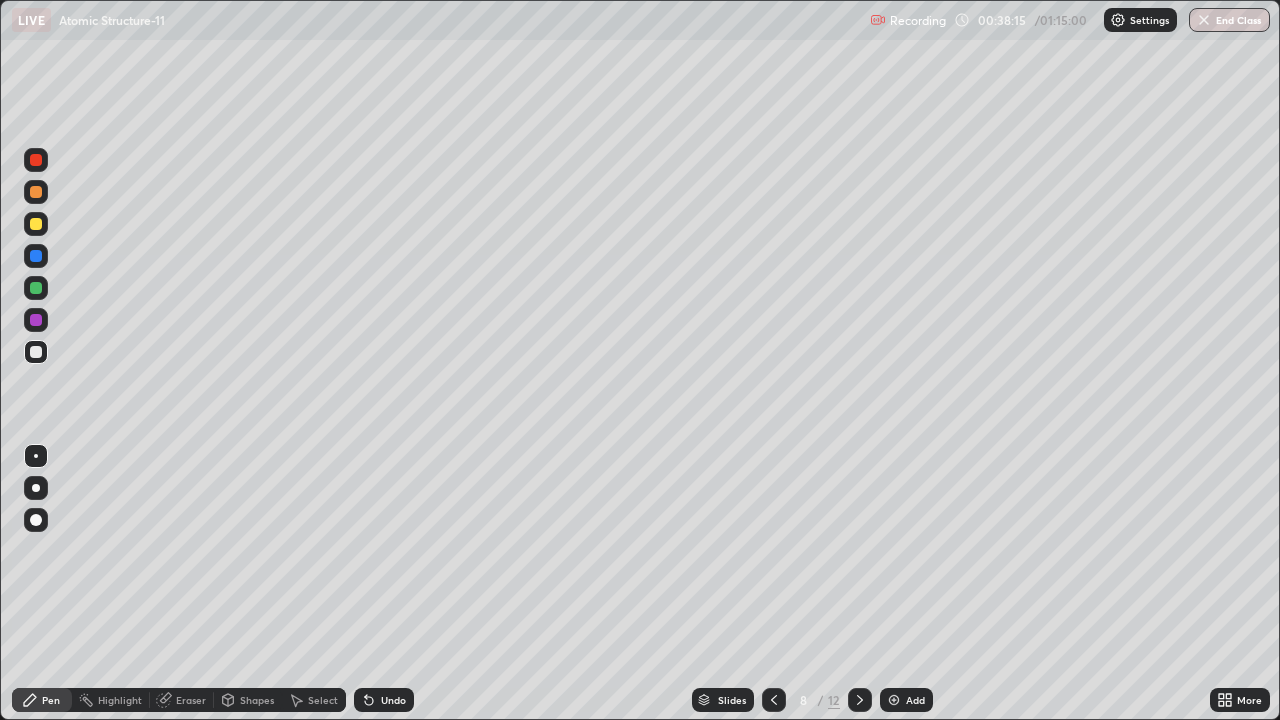 click at bounding box center (36, 320) 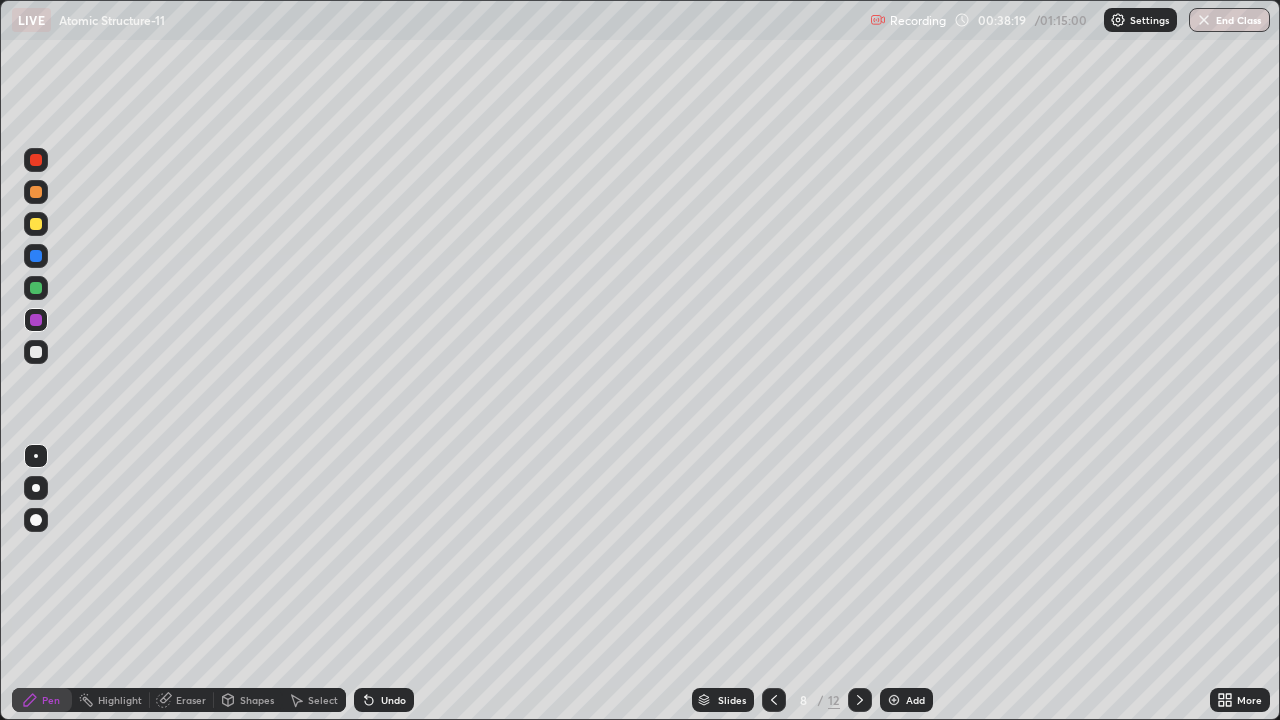 click at bounding box center [36, 352] 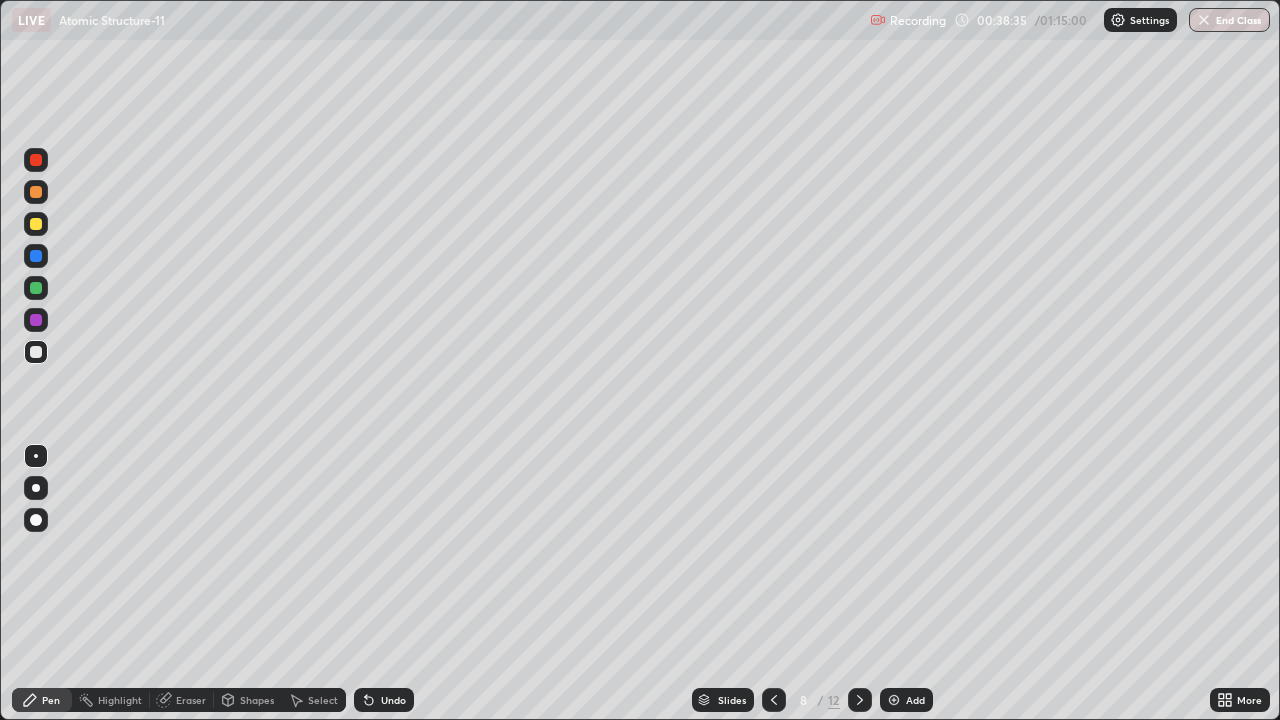 click at bounding box center [36, 320] 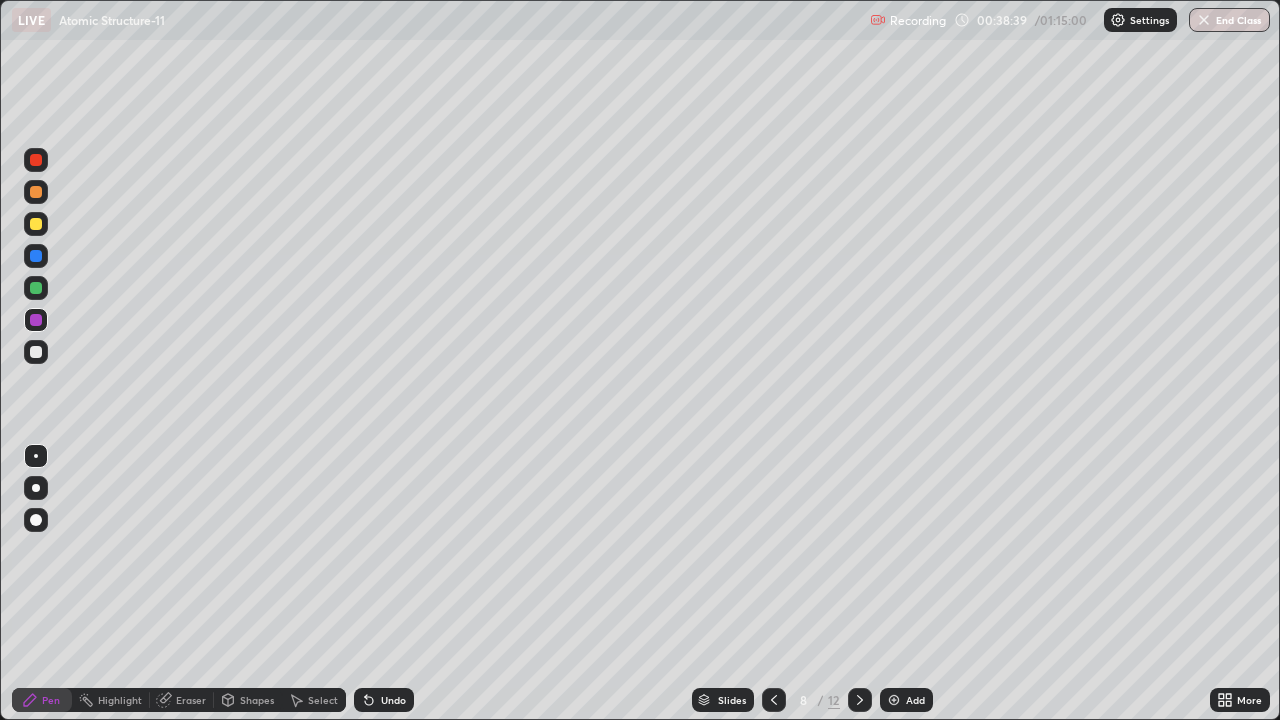 click at bounding box center (36, 352) 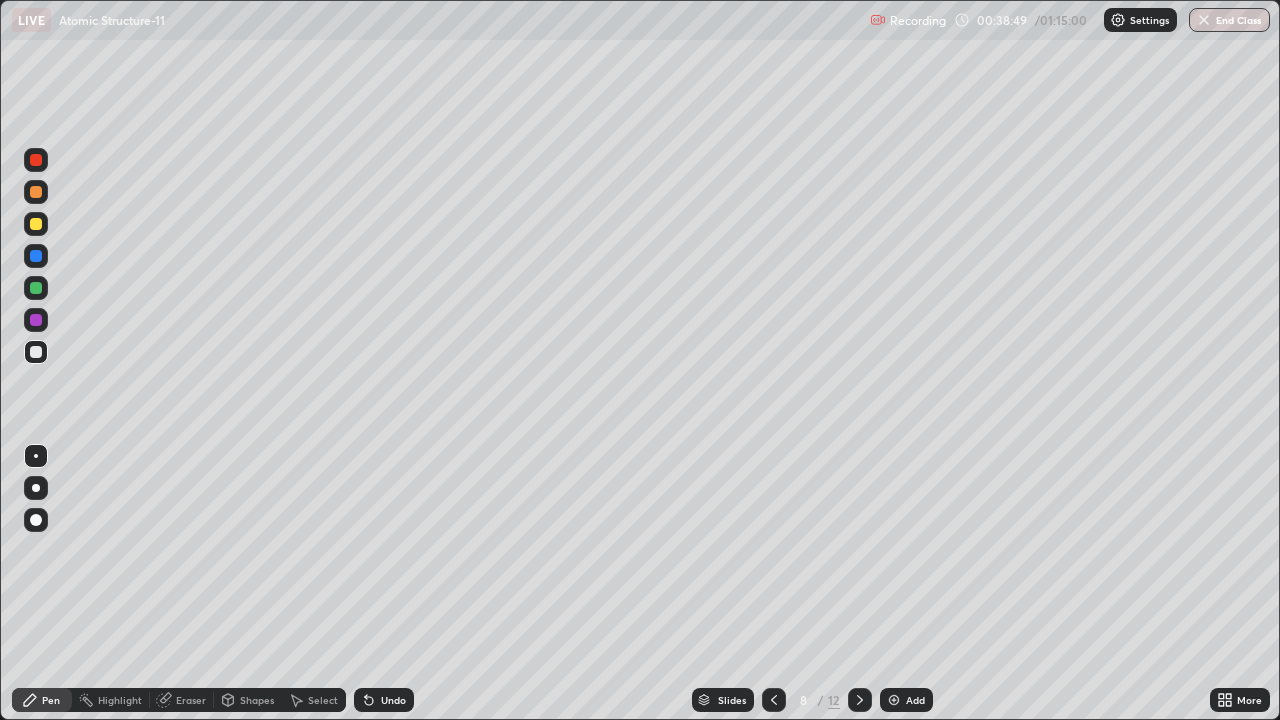 click 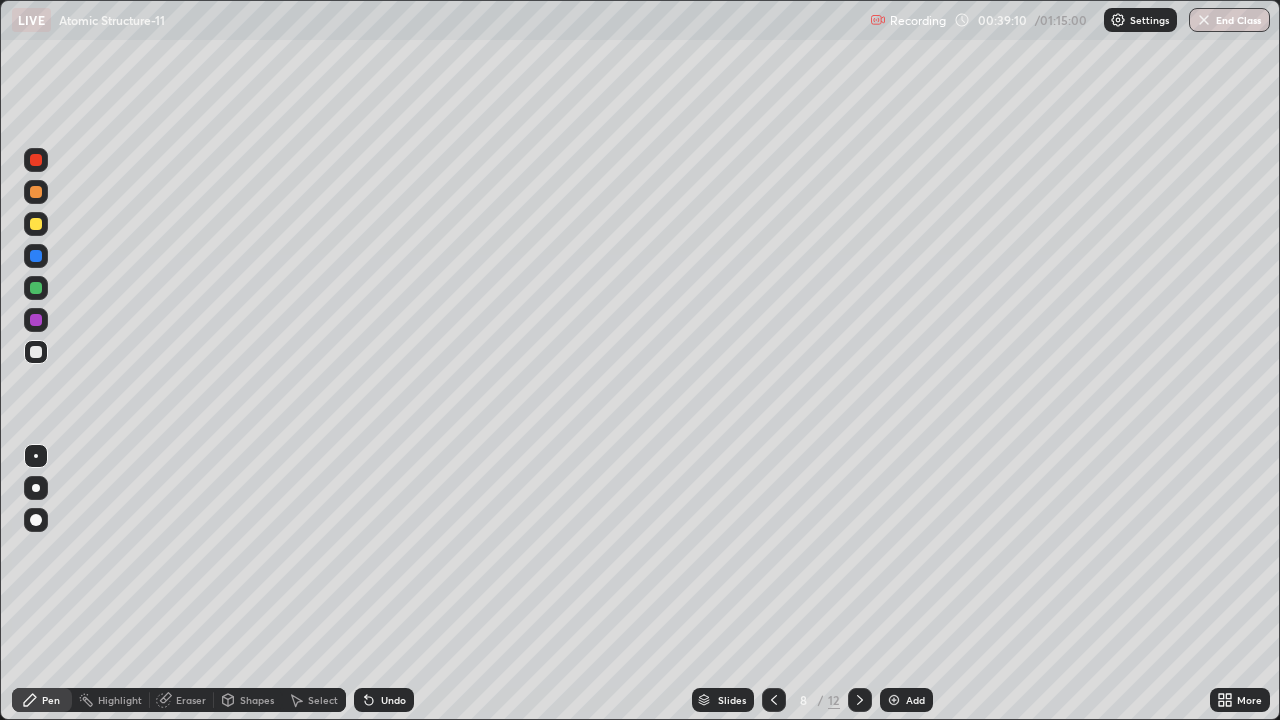 click at bounding box center (36, 192) 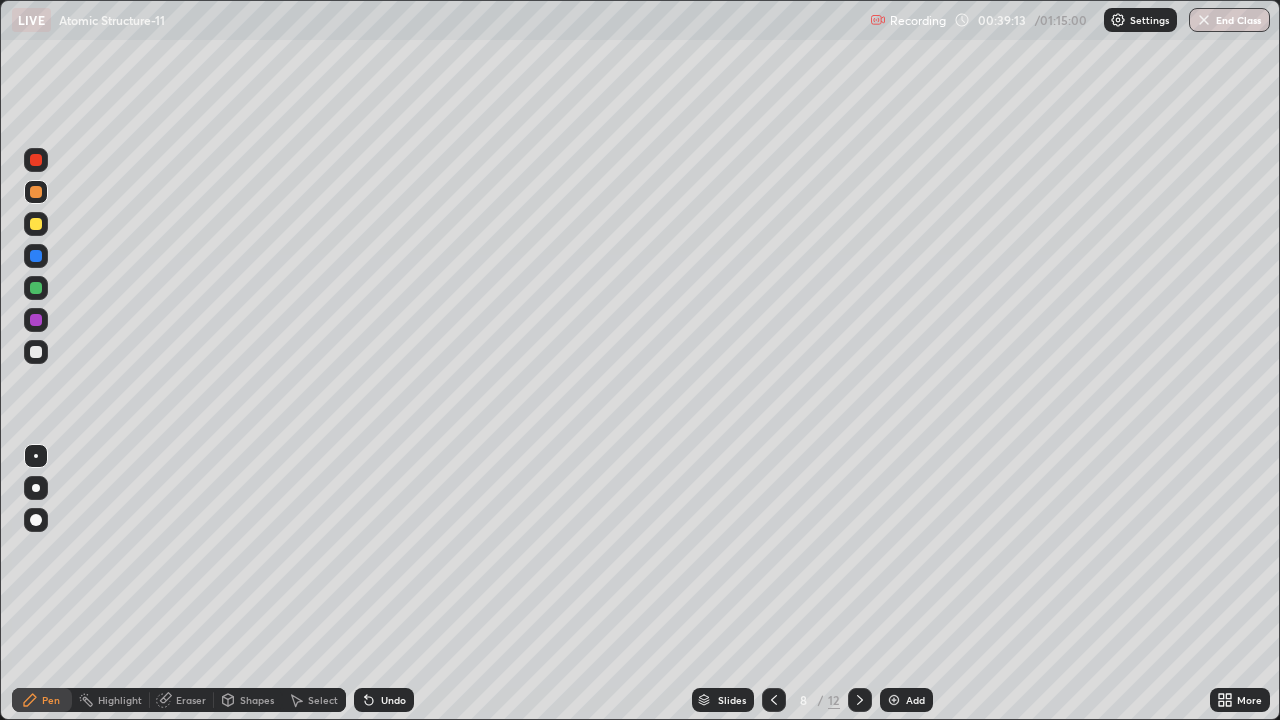 click at bounding box center [36, 352] 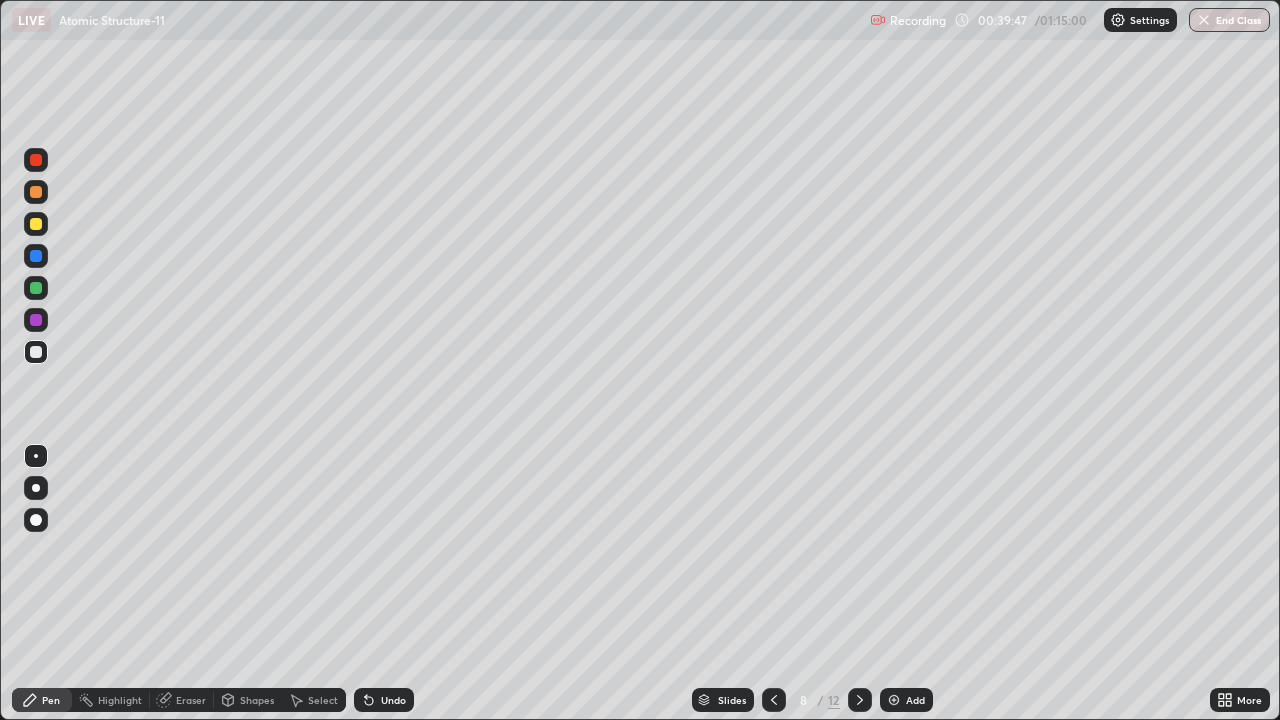 click at bounding box center (36, 288) 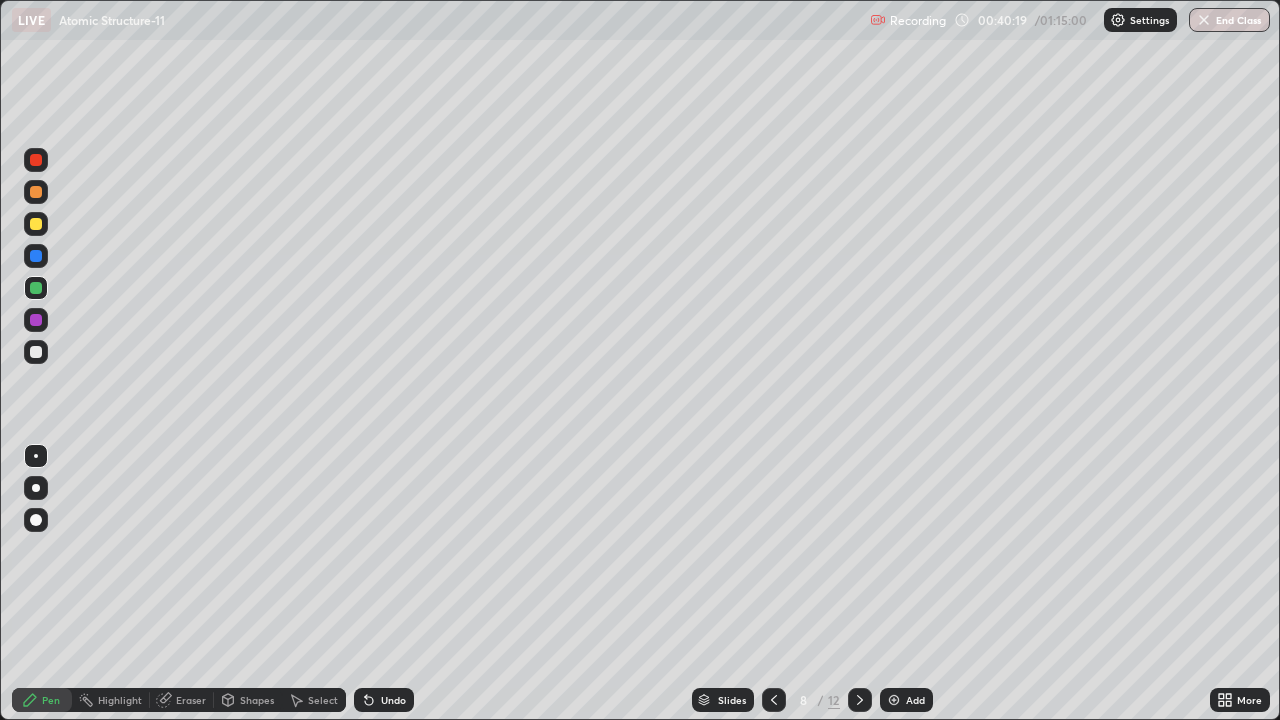 click on "Eraser" at bounding box center (182, 700) 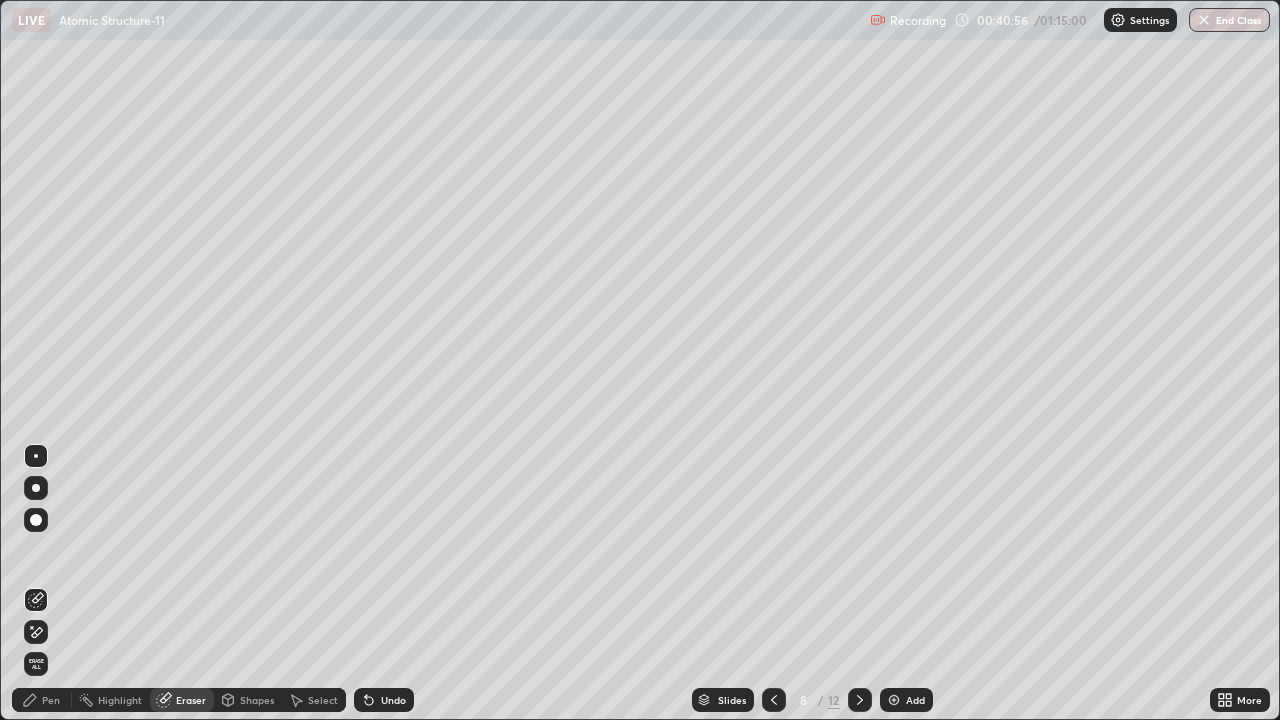 click at bounding box center [774, 700] 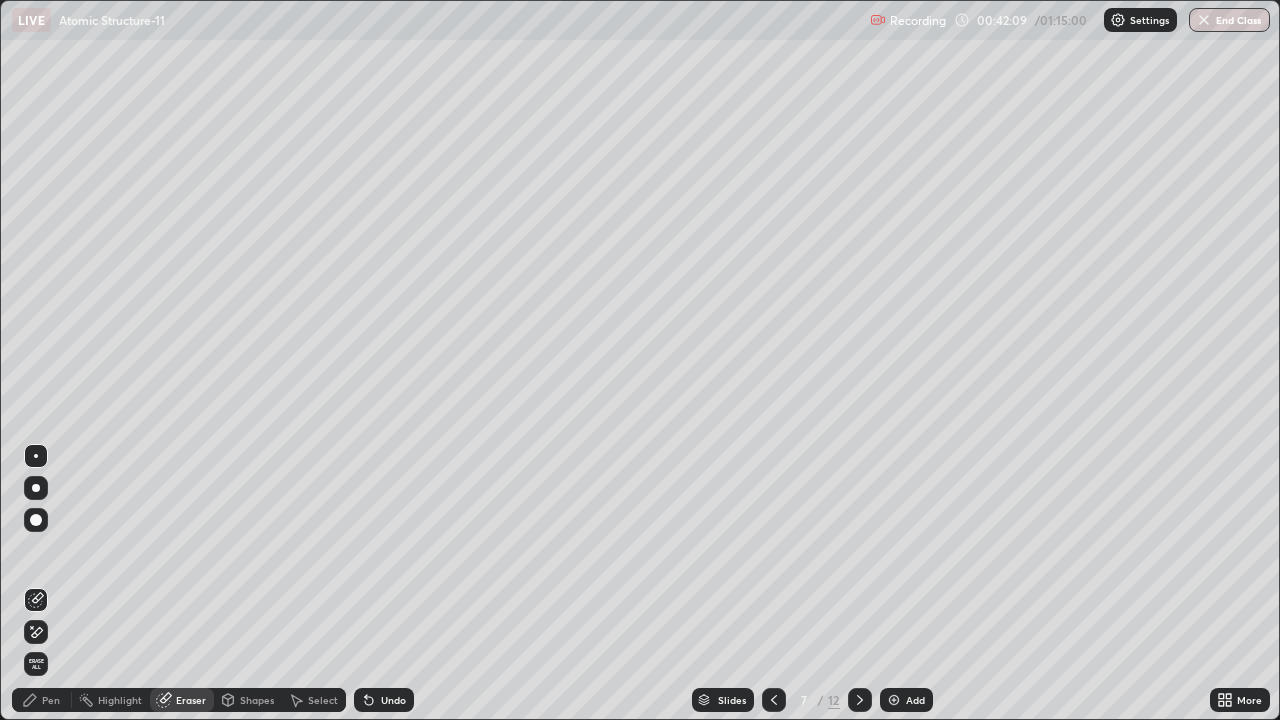 click on "Pen" at bounding box center (42, 700) 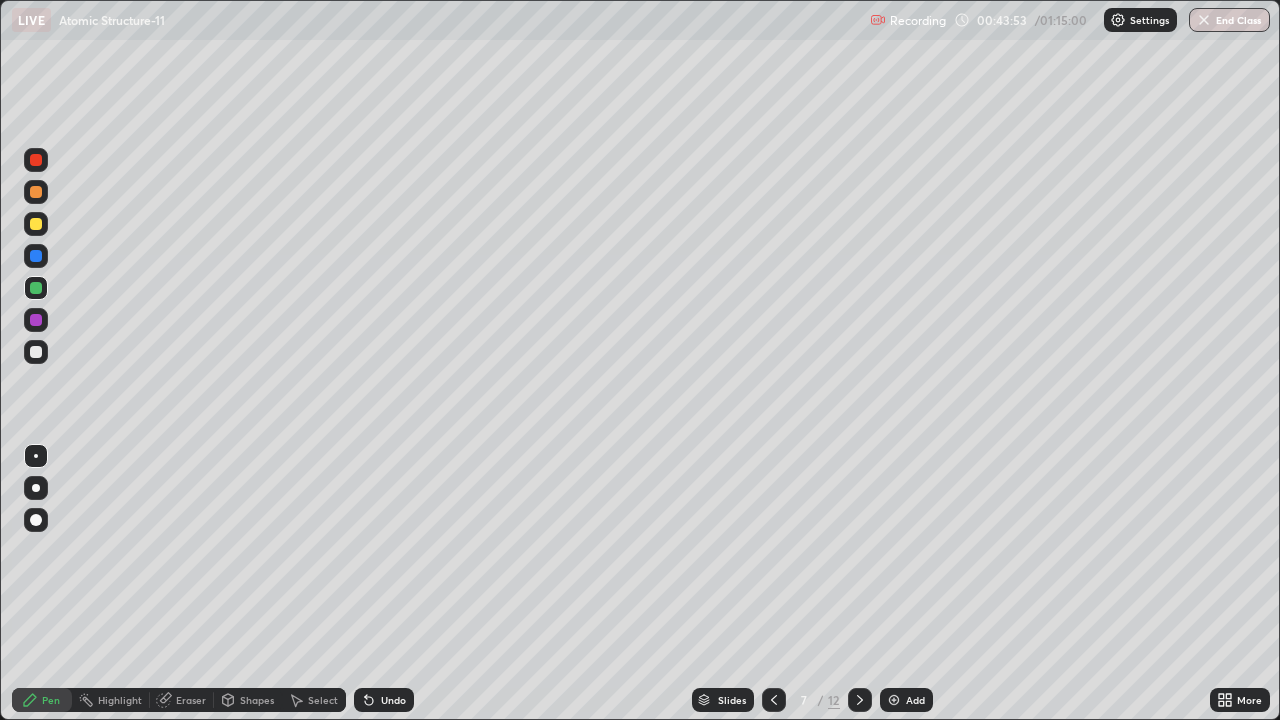 click at bounding box center [860, 700] 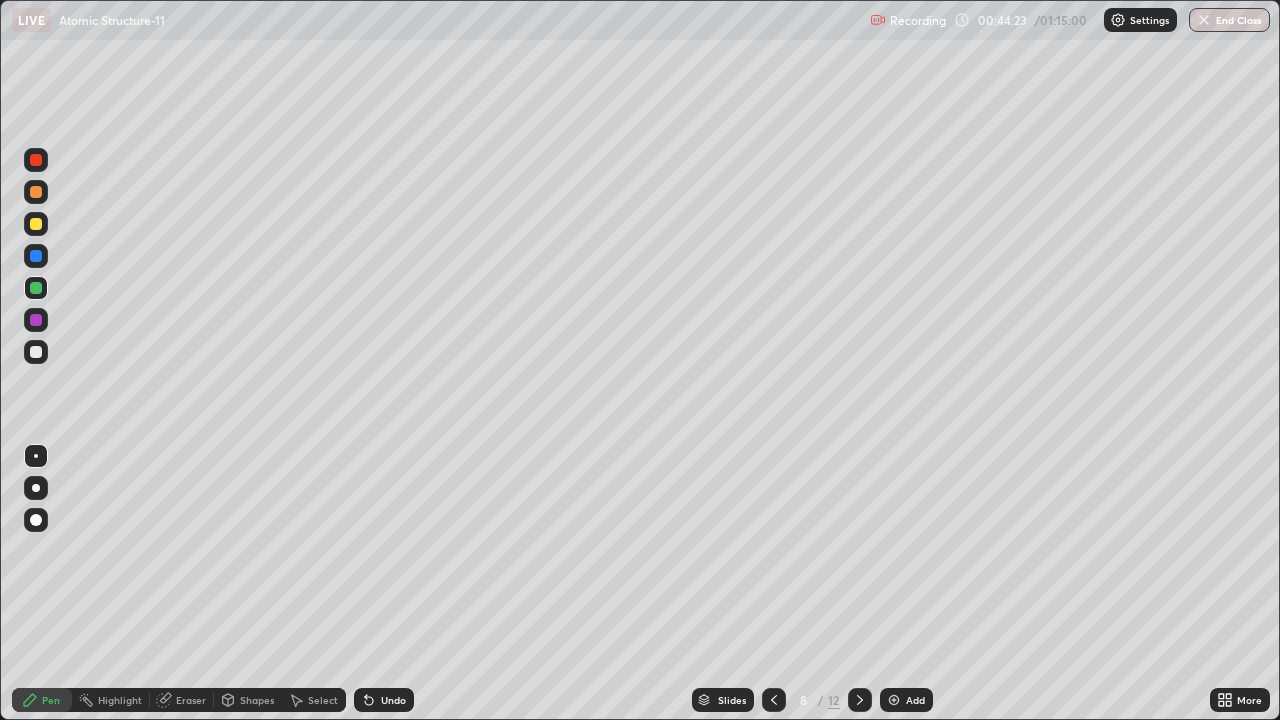 click at bounding box center (36, 256) 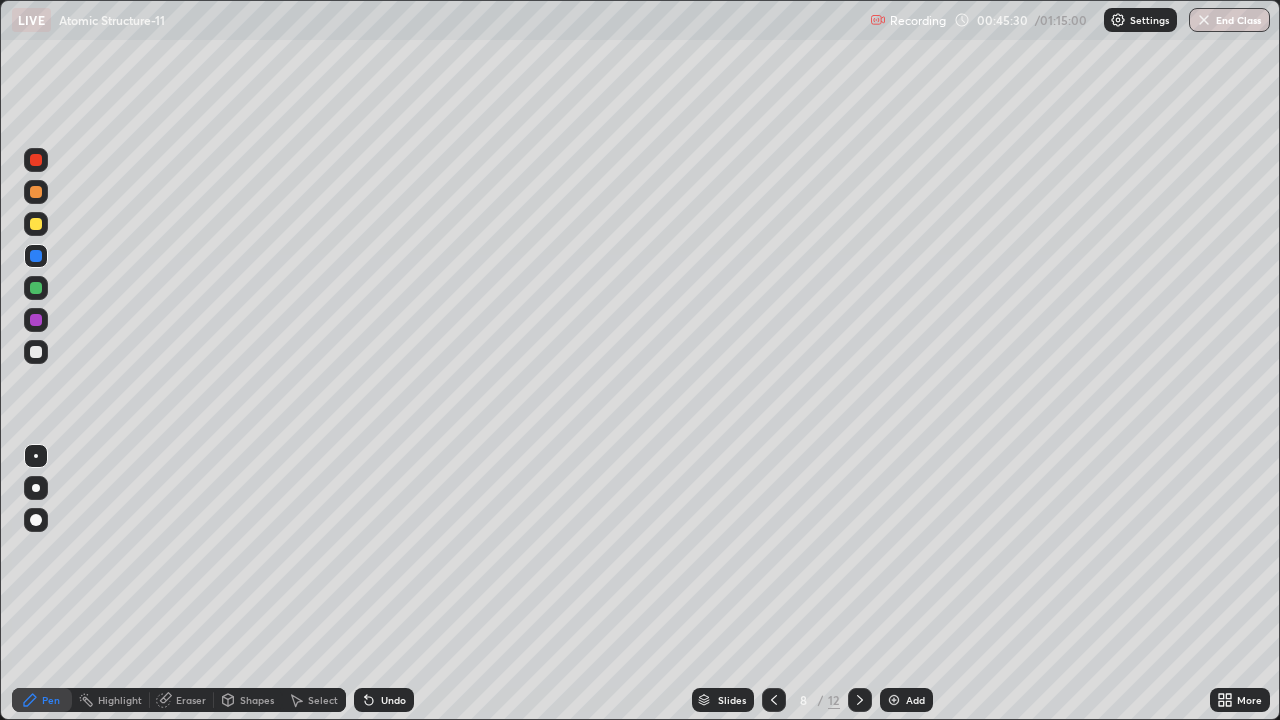 click 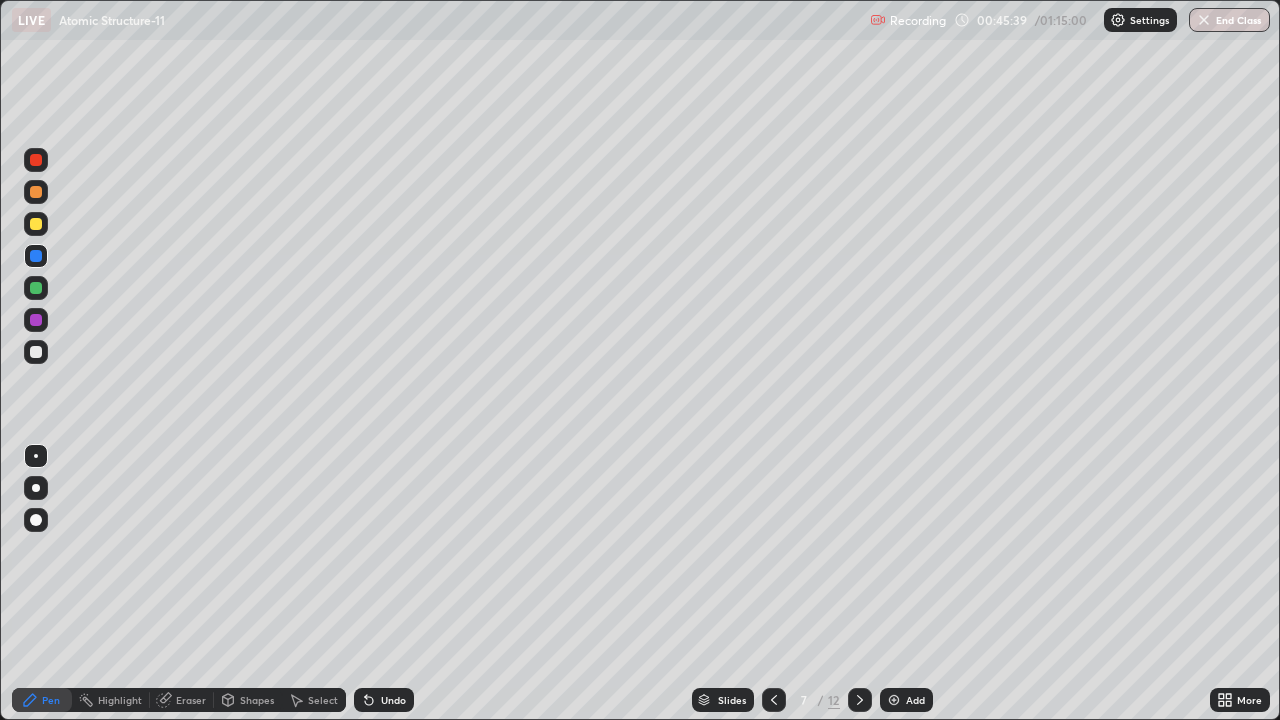 click 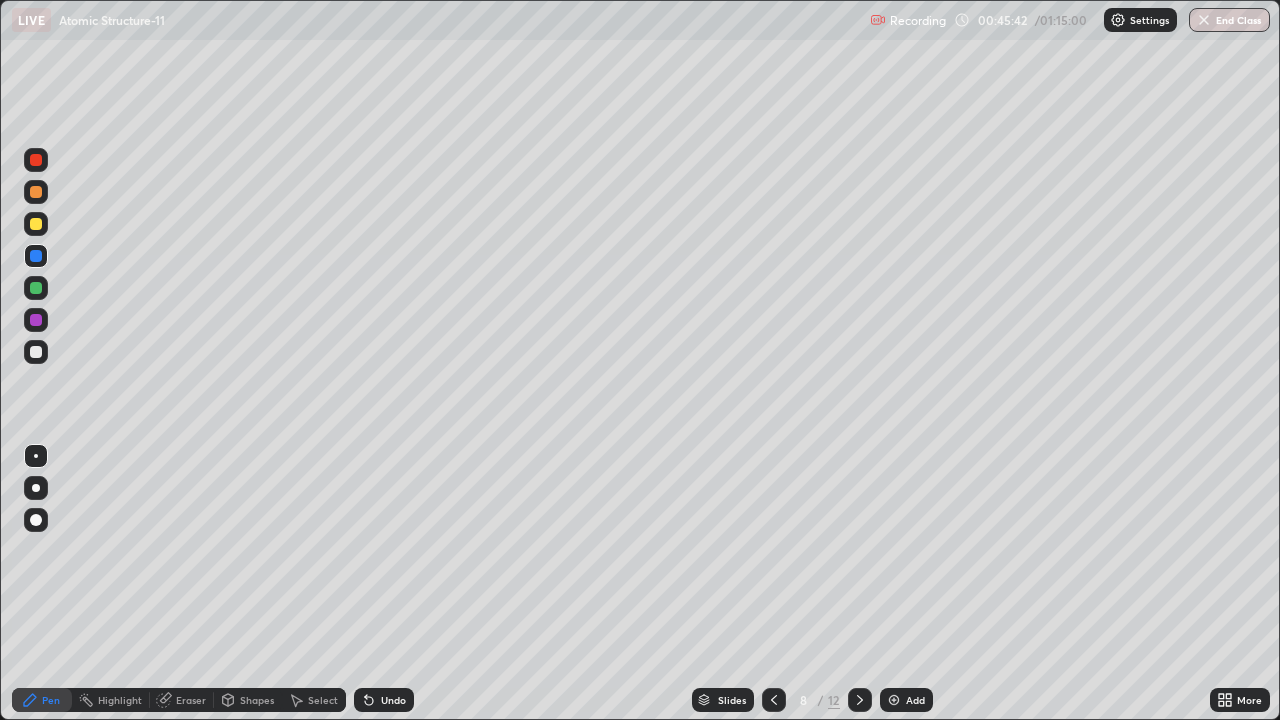 click at bounding box center [774, 700] 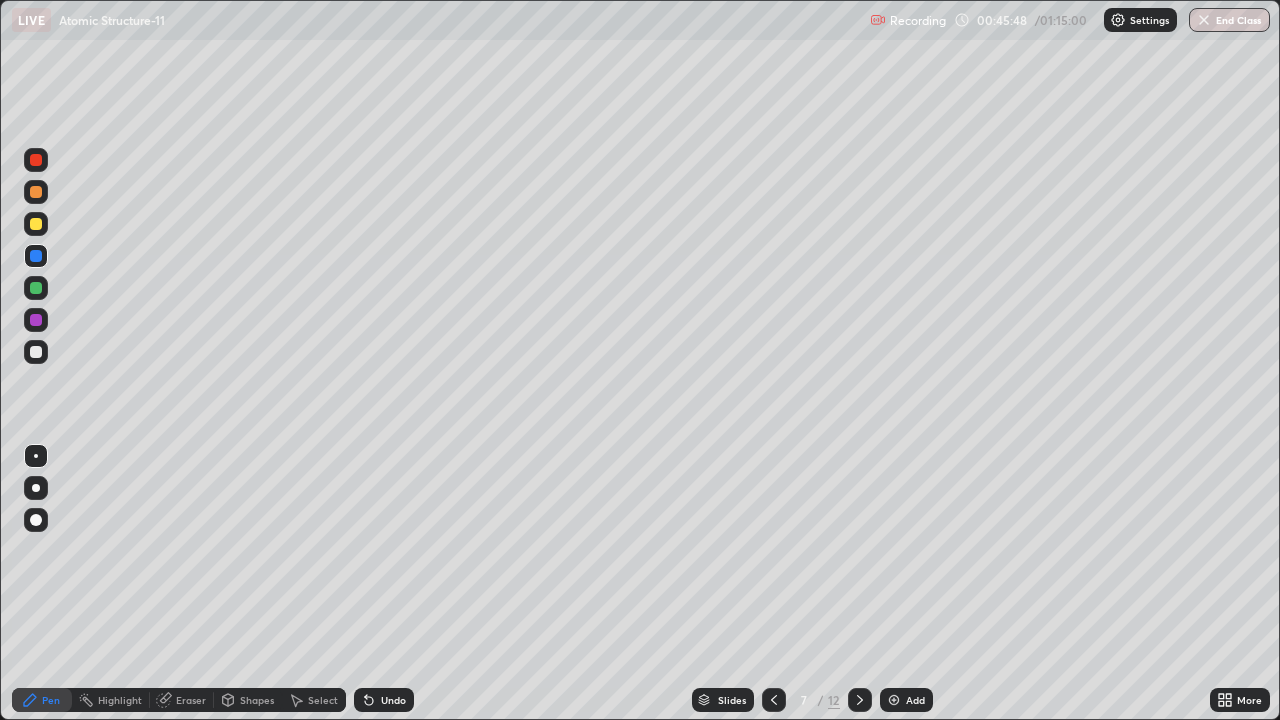 click 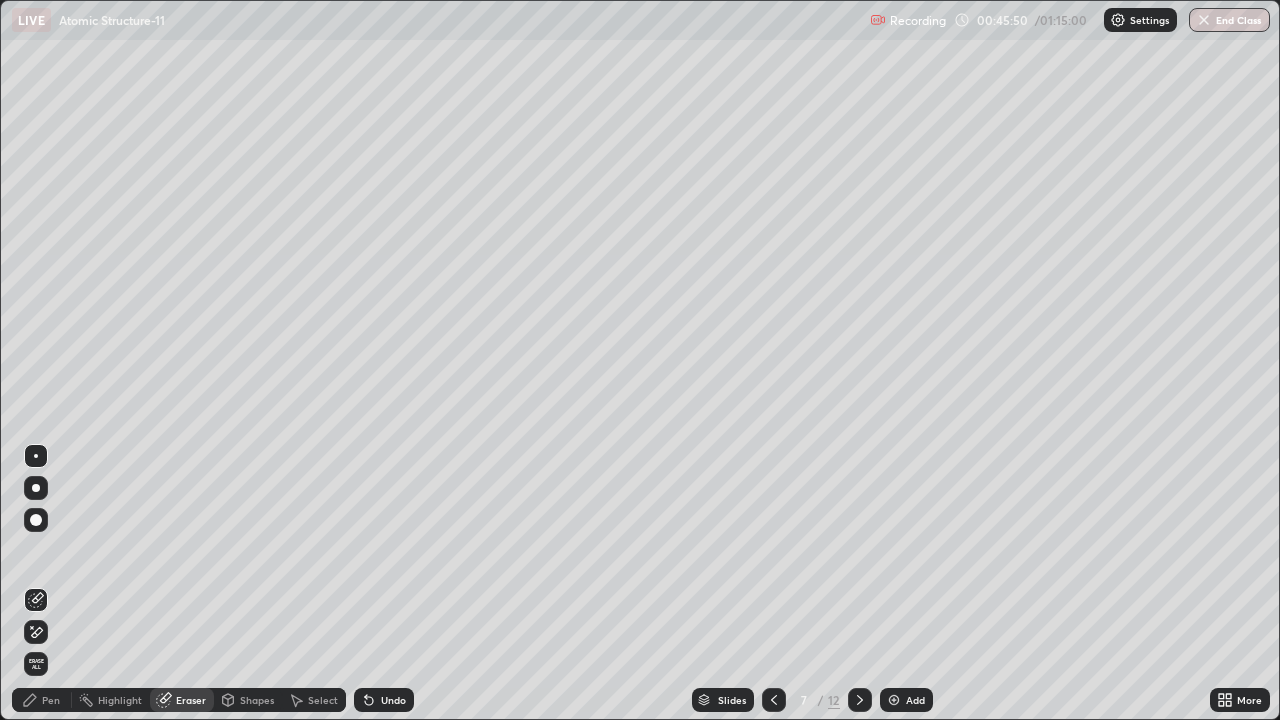 click 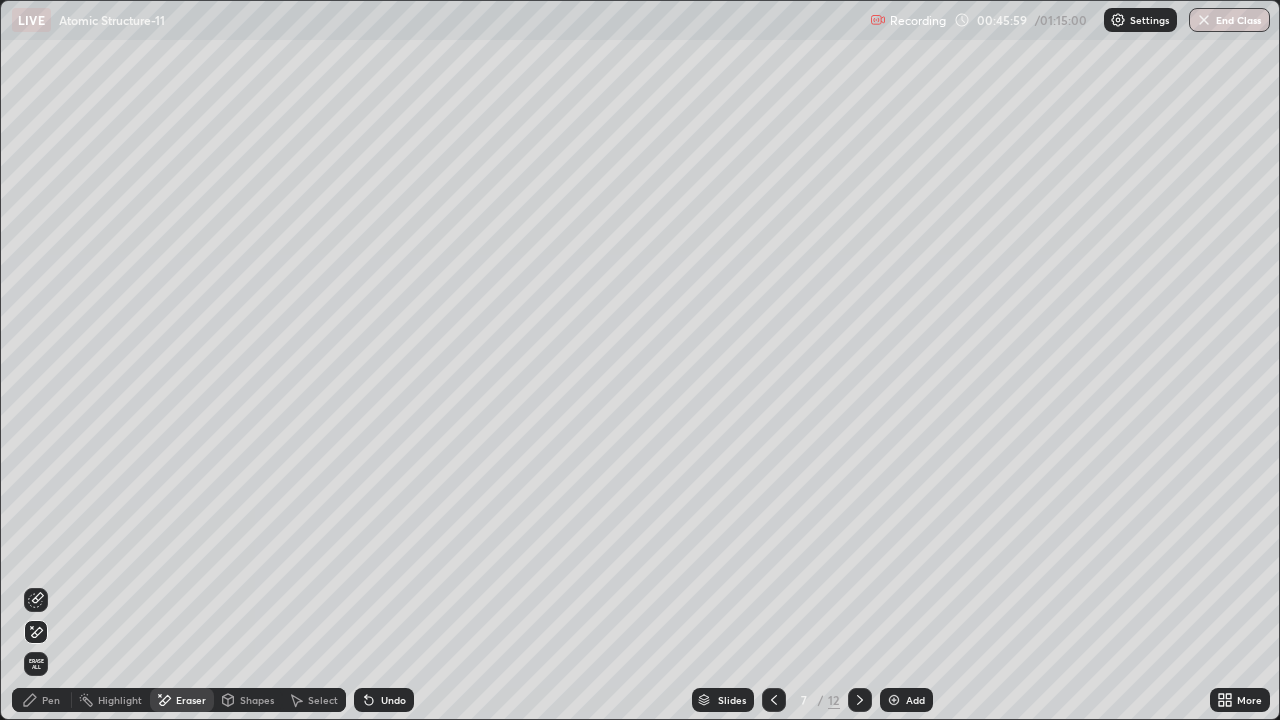 click on "Pen" at bounding box center [51, 700] 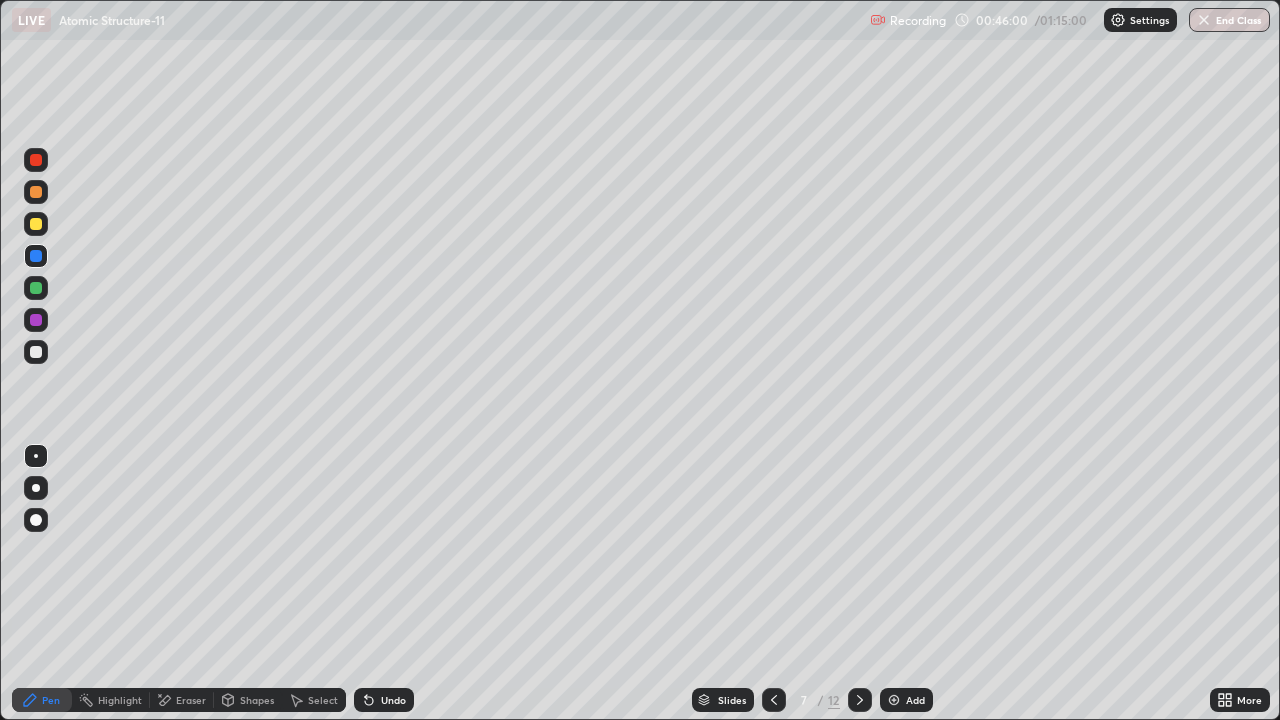 click at bounding box center (36, 352) 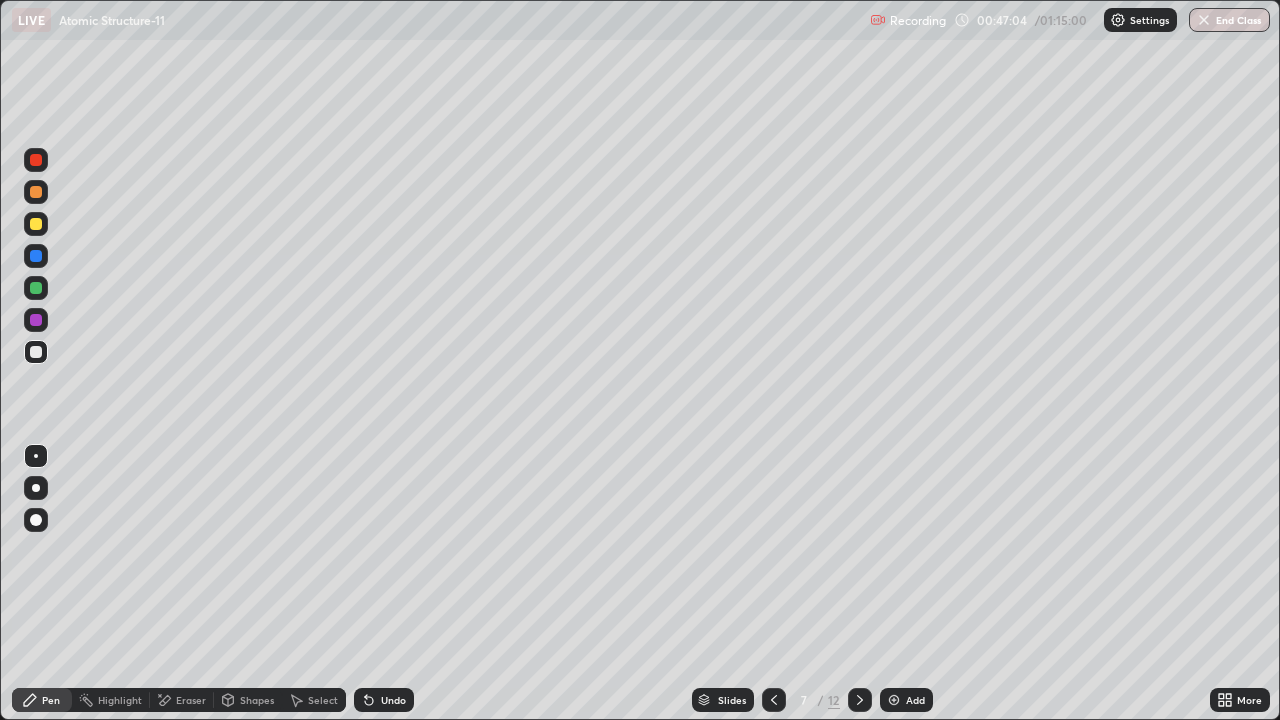 click 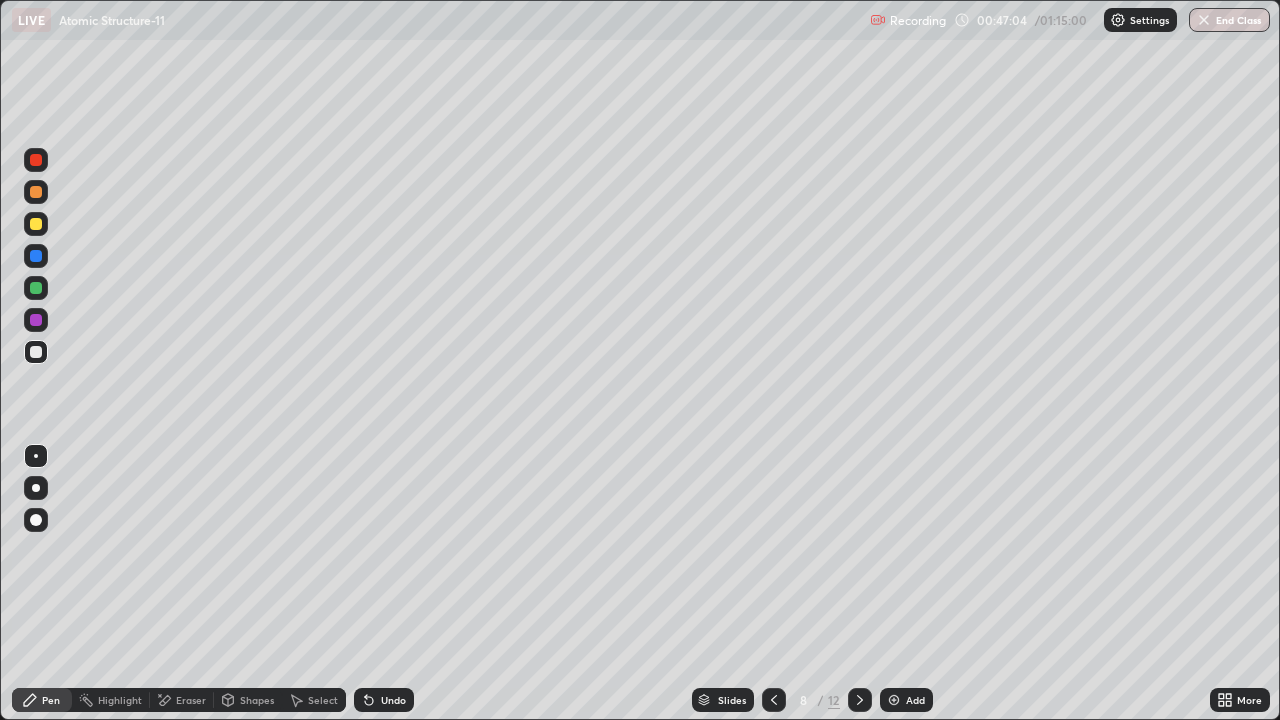 click 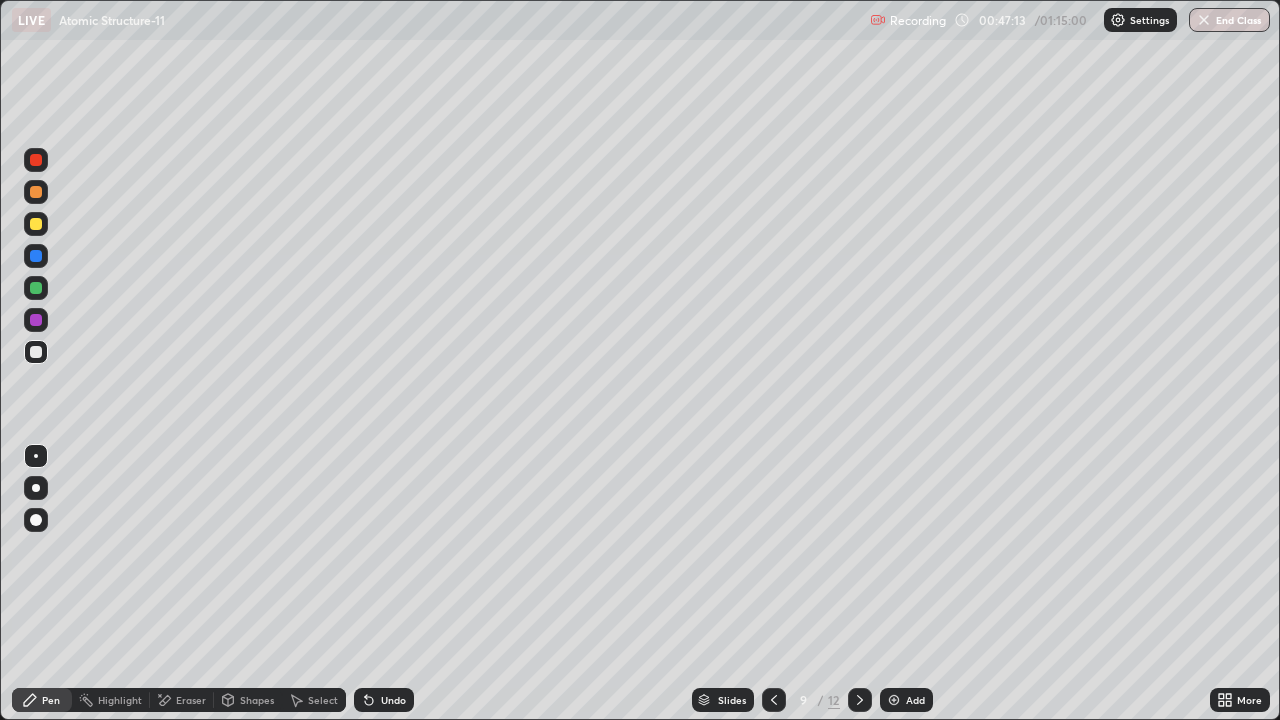 click 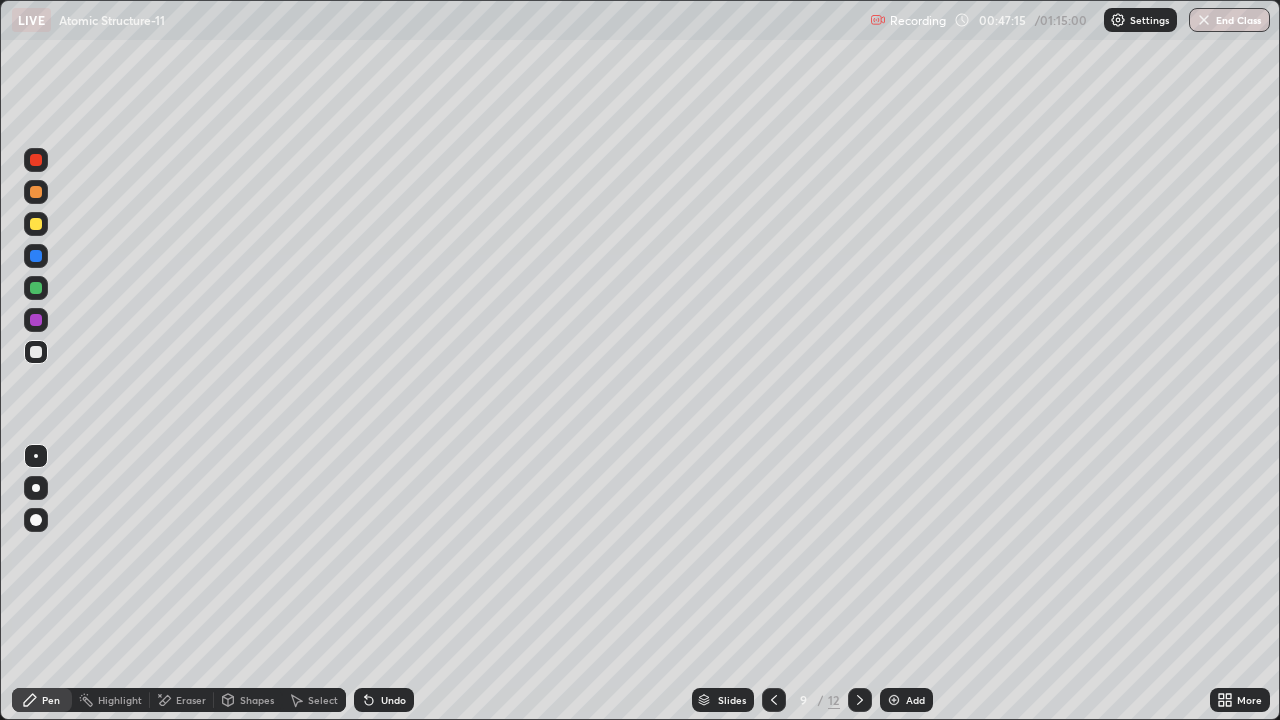 click 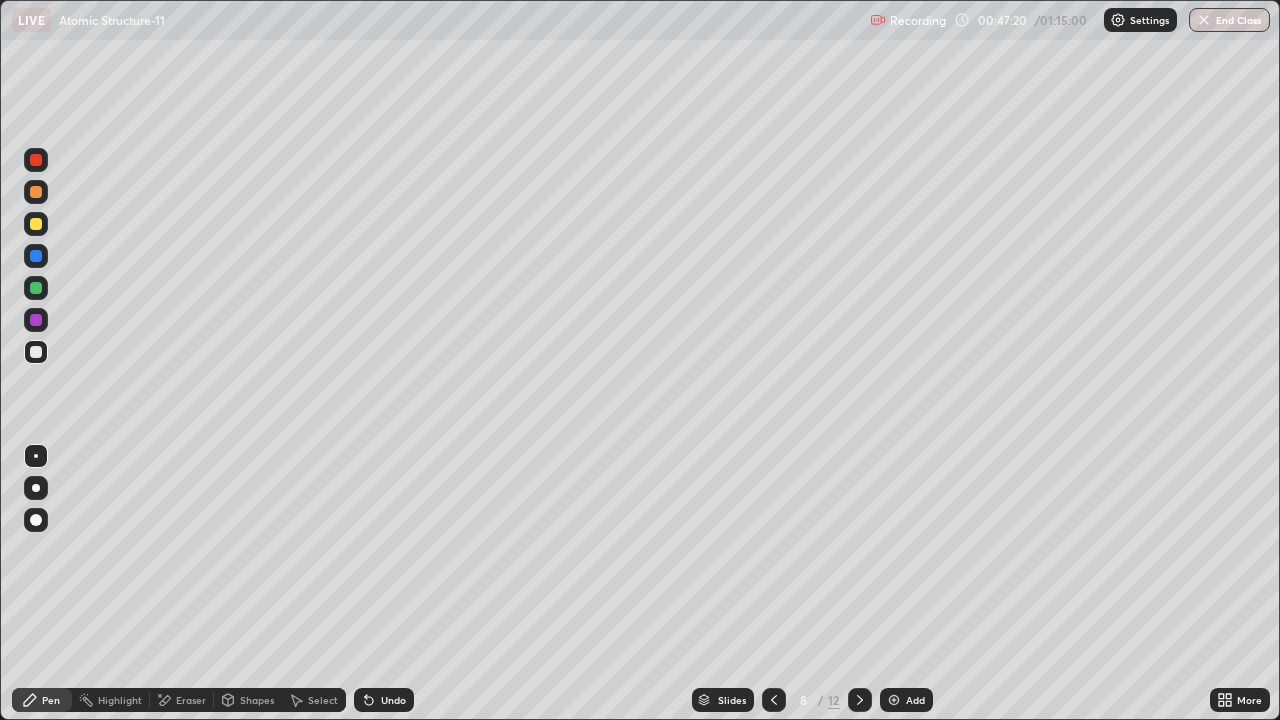 click 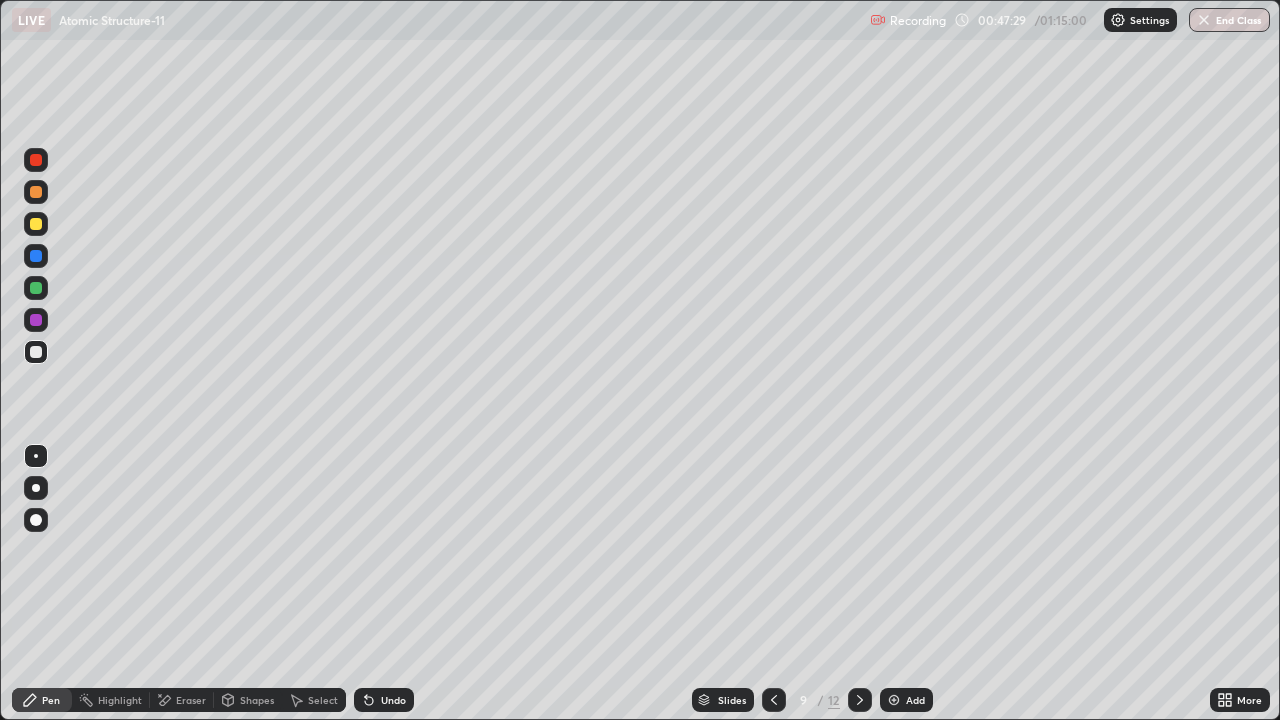 click 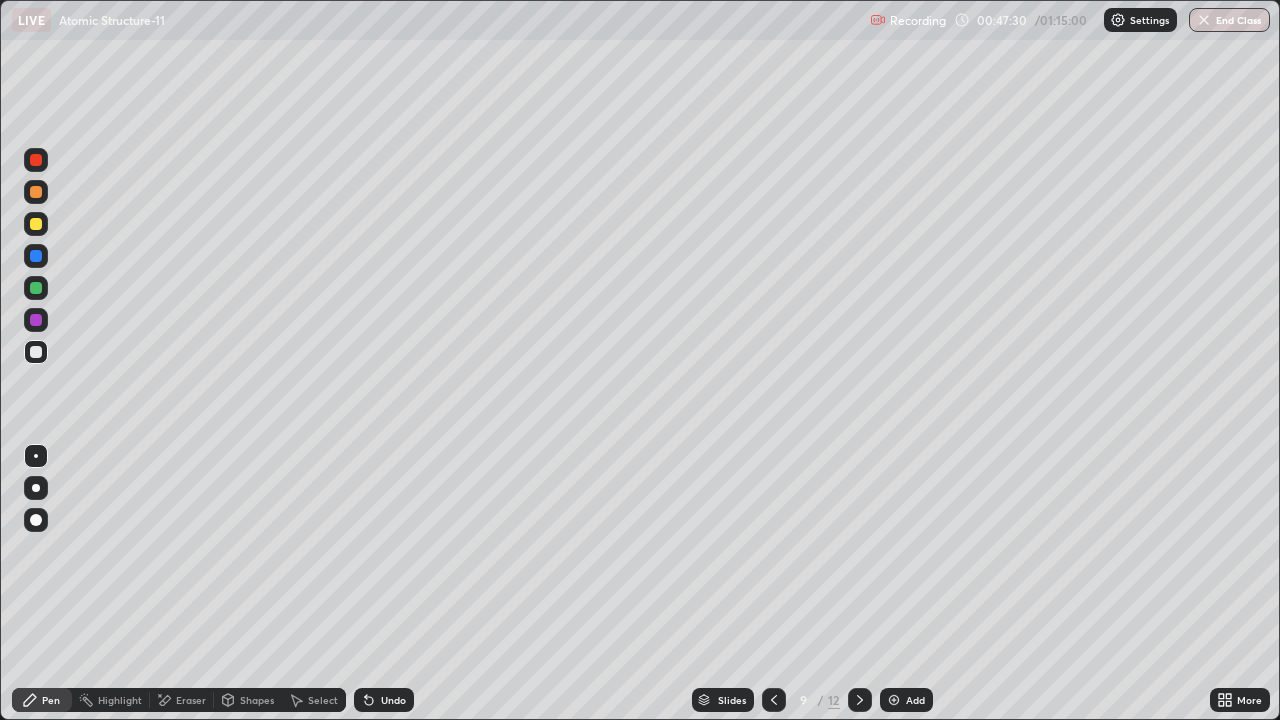 click on "Select" at bounding box center [323, 700] 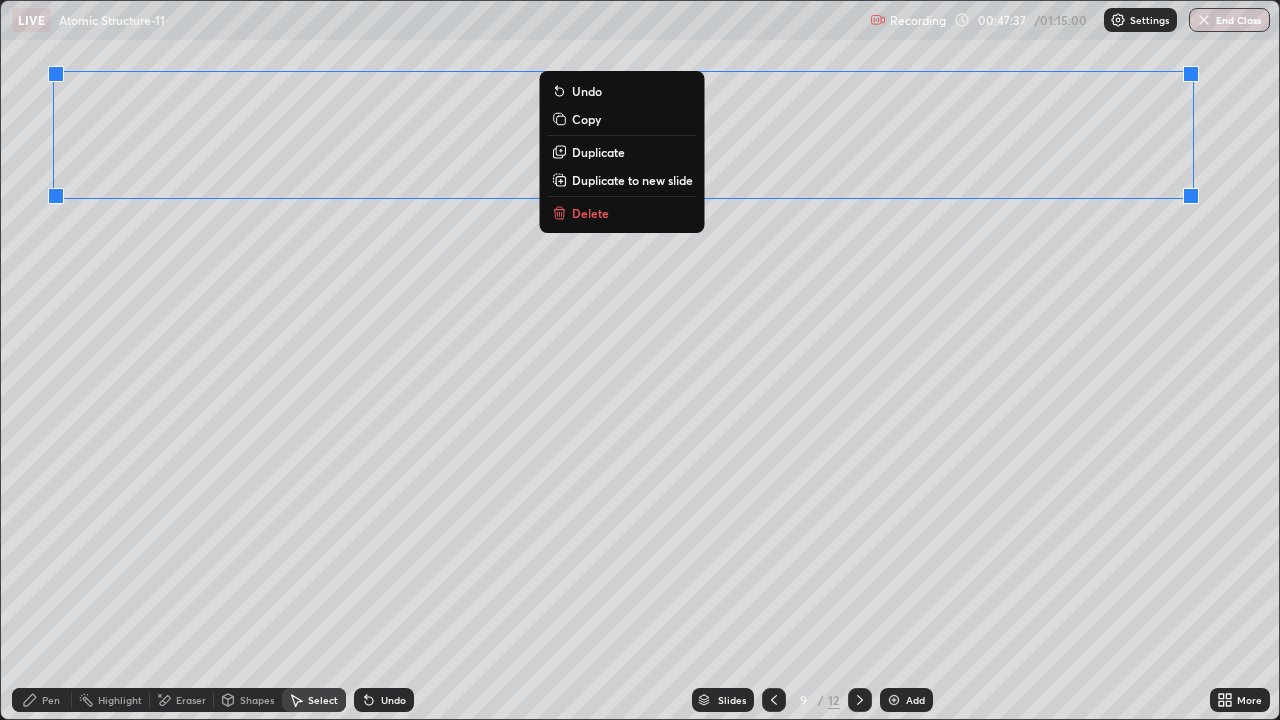 click on "0 ° Undo Copy Duplicate Duplicate to new slide Delete" at bounding box center (640, 360) 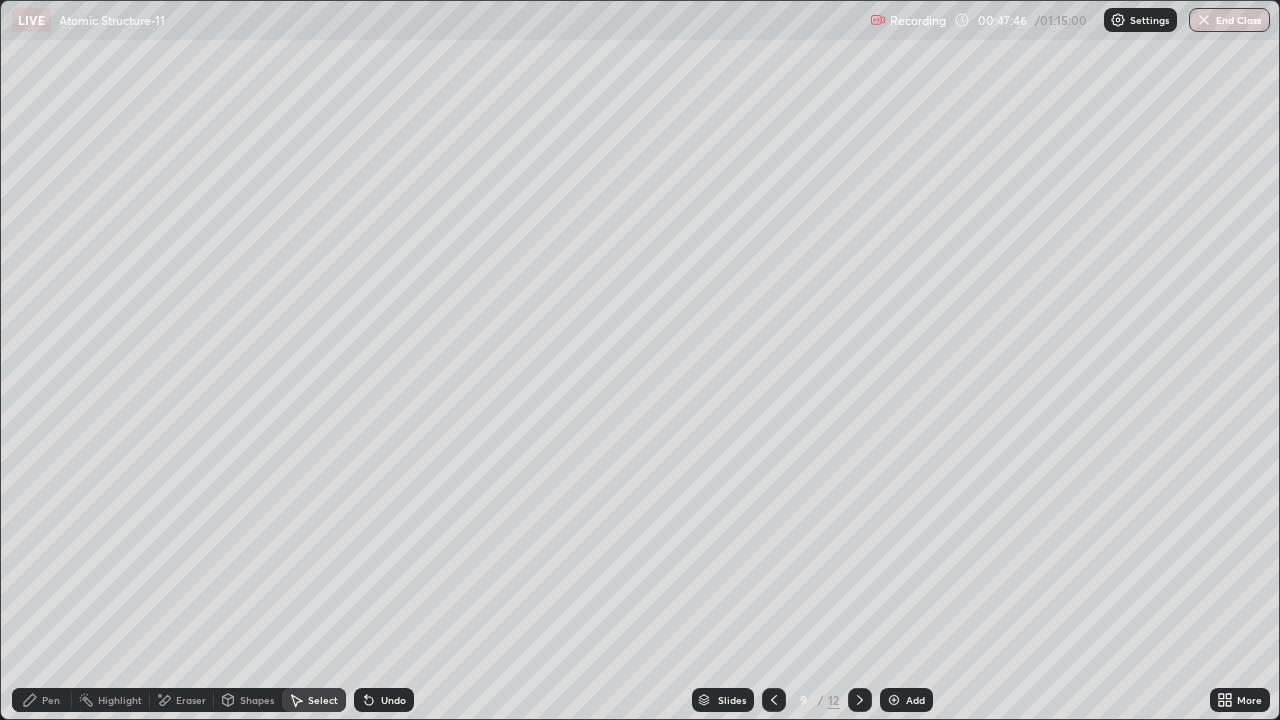 click on "Pen" at bounding box center [42, 700] 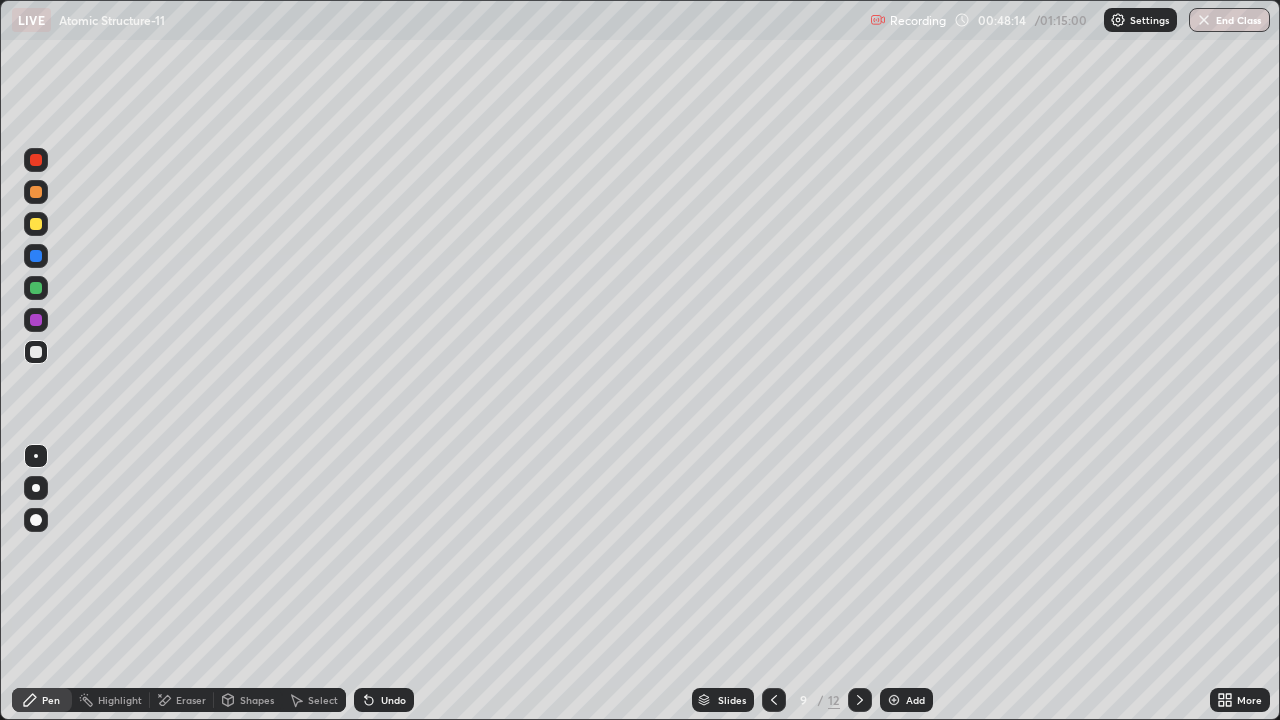 click at bounding box center [36, 352] 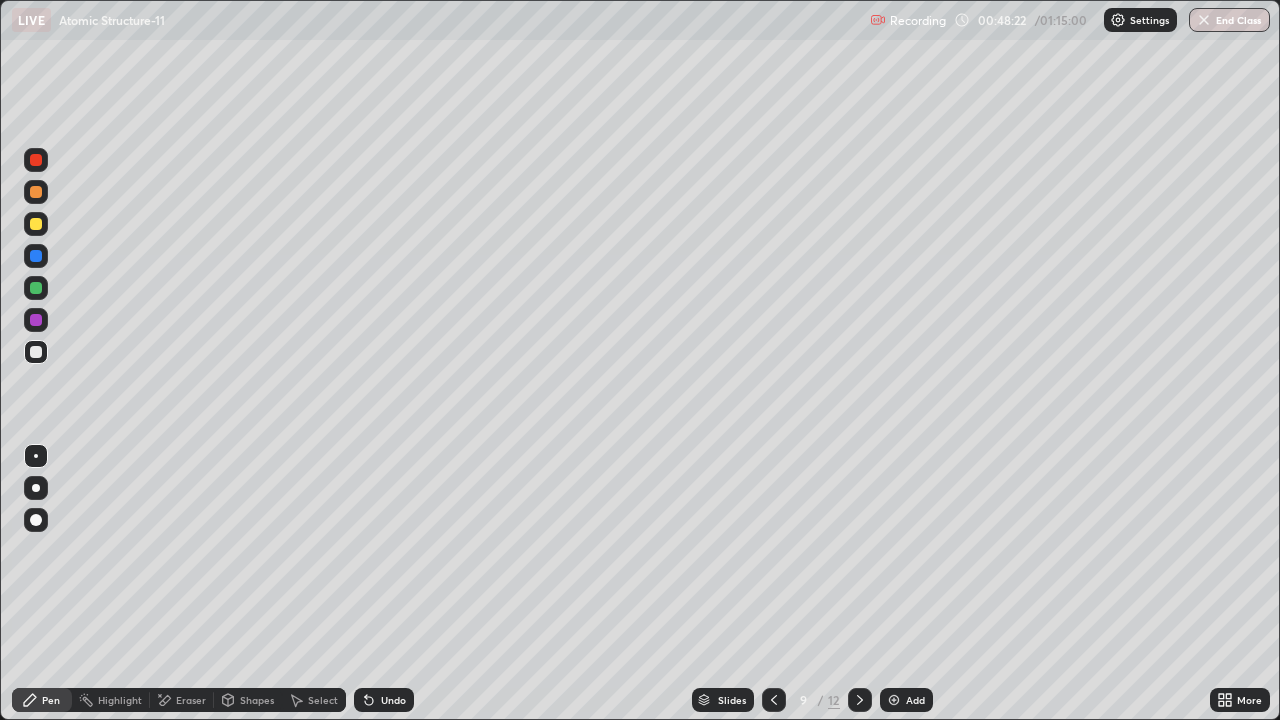 click at bounding box center [36, 288] 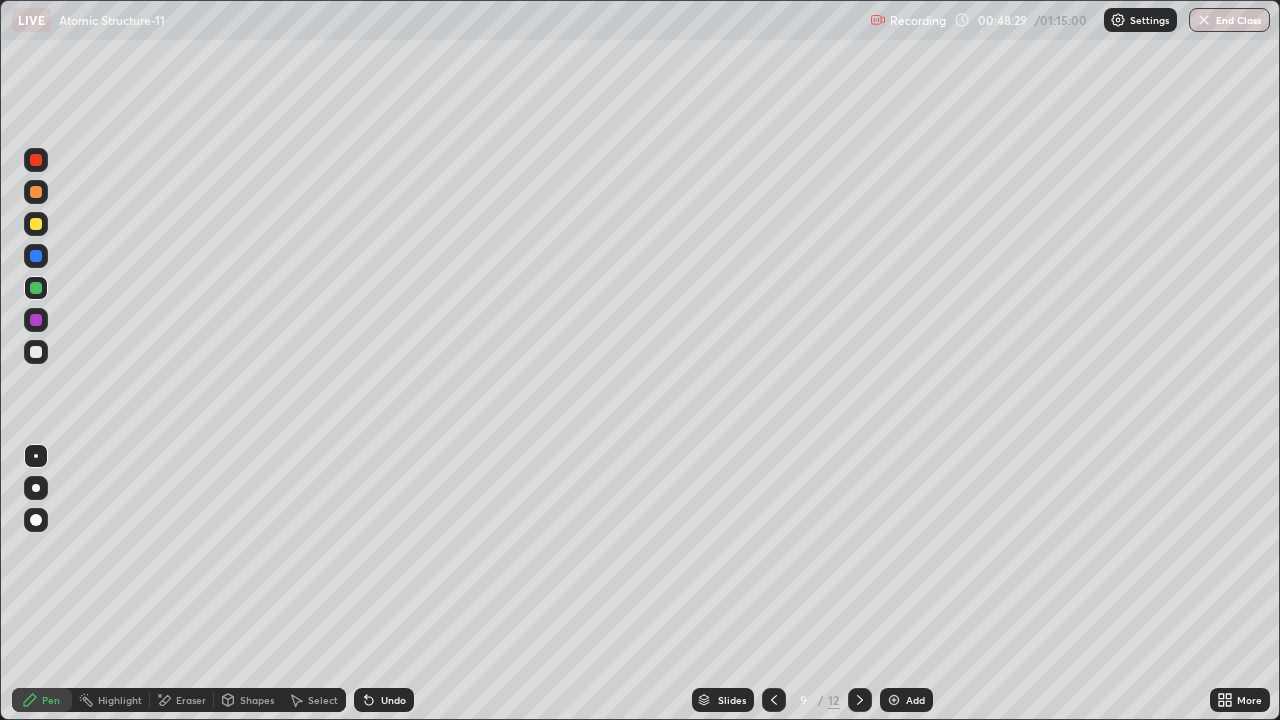 click at bounding box center (36, 256) 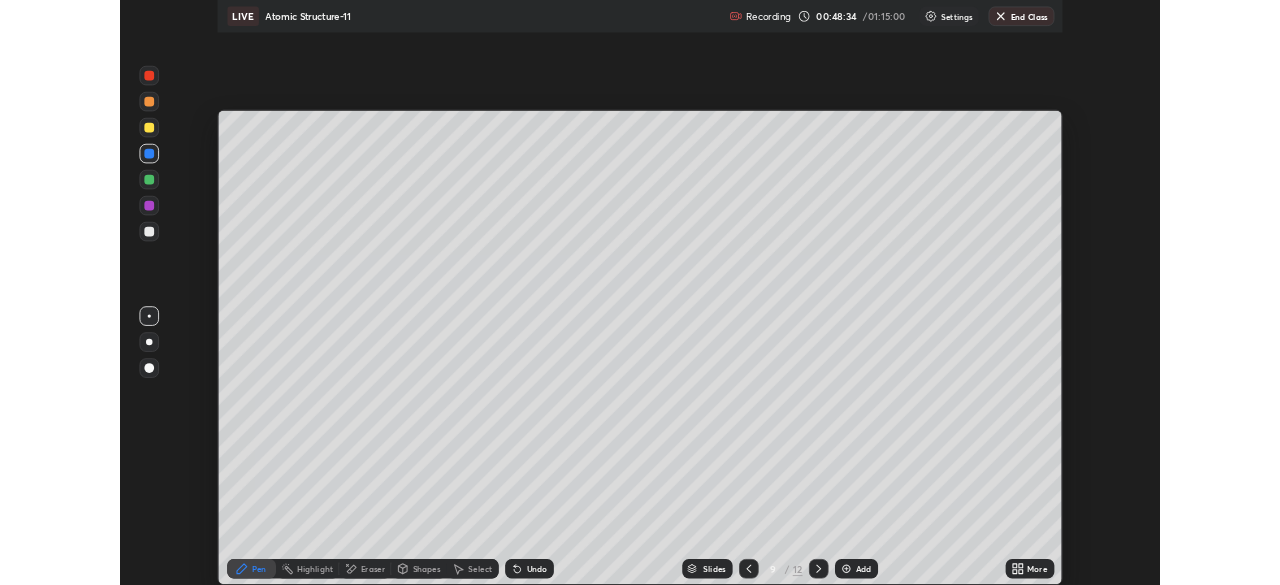 scroll, scrollTop: 585, scrollLeft: 1280, axis: both 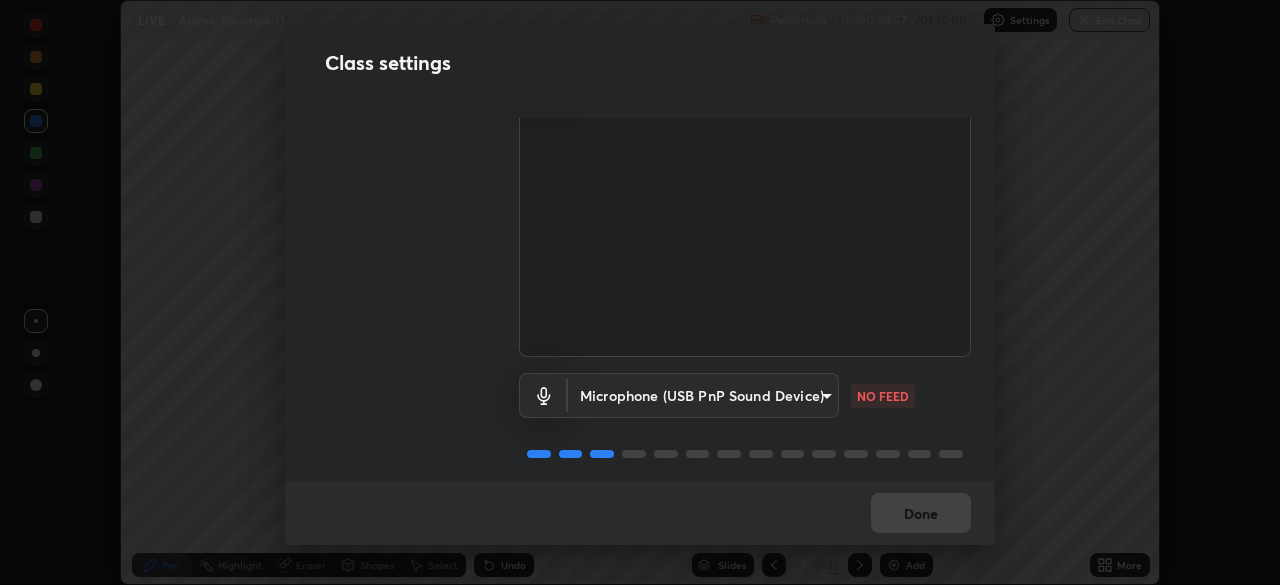 click on "Erase all LIVE Atomic Structure-11 Recording 00:48:57 /  01:15:00 Settings End Class Setting up your live class Atomic Structure-11 • L35 of Course On Chemistry for NEET Conquer 2 2026 Robins Kumar Pen Highlight Eraser Shapes Select Undo Slides 9 / 12 Add More No doubts shared Encourage your learners to ask a doubt for better clarity Report an issue Reason for reporting Buffering Chat not working Audio - Video sync issue Educator video quality low ​ Attach an image Report Class settings Audio & Video FHD Camera (33f1:1001) 6ee9b2c6c9a5678ab5214f7e96b3922f1b517bc999d2db28af292a13673a7194 WORKING Microphone (USB PnP Sound Device) d69259a39cf6ac2492a8378895a3ad9eba5f784ef6ce80e1a5d6c1c32a0e6b2d NO FEED Done" at bounding box center (640, 292) 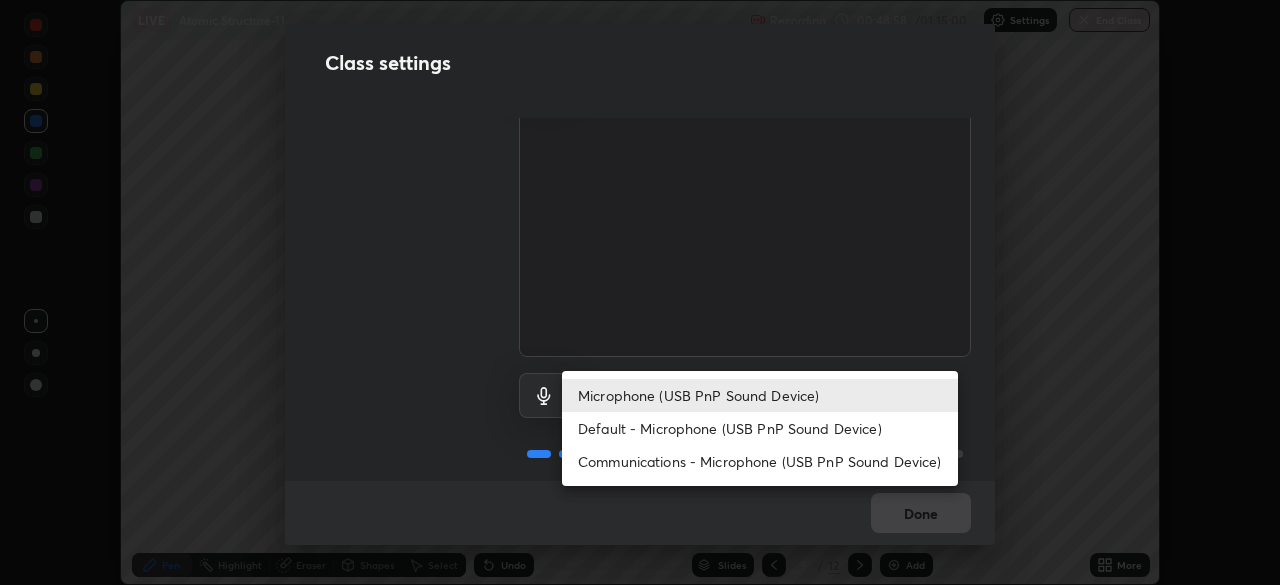 click on "Default - Microphone (USB PnP Sound Device)" at bounding box center (760, 428) 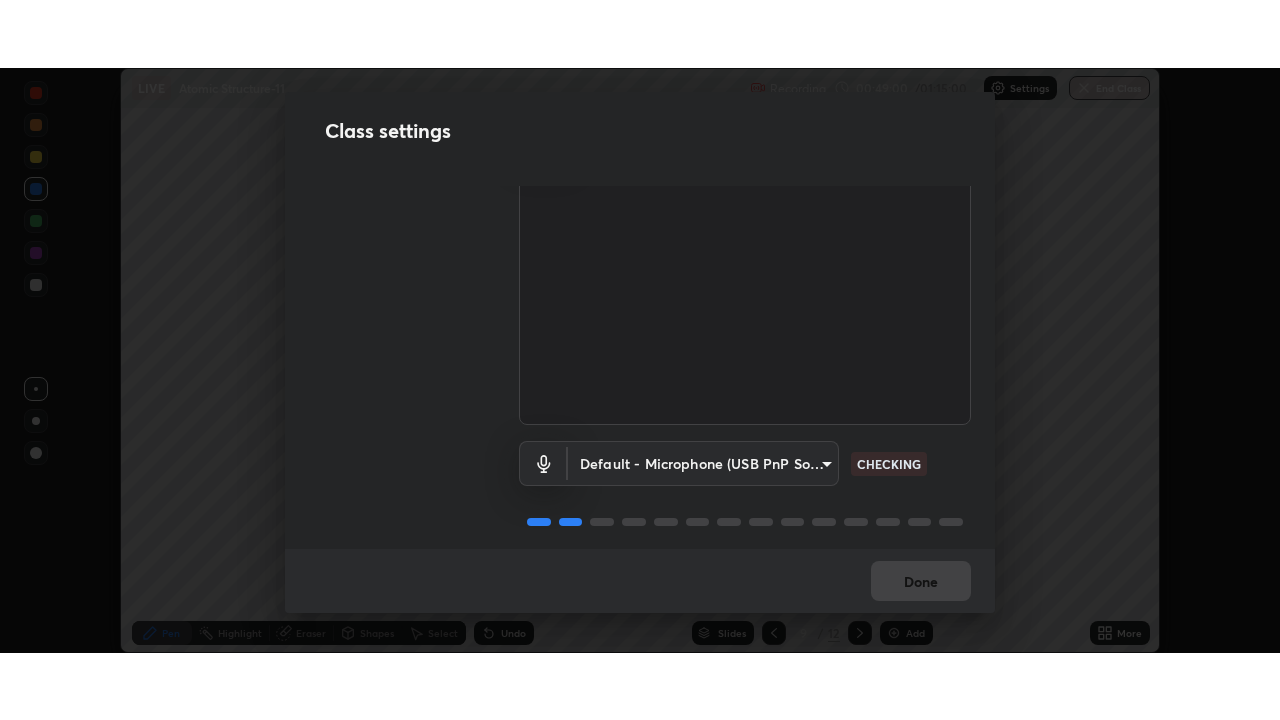 scroll, scrollTop: 91, scrollLeft: 0, axis: vertical 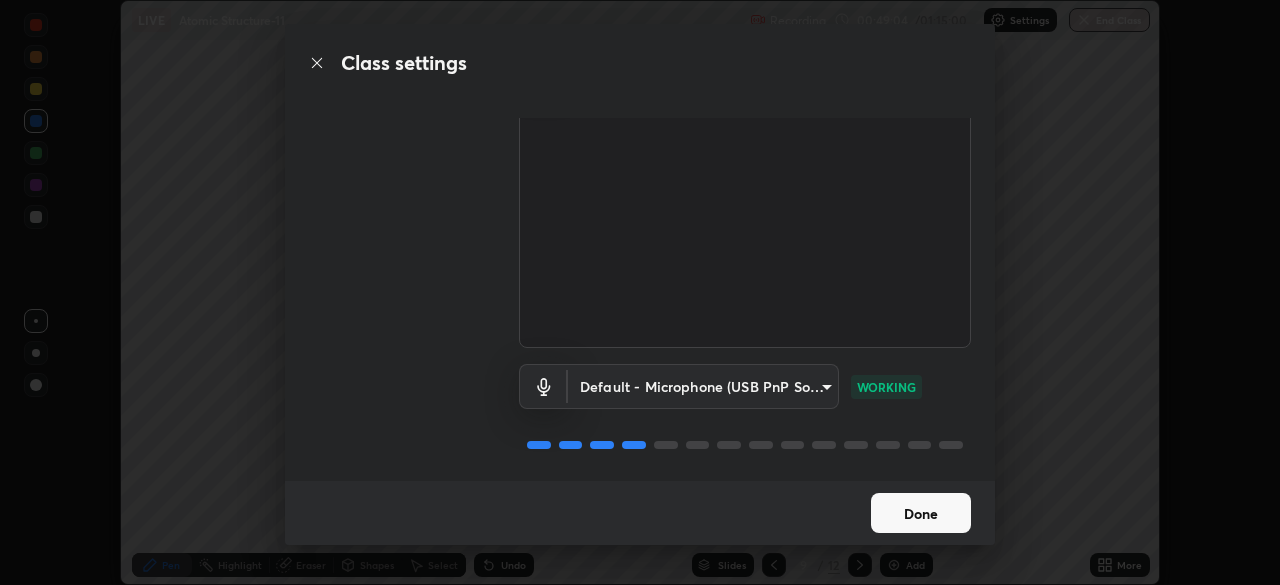 click on "Done" at bounding box center (921, 513) 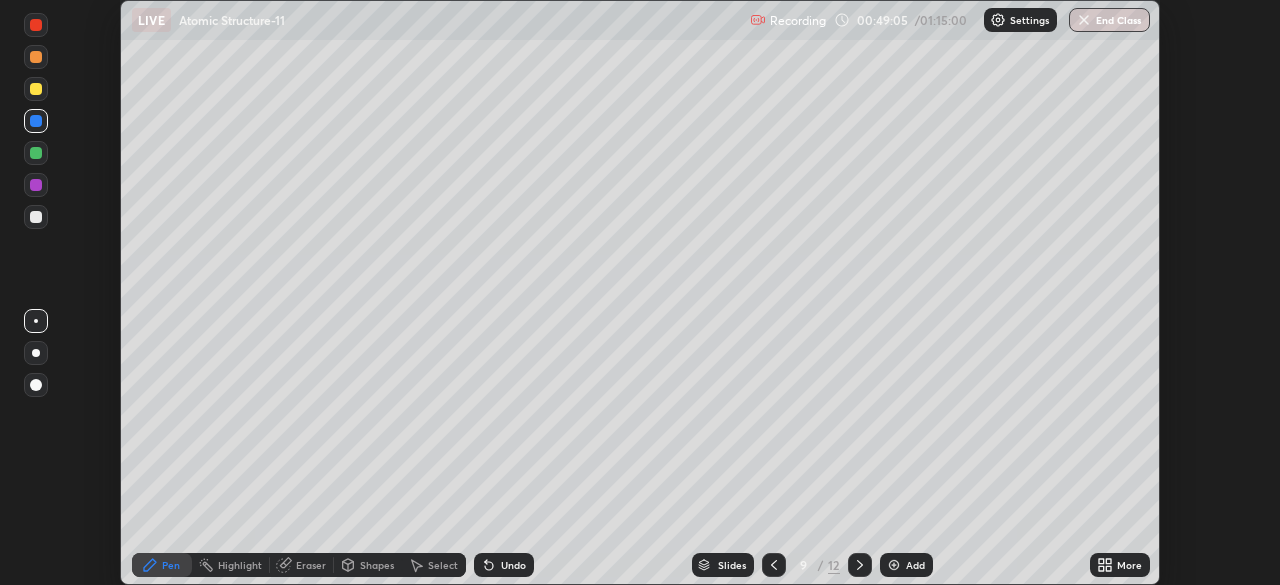 click on "More" at bounding box center [1120, 565] 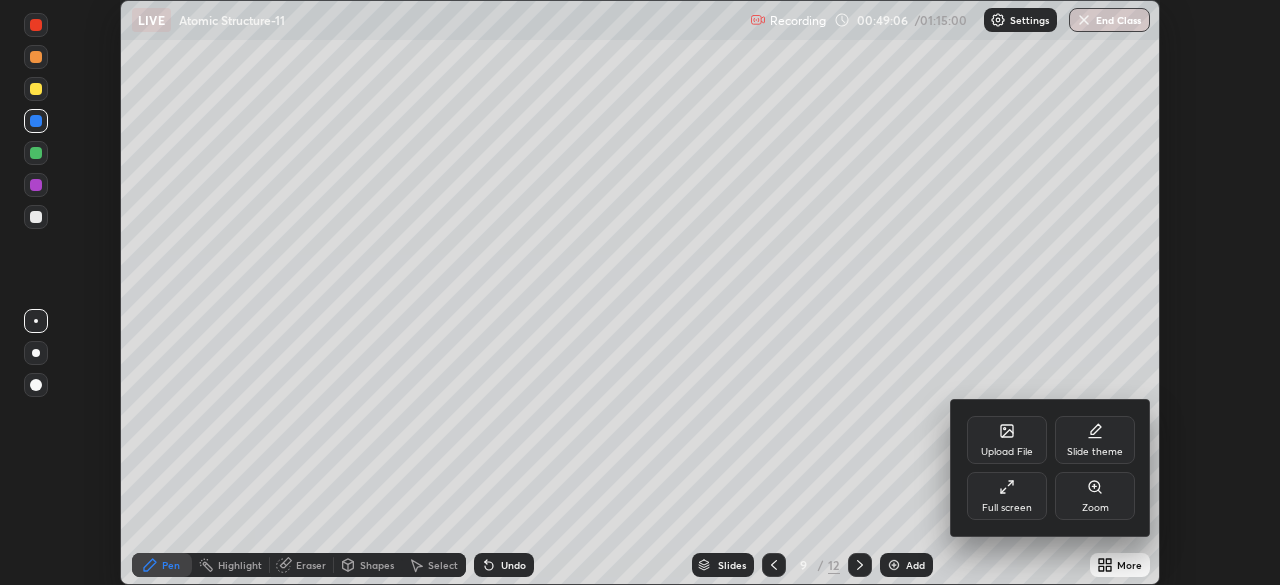 click 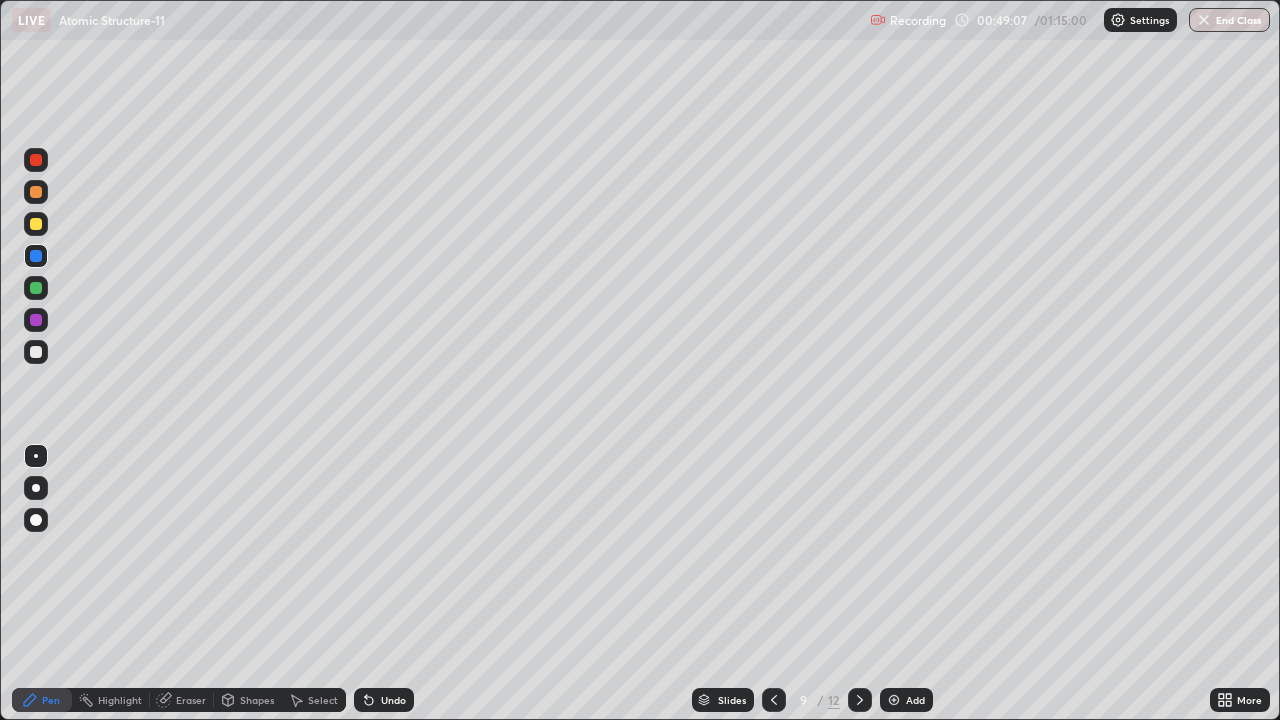 scroll, scrollTop: 99280, scrollLeft: 98720, axis: both 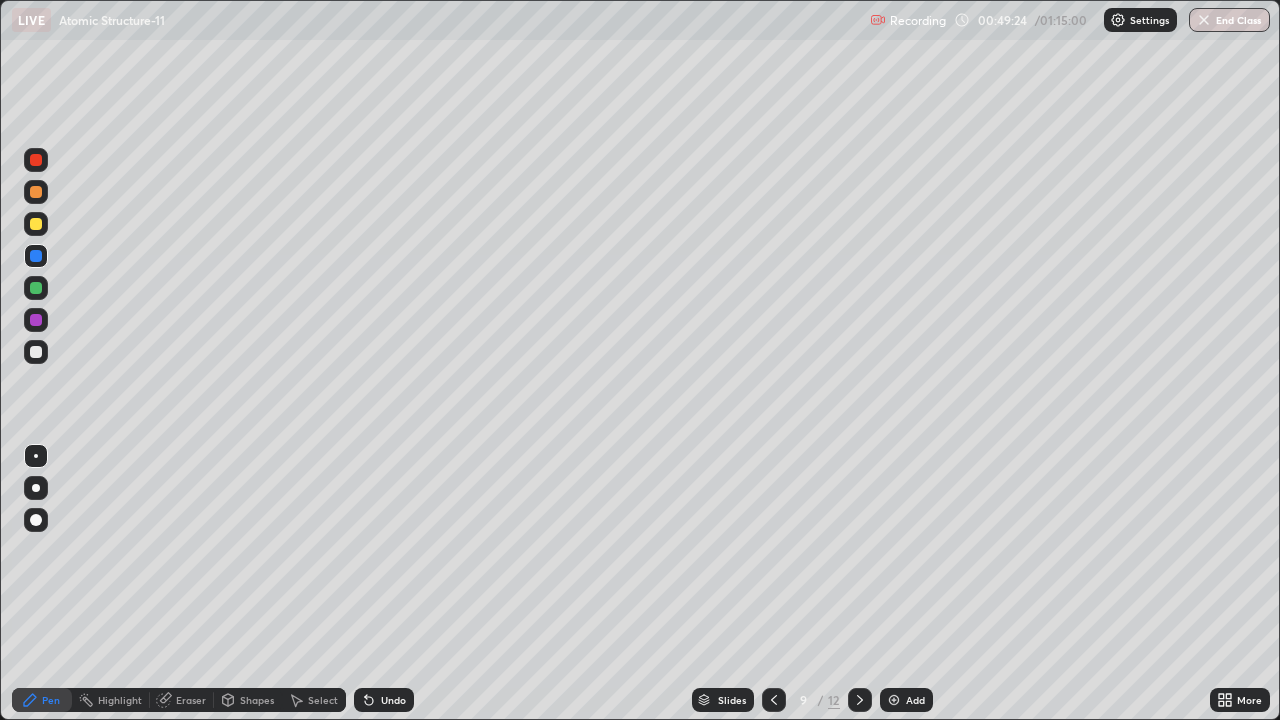 click at bounding box center [36, 352] 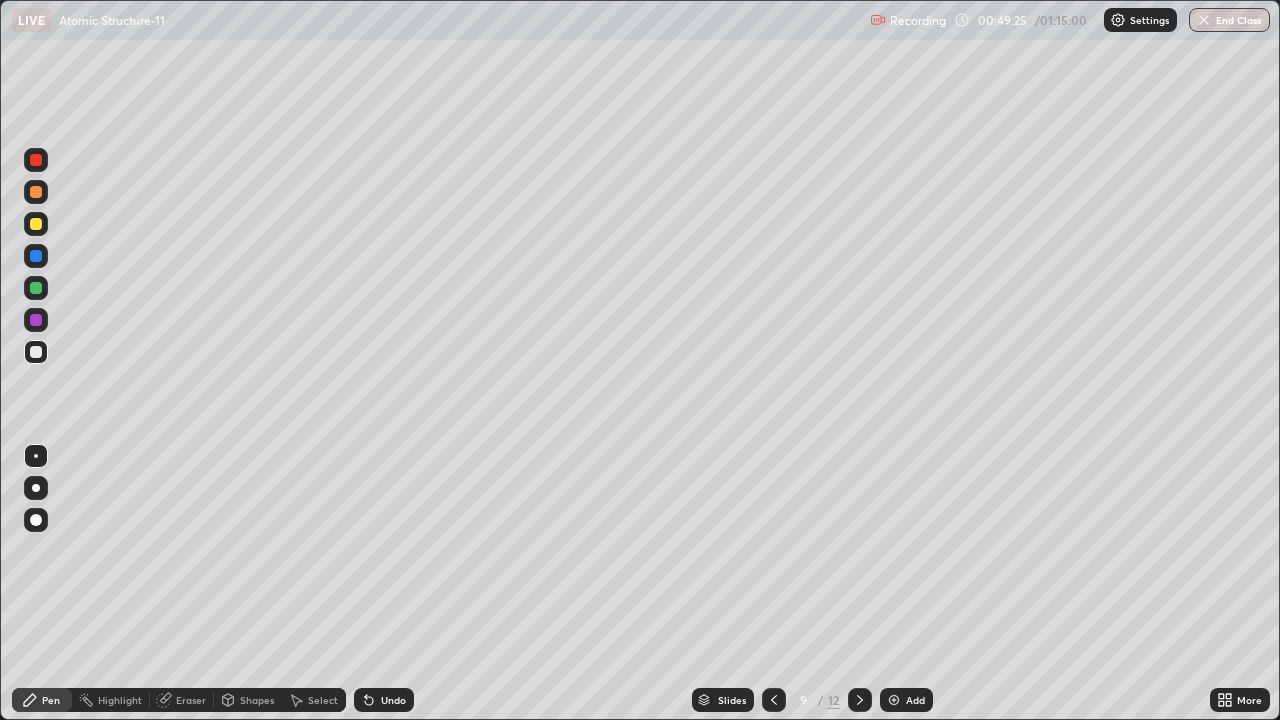 click at bounding box center (36, 320) 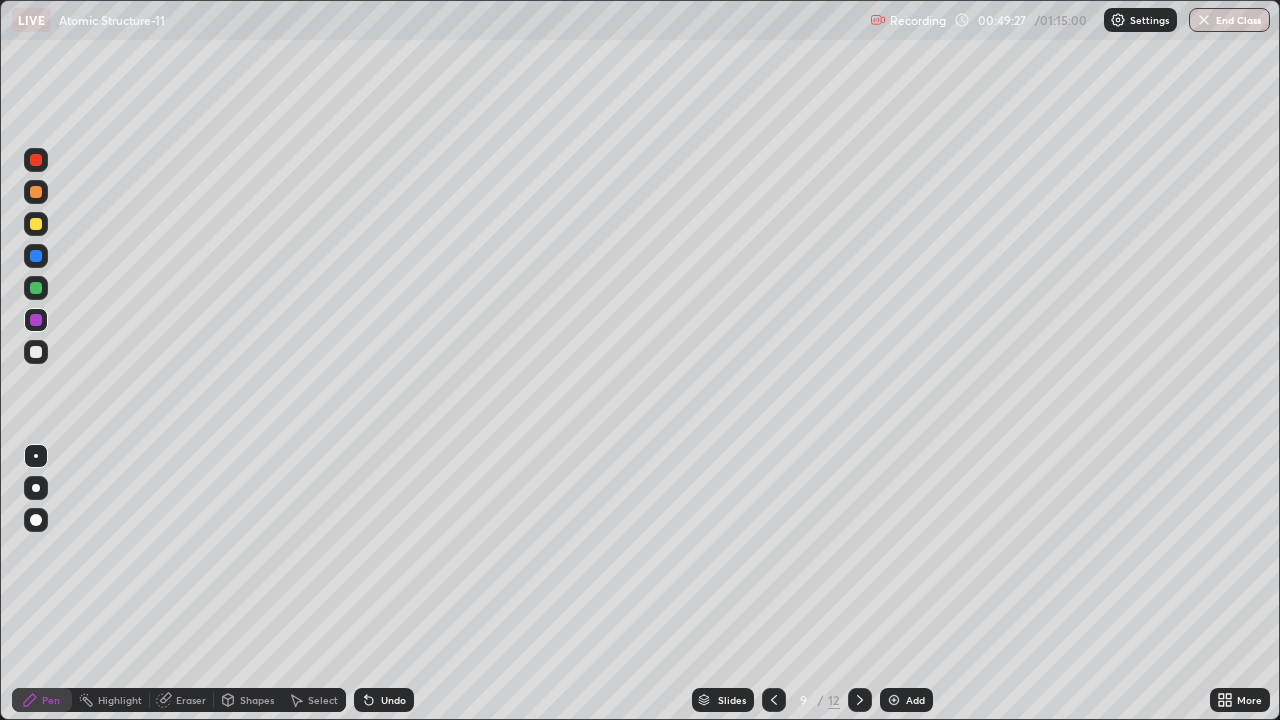 click at bounding box center [36, 352] 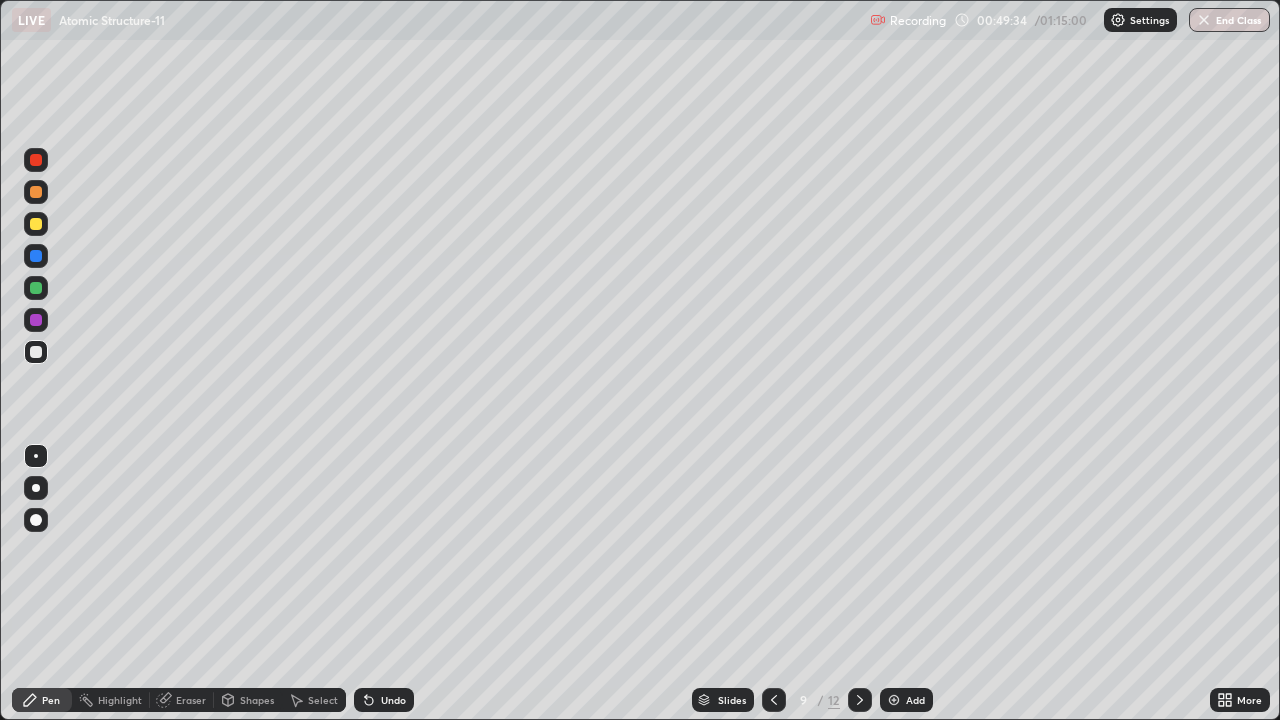 click on "Undo" at bounding box center [393, 700] 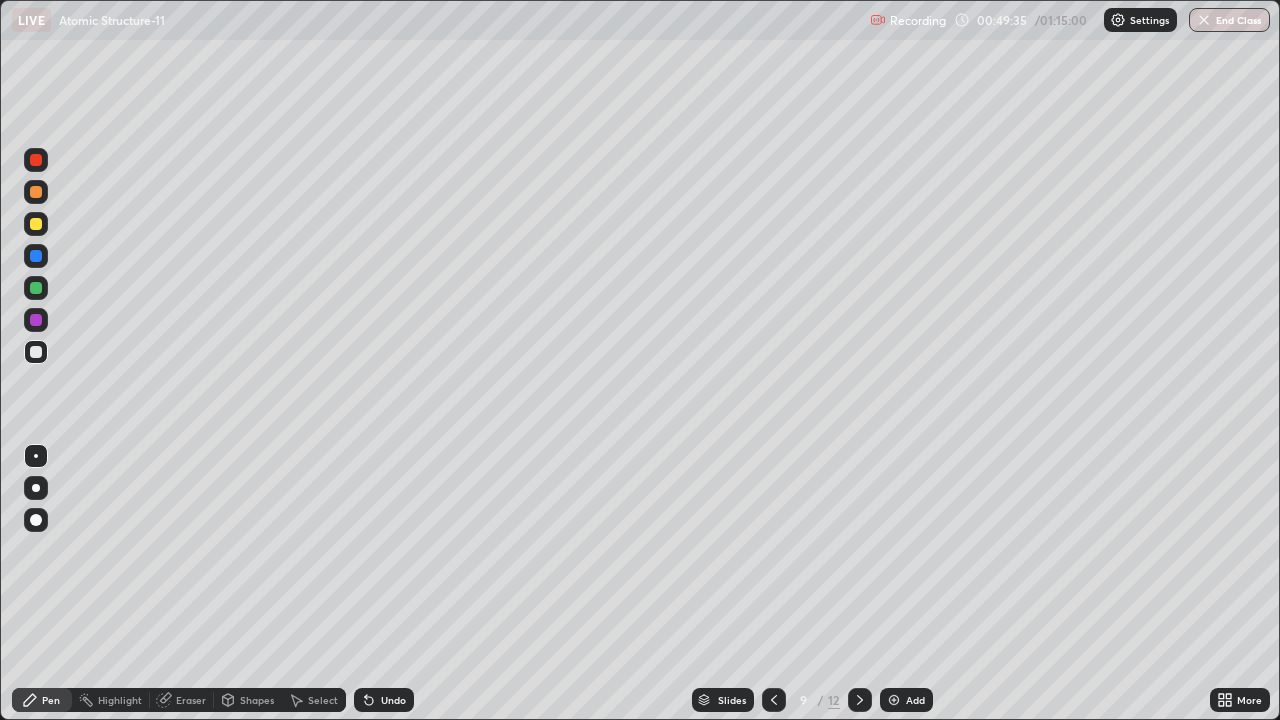 click at bounding box center [36, 288] 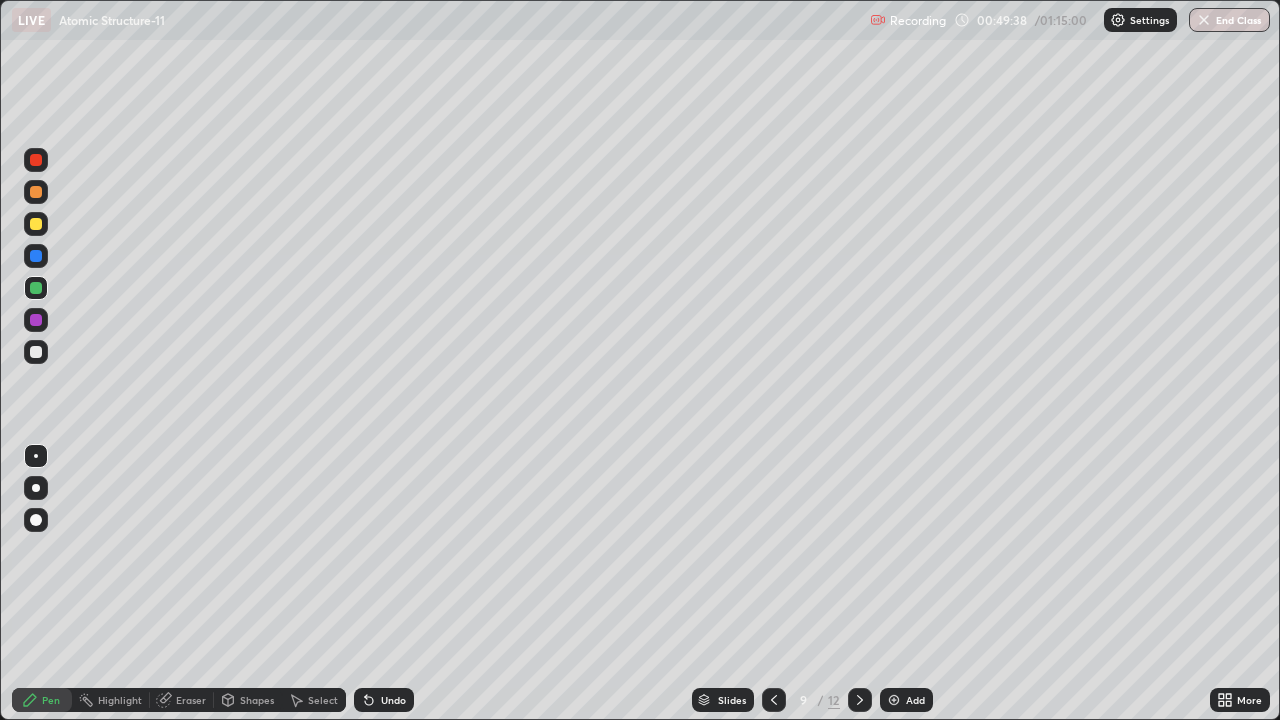 click at bounding box center (36, 256) 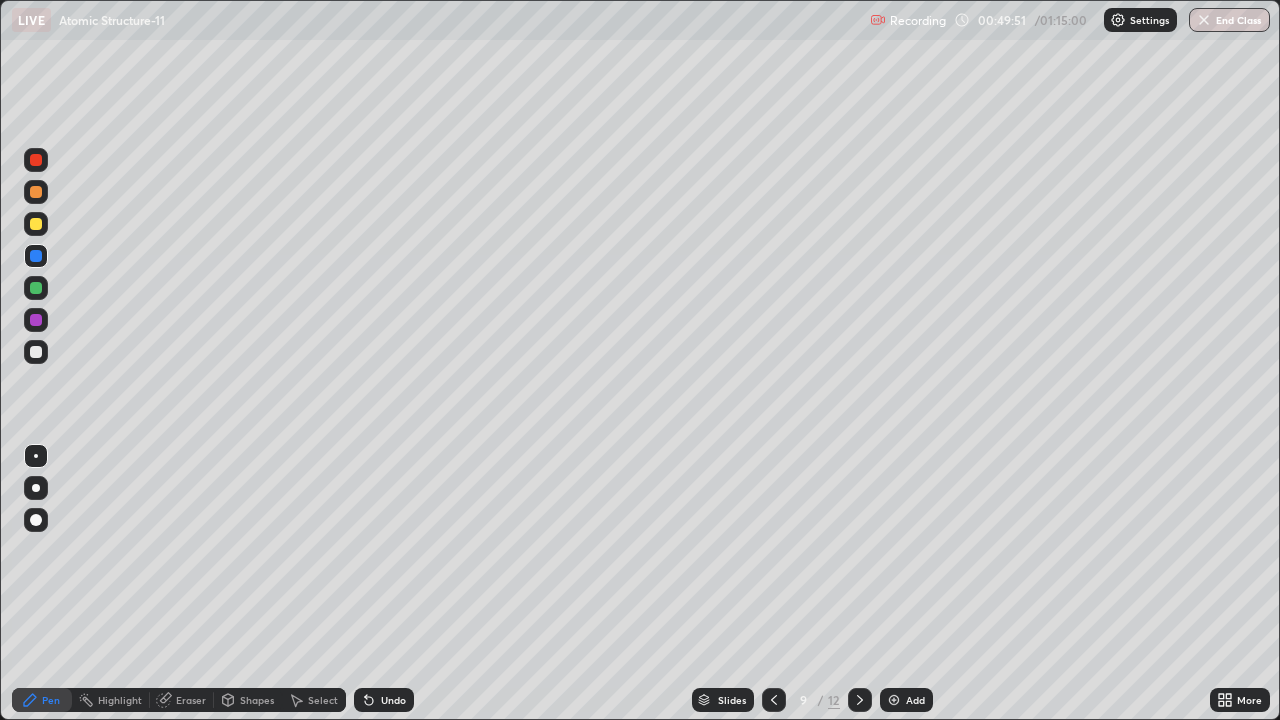 click at bounding box center (36, 224) 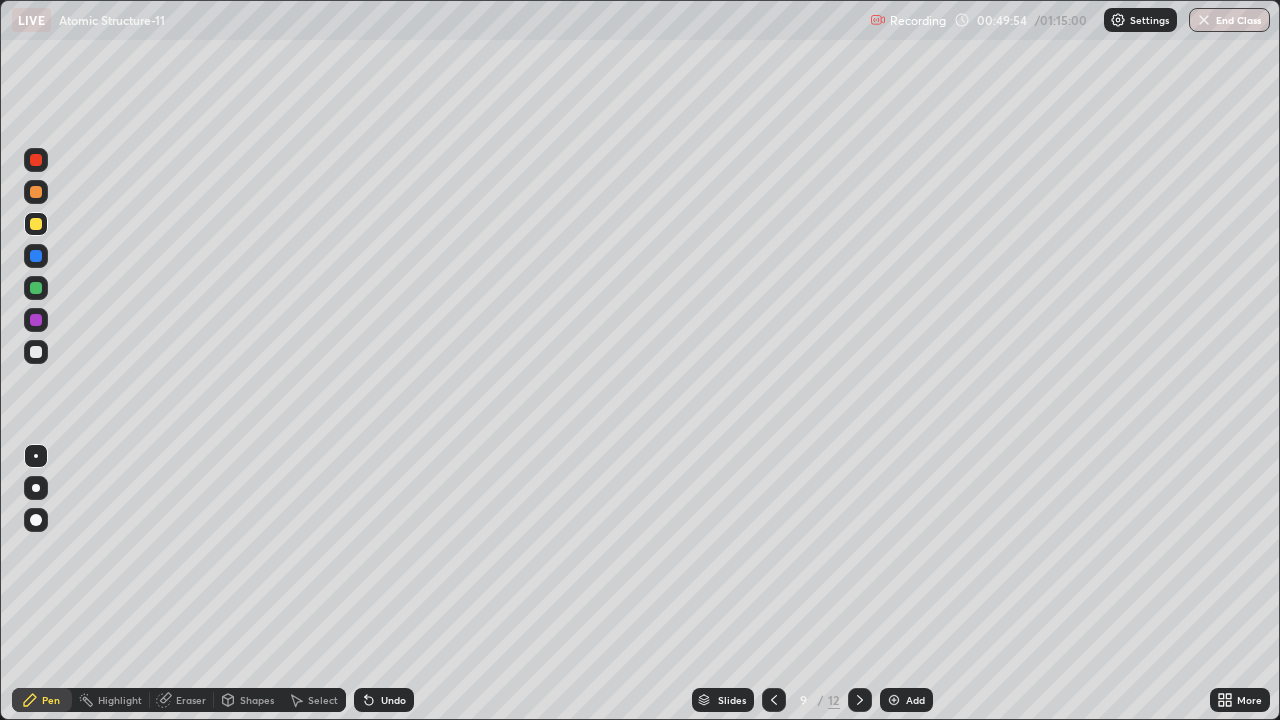 click at bounding box center (36, 352) 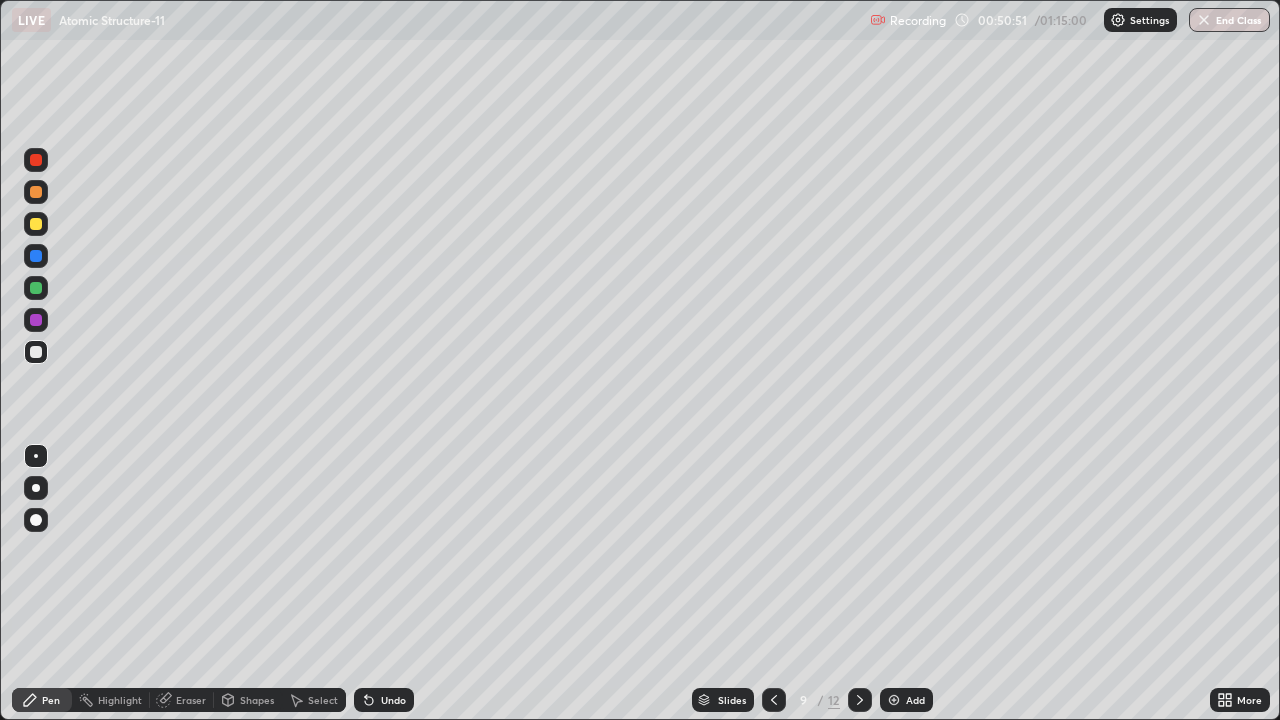 click at bounding box center [36, 320] 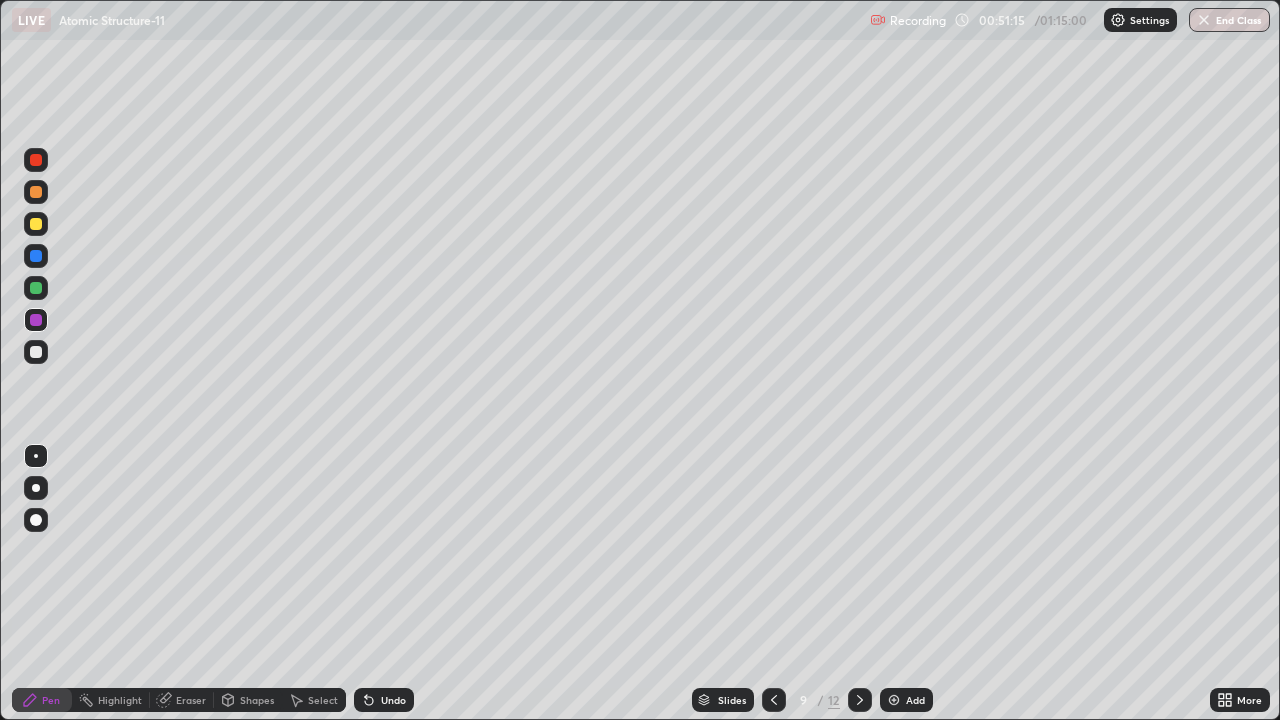 click at bounding box center [36, 160] 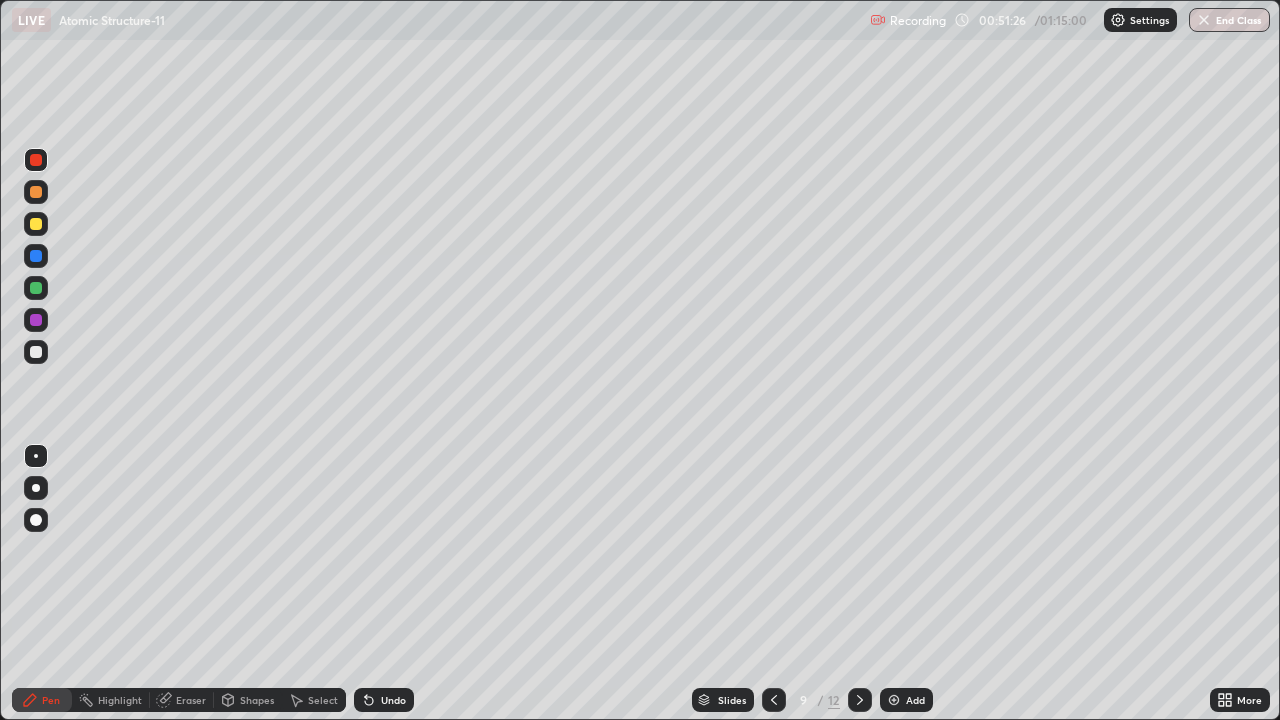 click at bounding box center (36, 352) 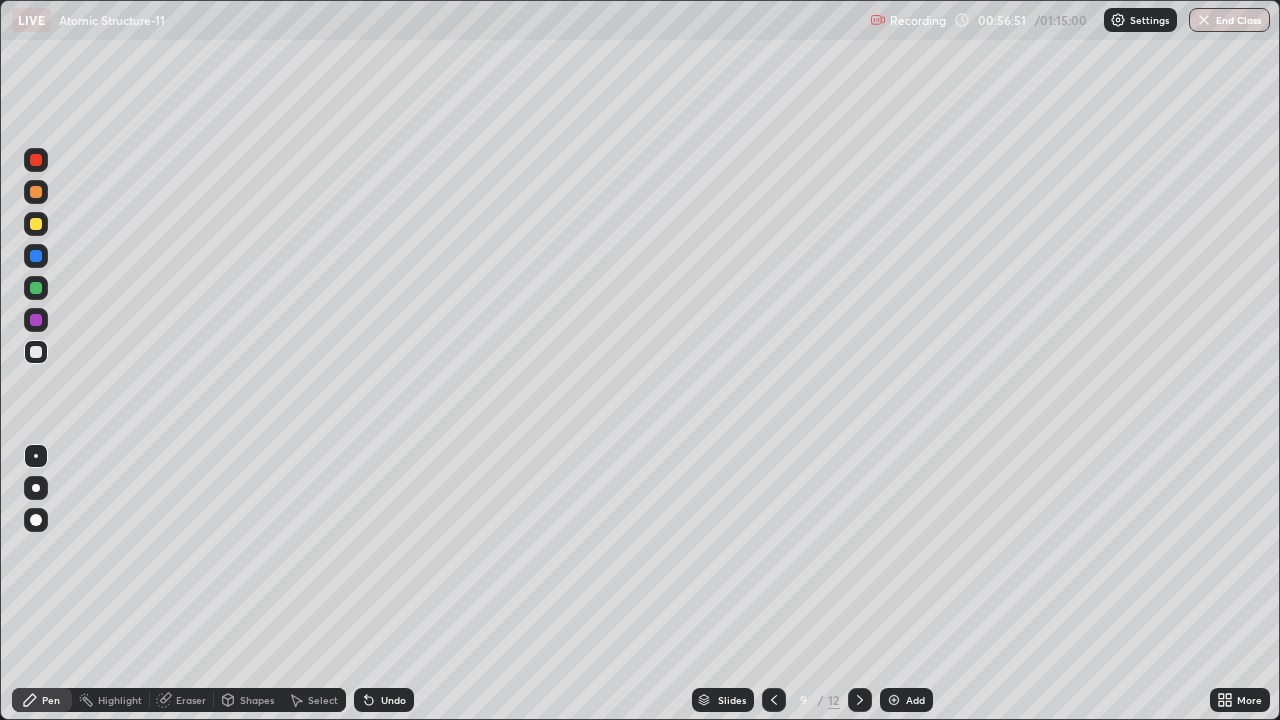 click at bounding box center [36, 256] 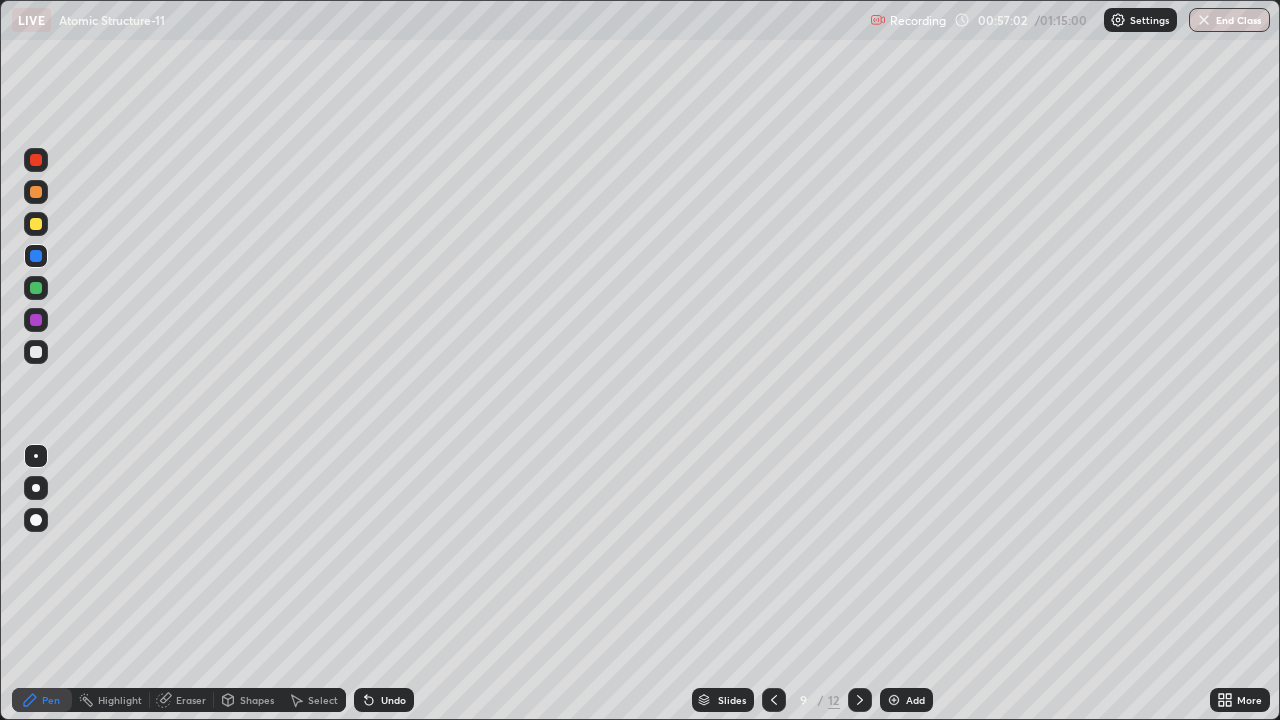 click 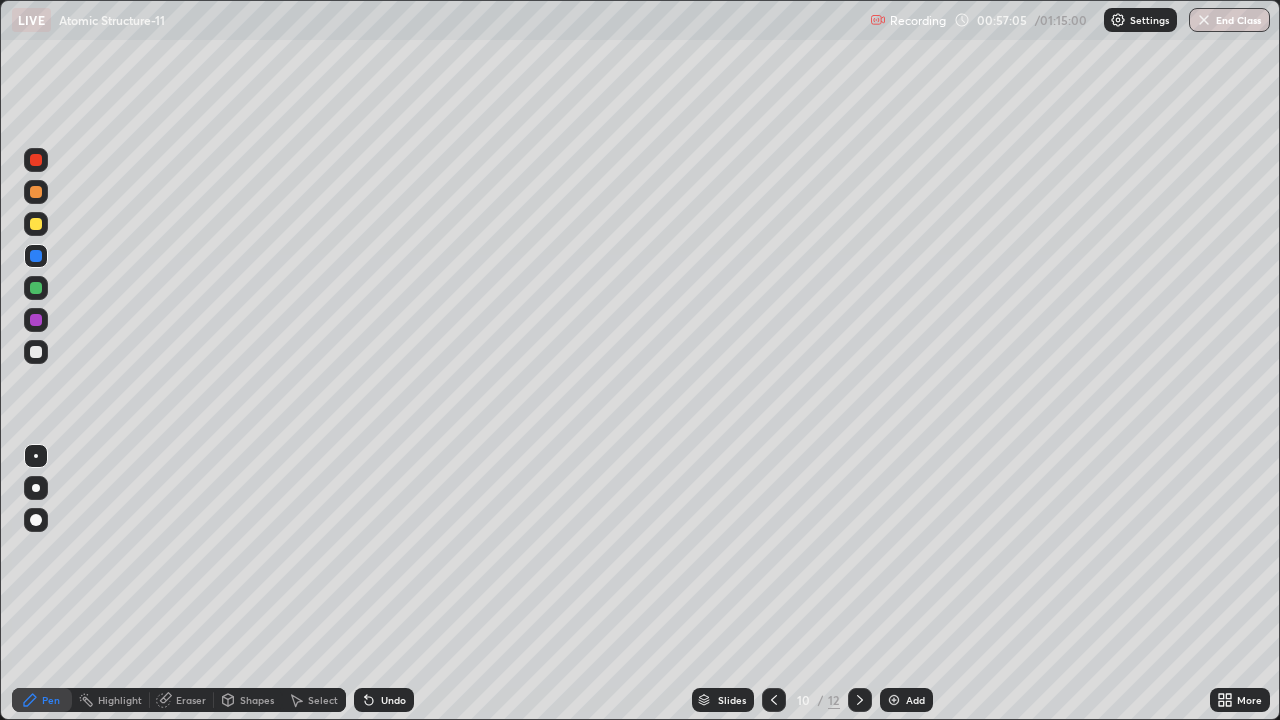 click at bounding box center (36, 192) 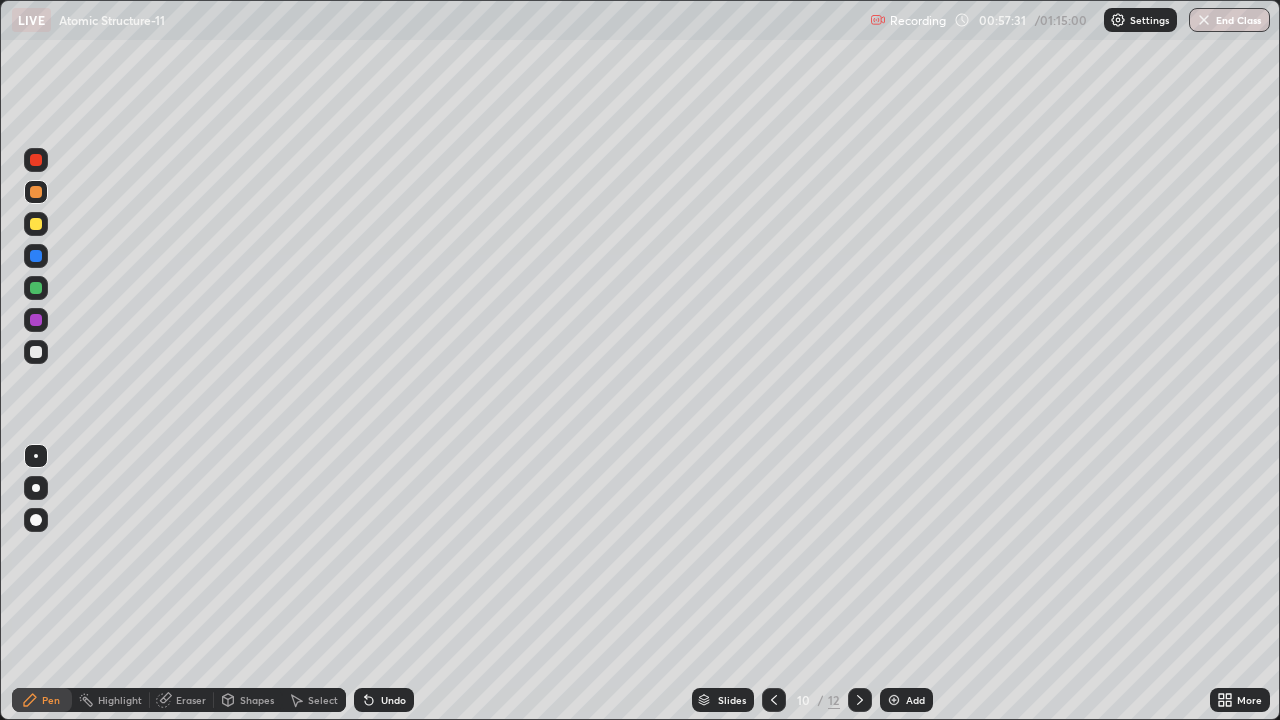 click at bounding box center [36, 256] 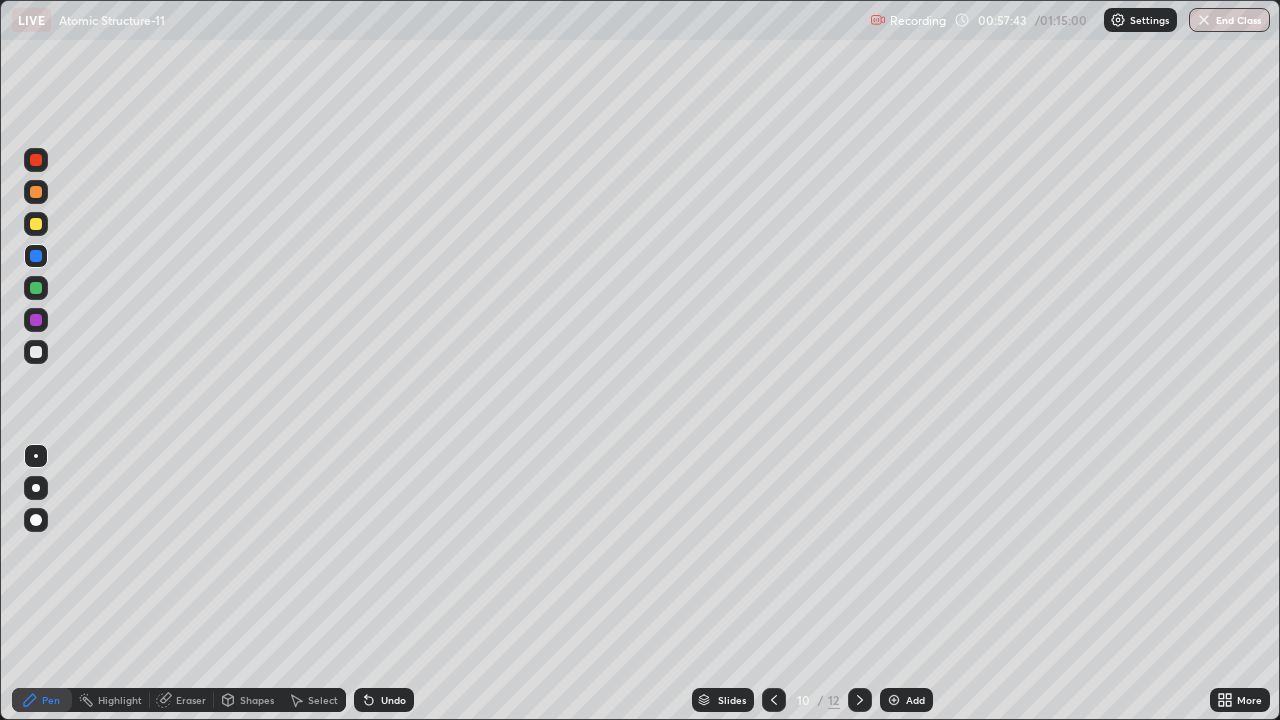 click at bounding box center (36, 288) 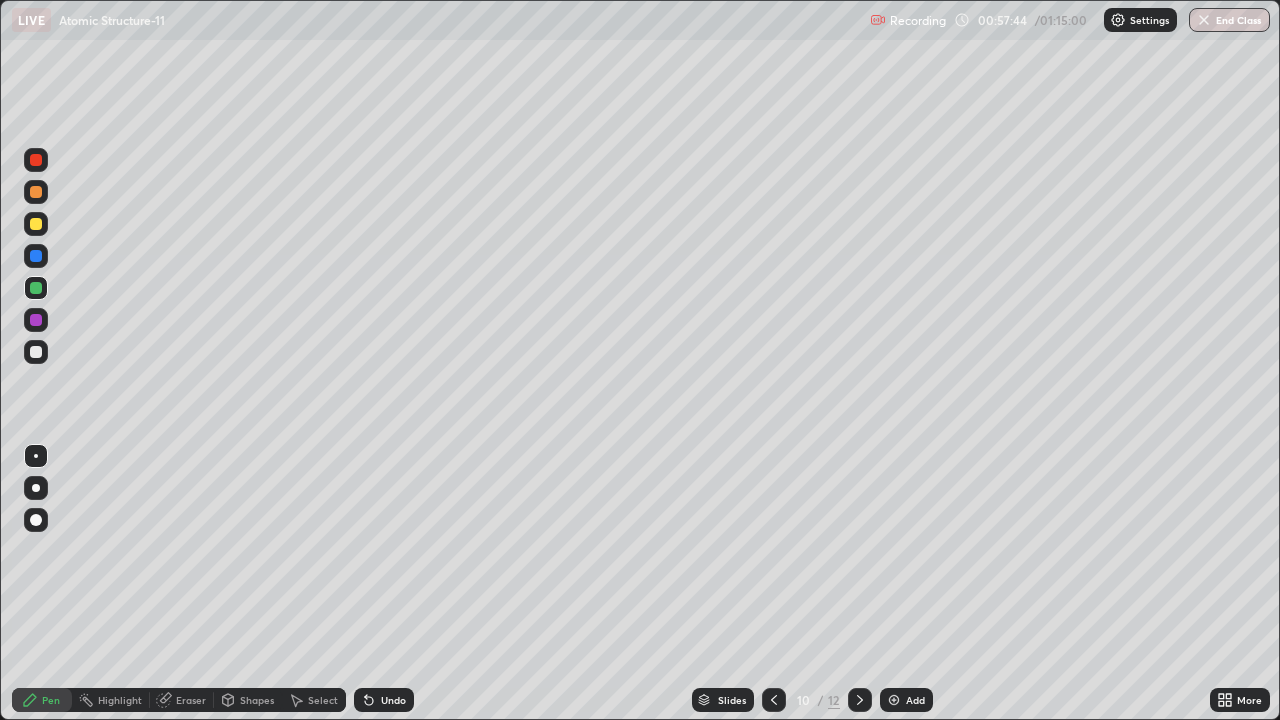 click at bounding box center [36, 352] 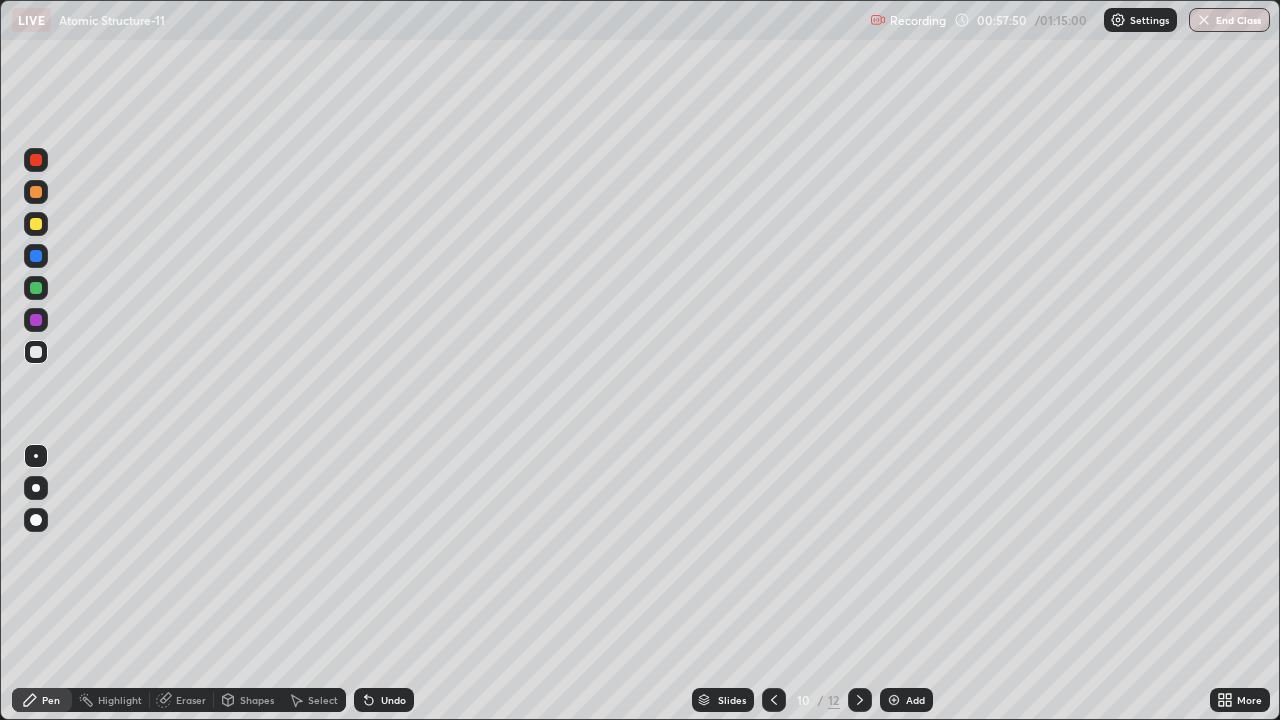 click at bounding box center (36, 192) 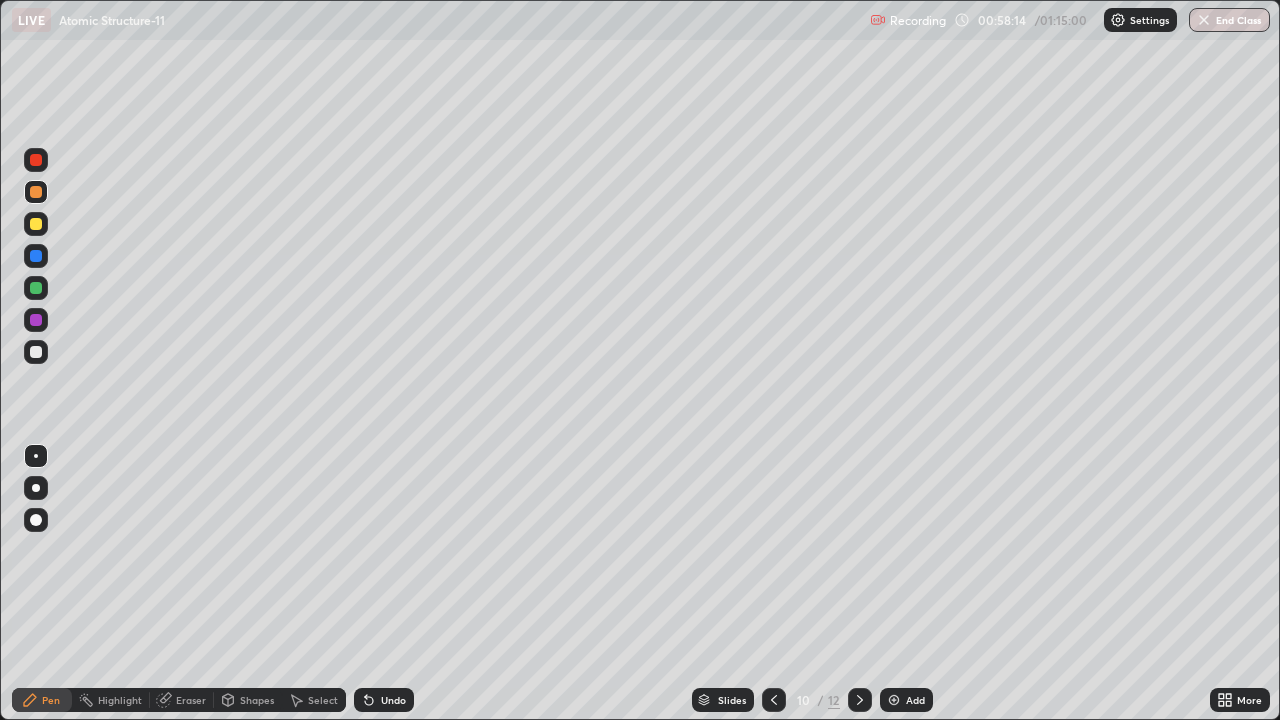 click at bounding box center (36, 256) 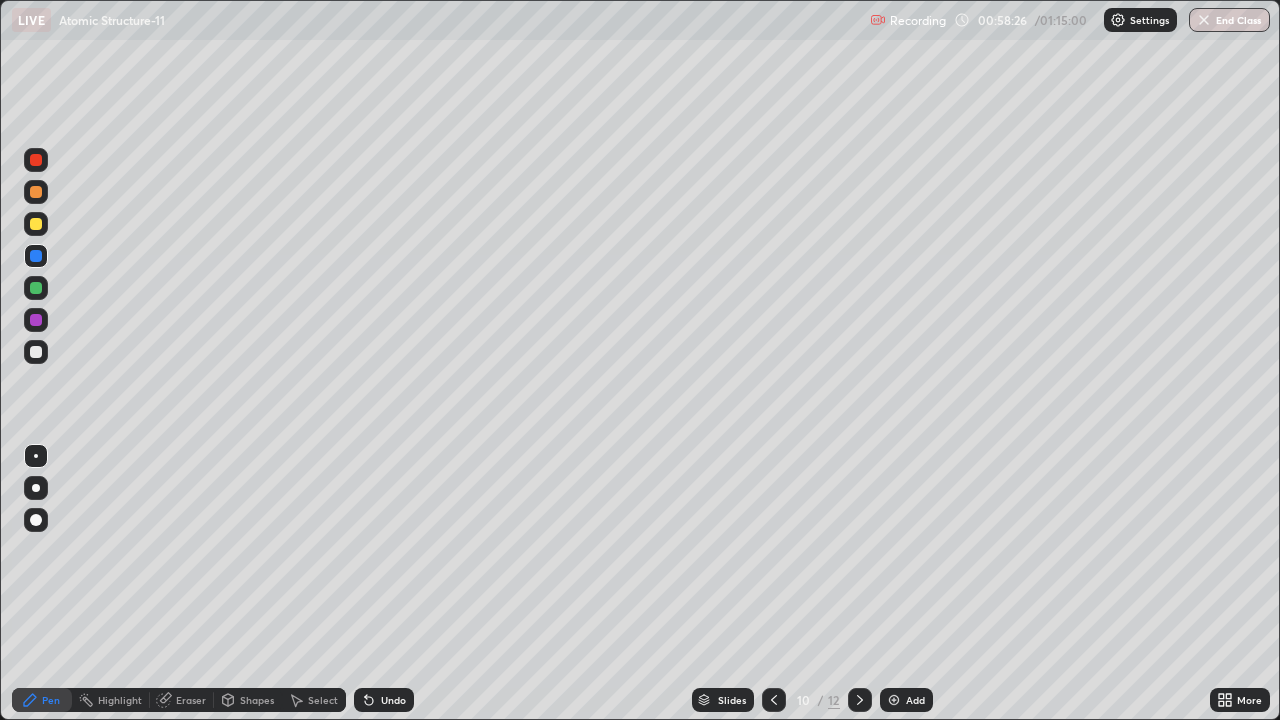 click at bounding box center [36, 288] 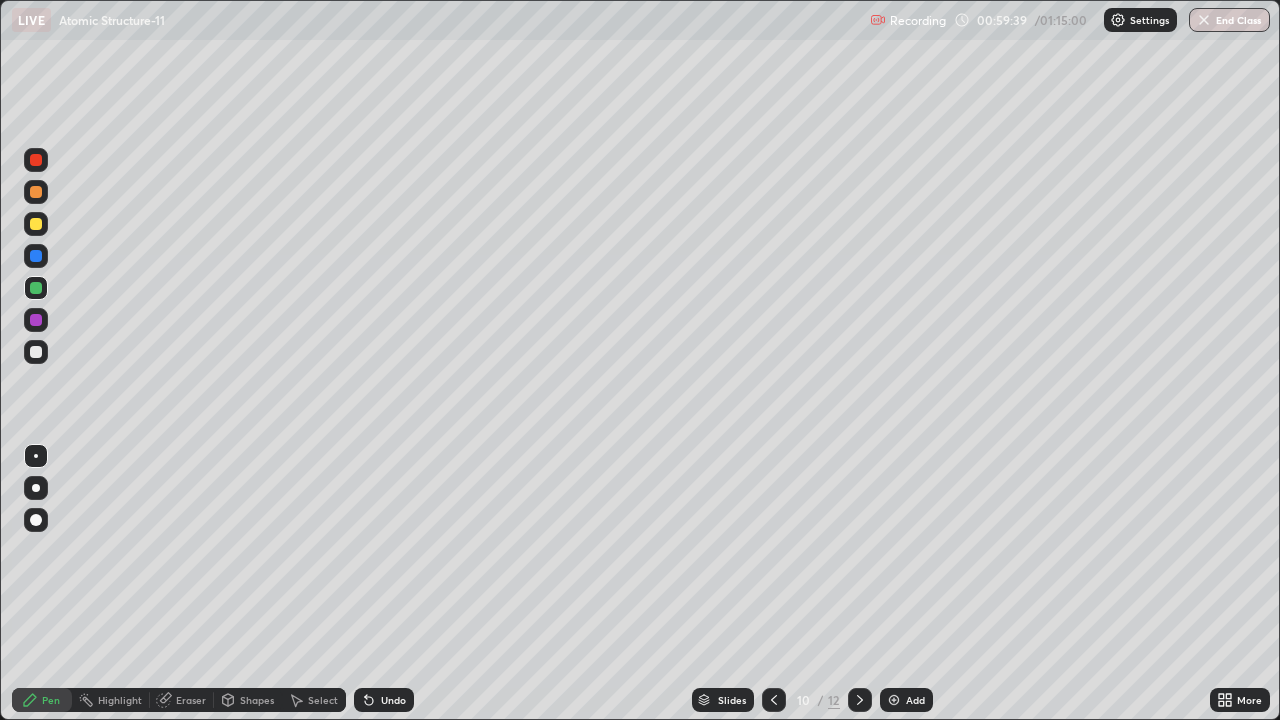 click on "Eraser" at bounding box center [191, 700] 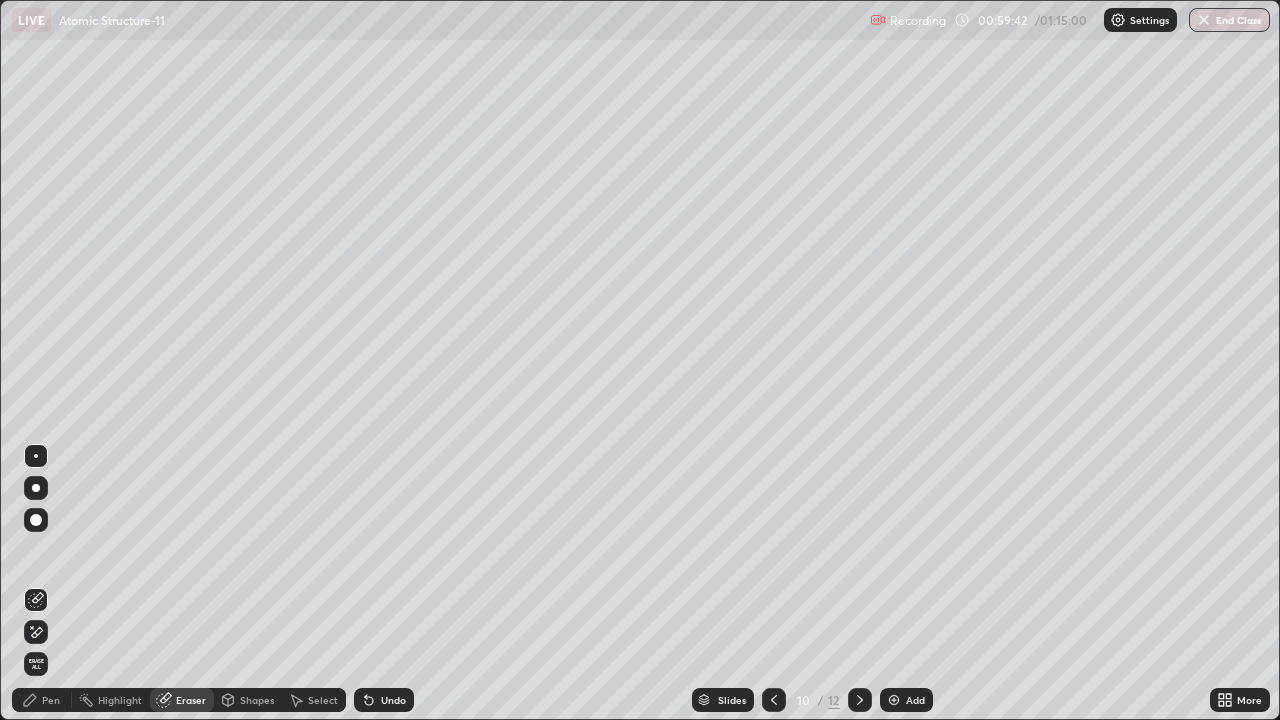 click on "Erase all" at bounding box center [36, 664] 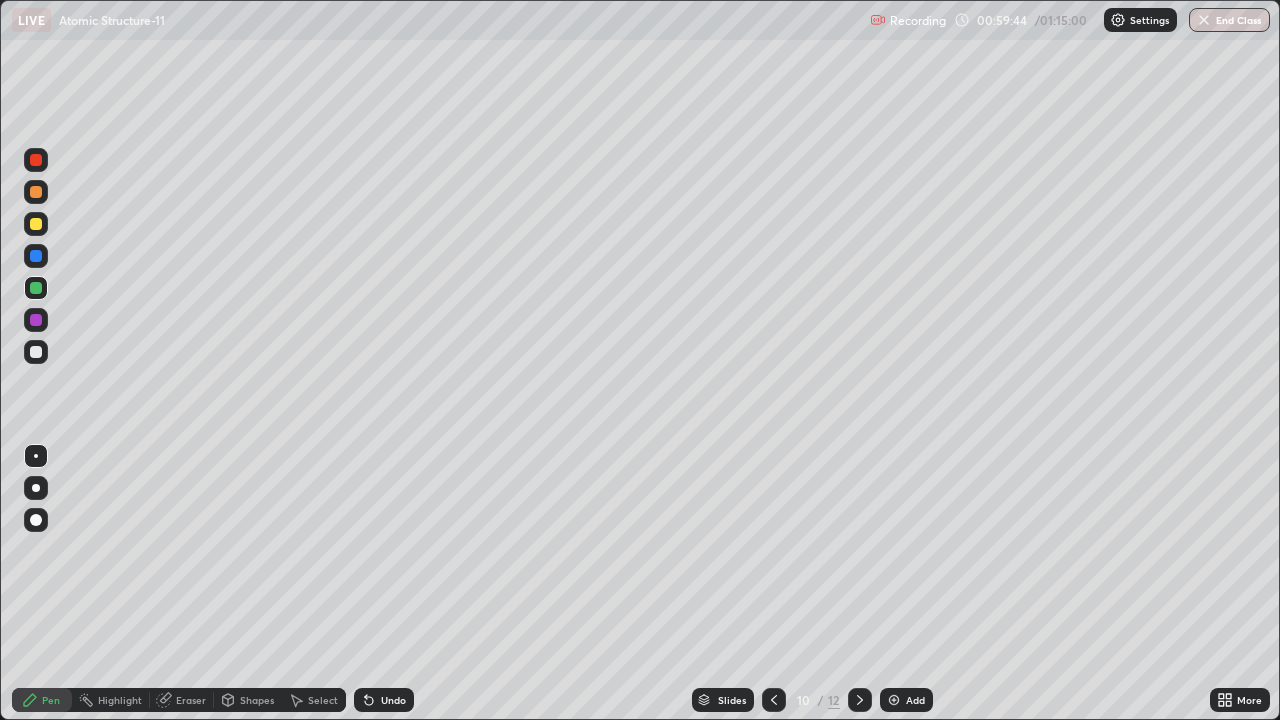 click at bounding box center [36, 256] 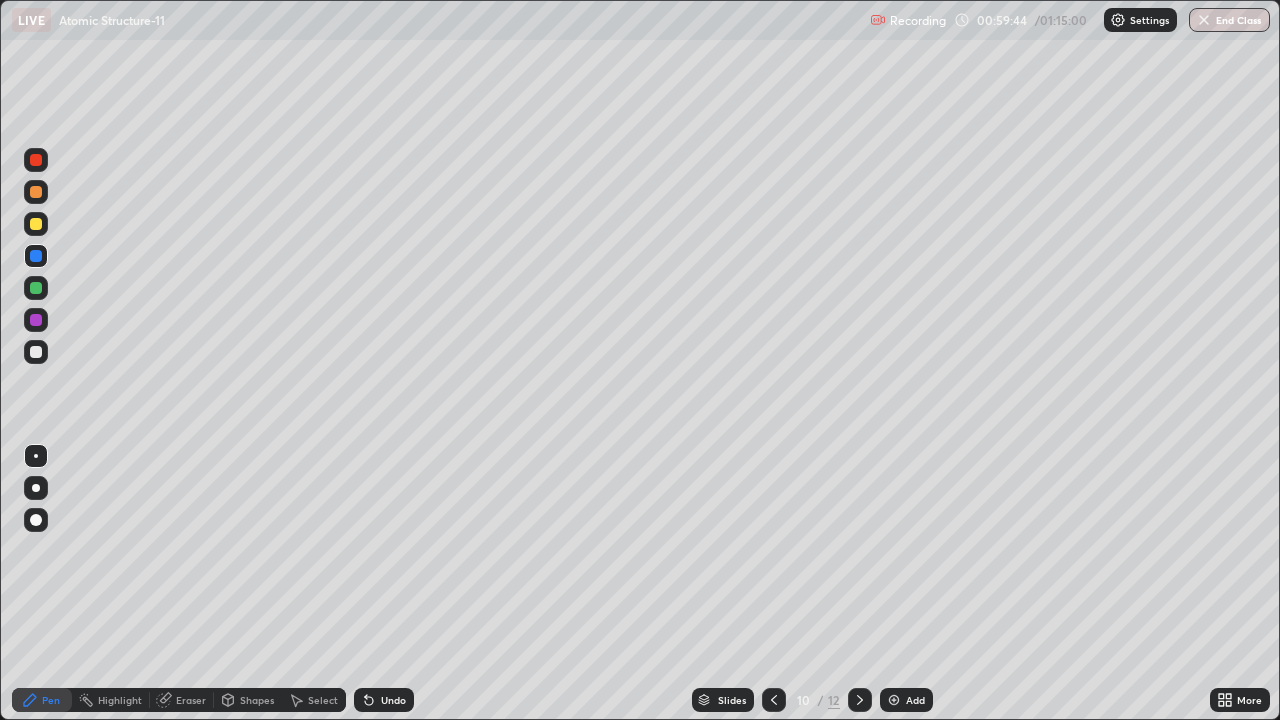 click at bounding box center [36, 288] 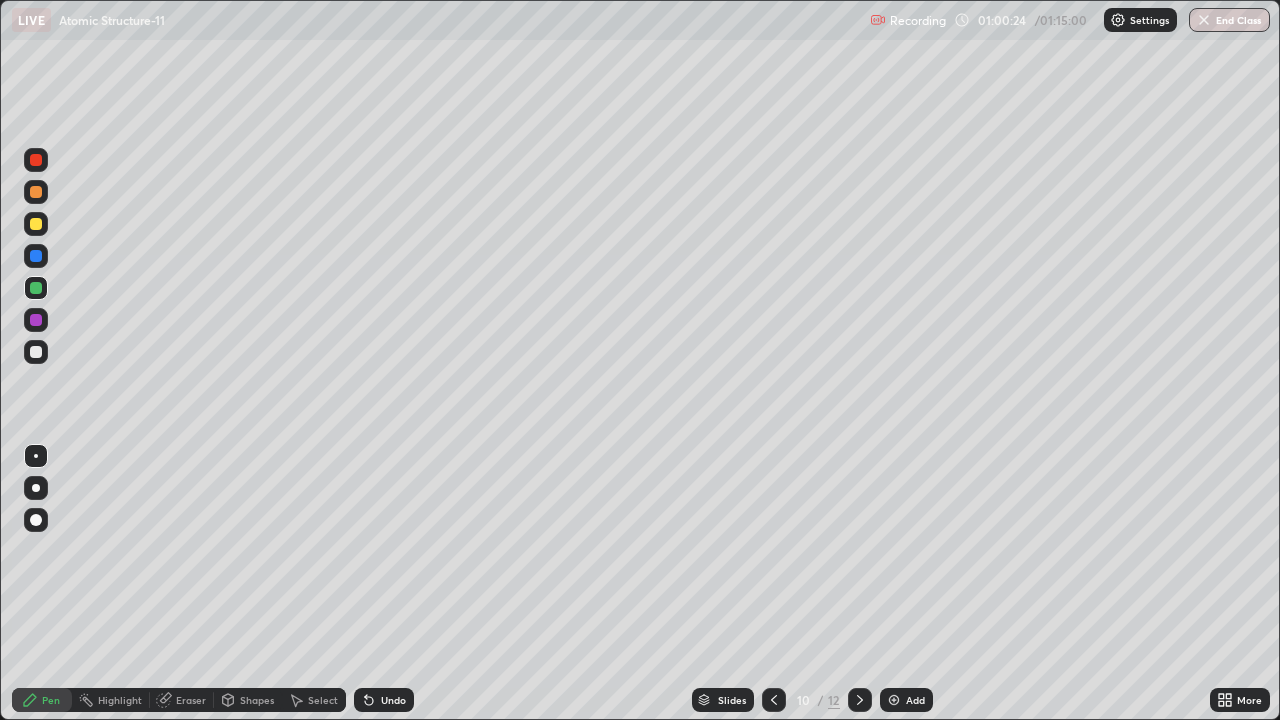 click on "Eraser" at bounding box center [191, 700] 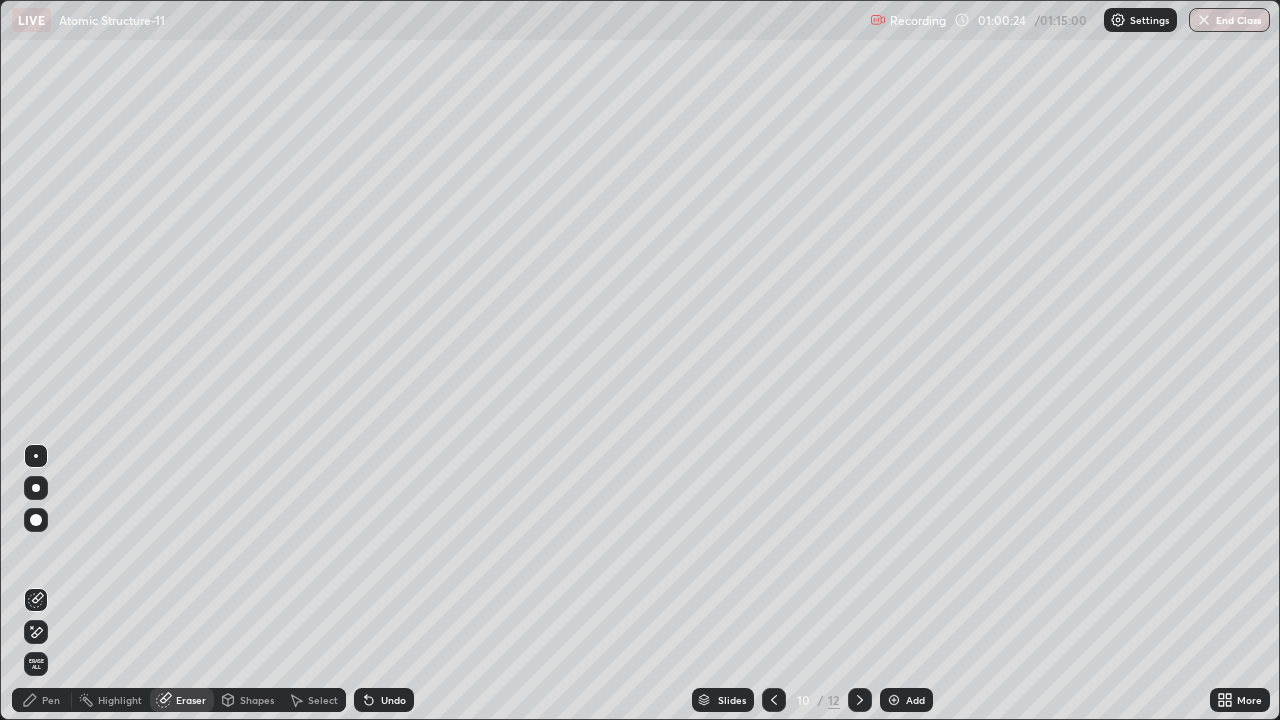 click on "Erase all" at bounding box center (36, 664) 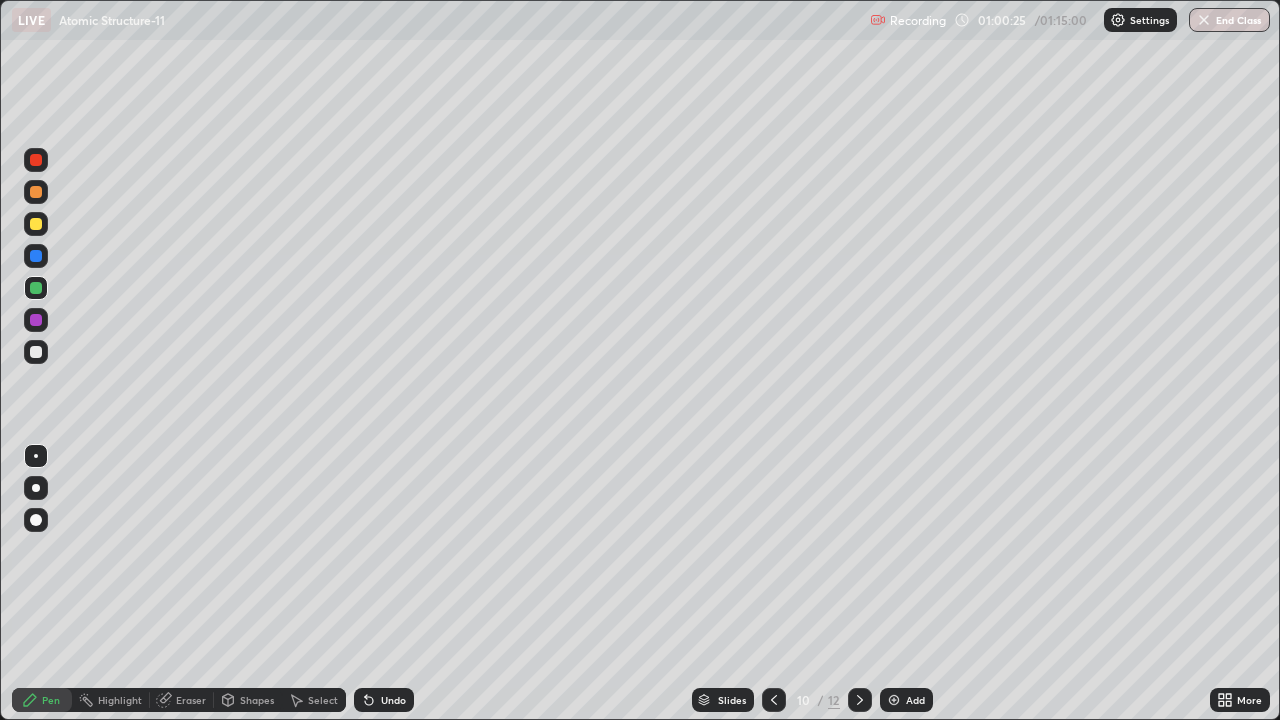 click on "Pen" at bounding box center (51, 700) 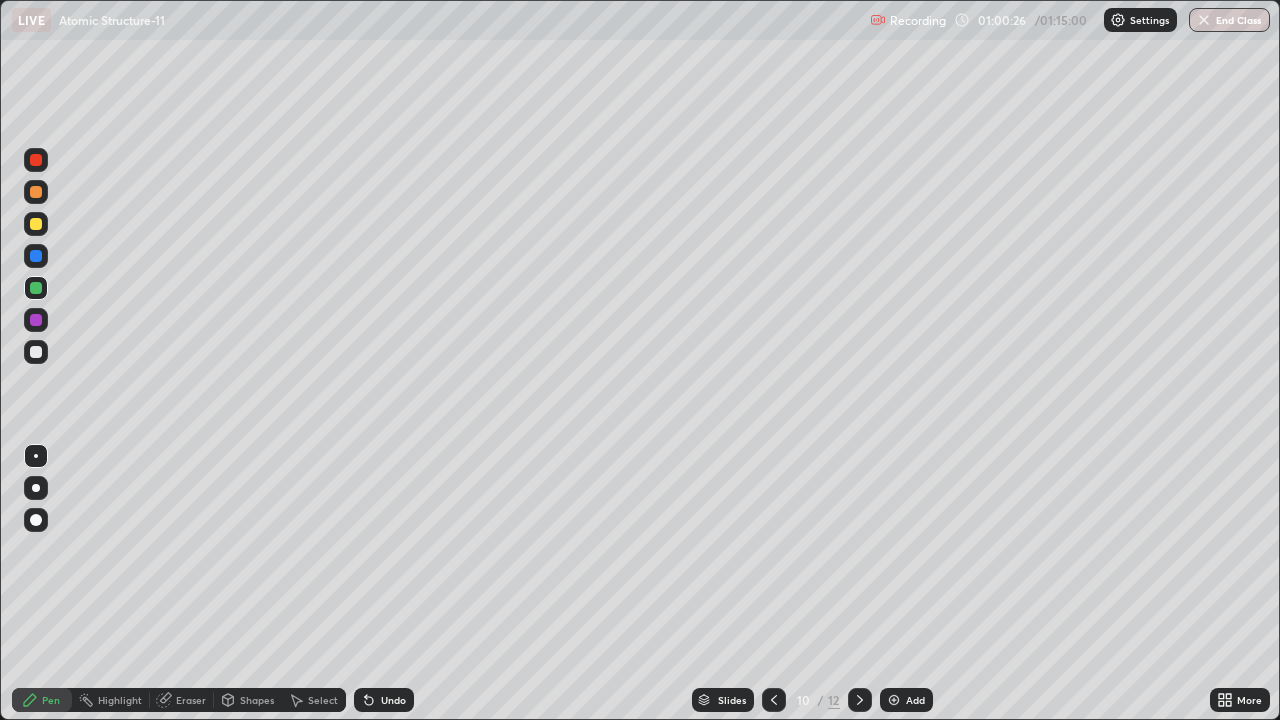 click at bounding box center [36, 224] 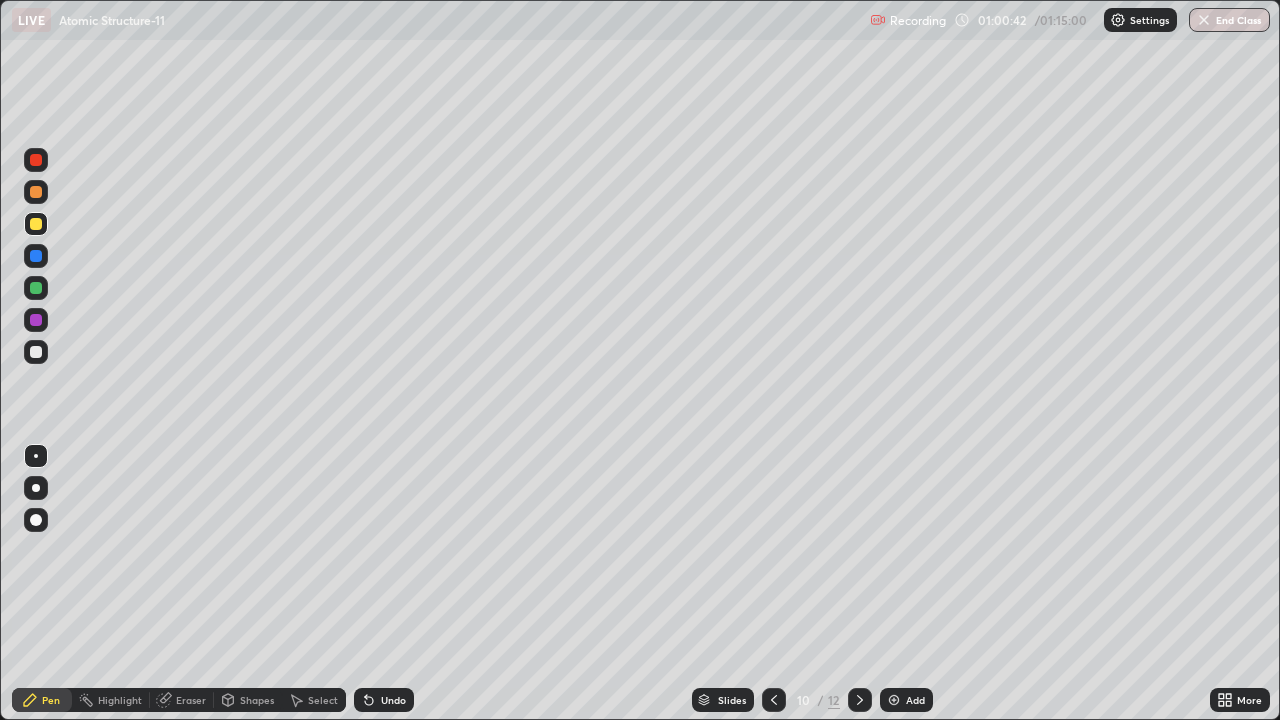 click at bounding box center (36, 192) 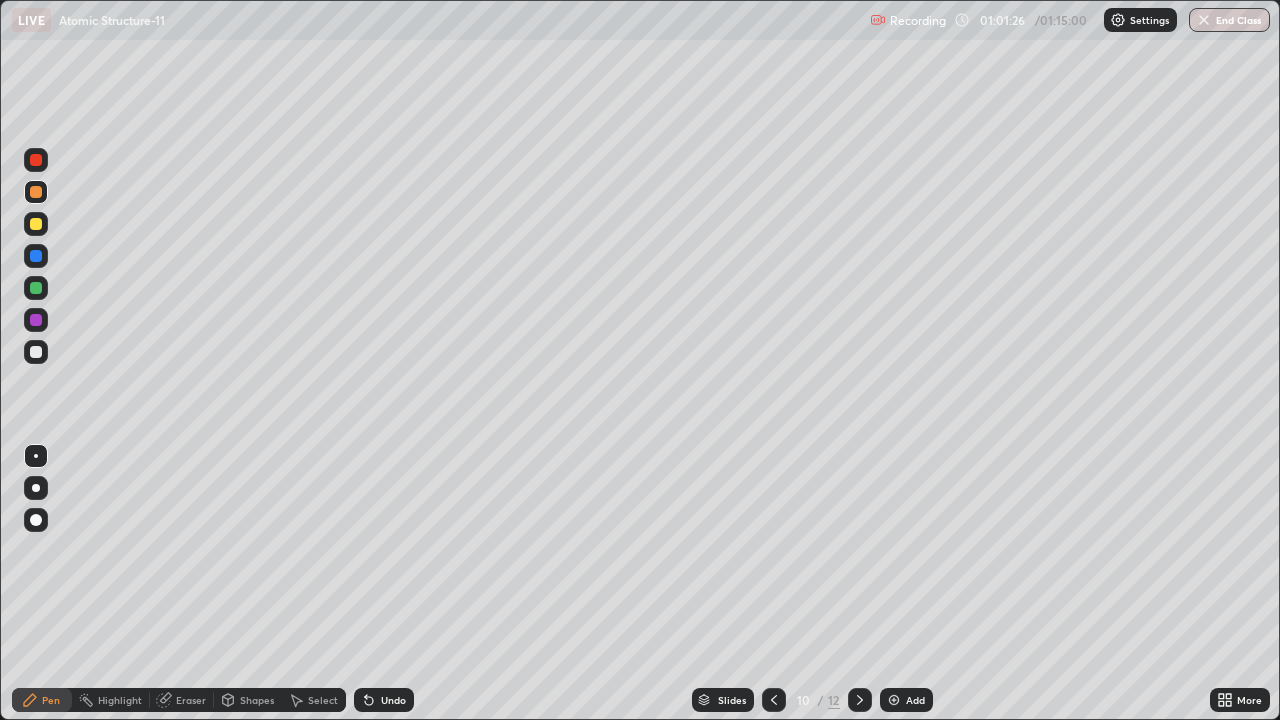 click at bounding box center [36, 352] 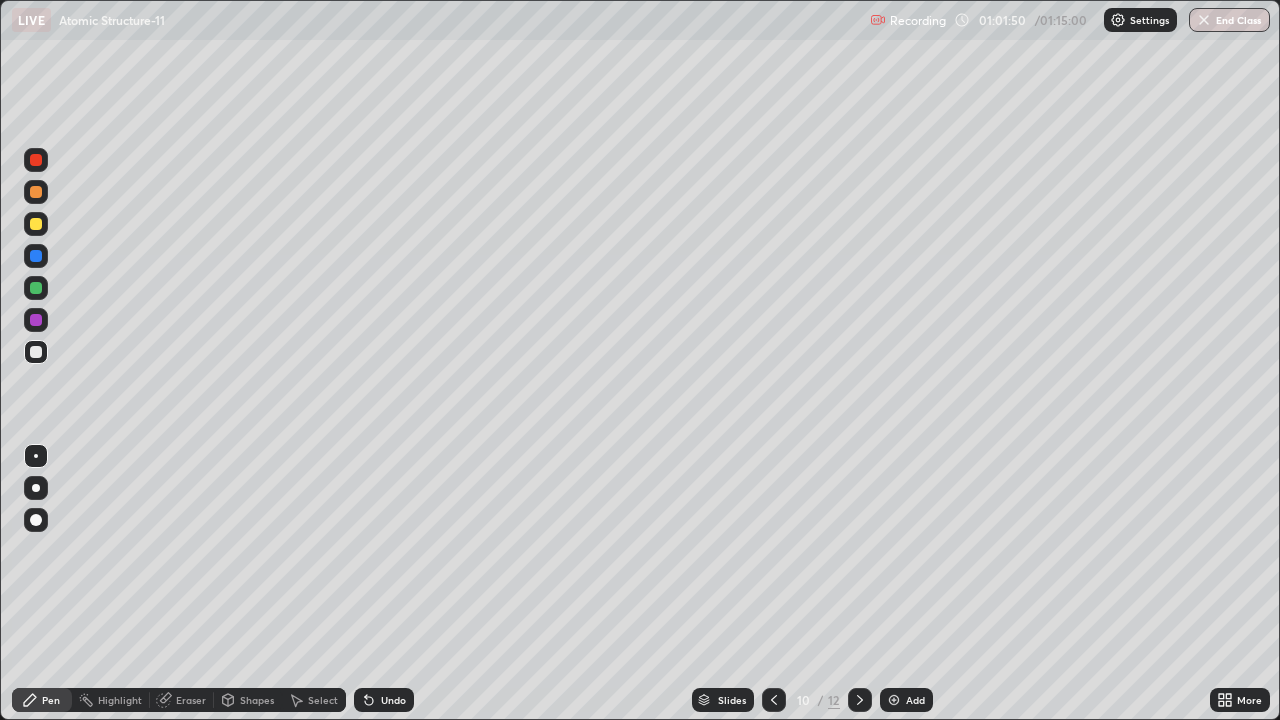 click at bounding box center (36, 256) 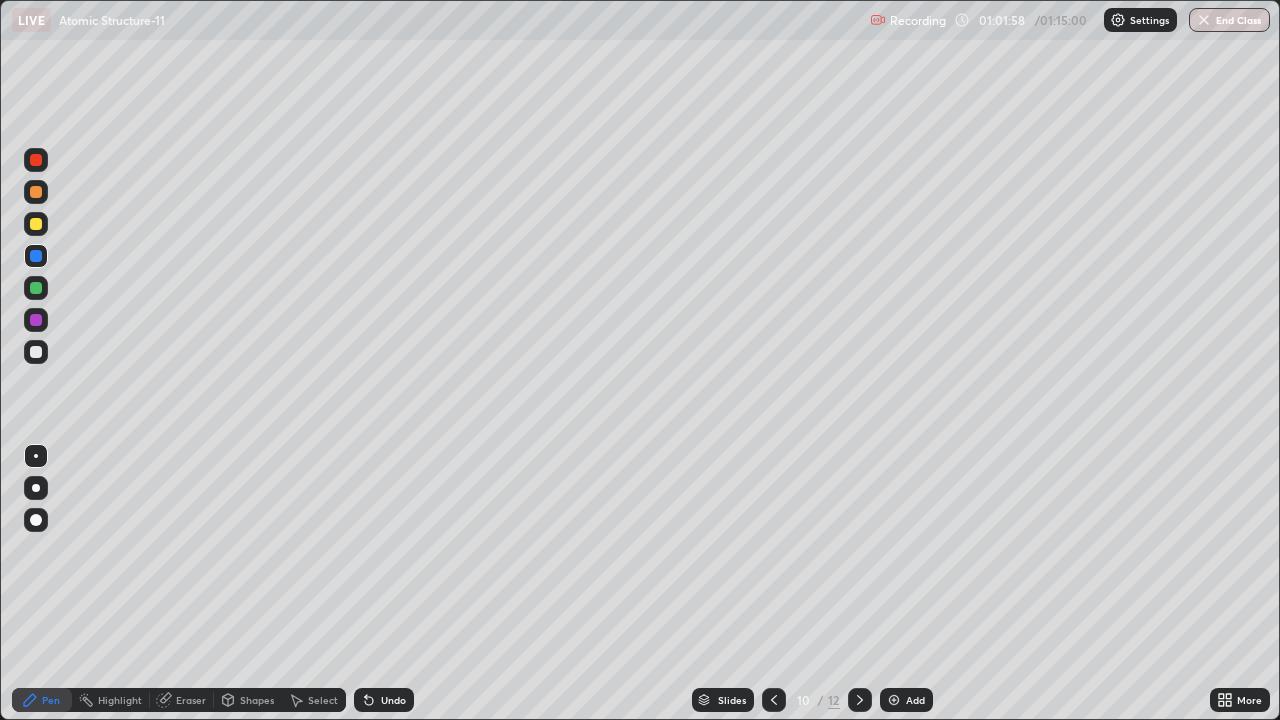 click at bounding box center (36, 320) 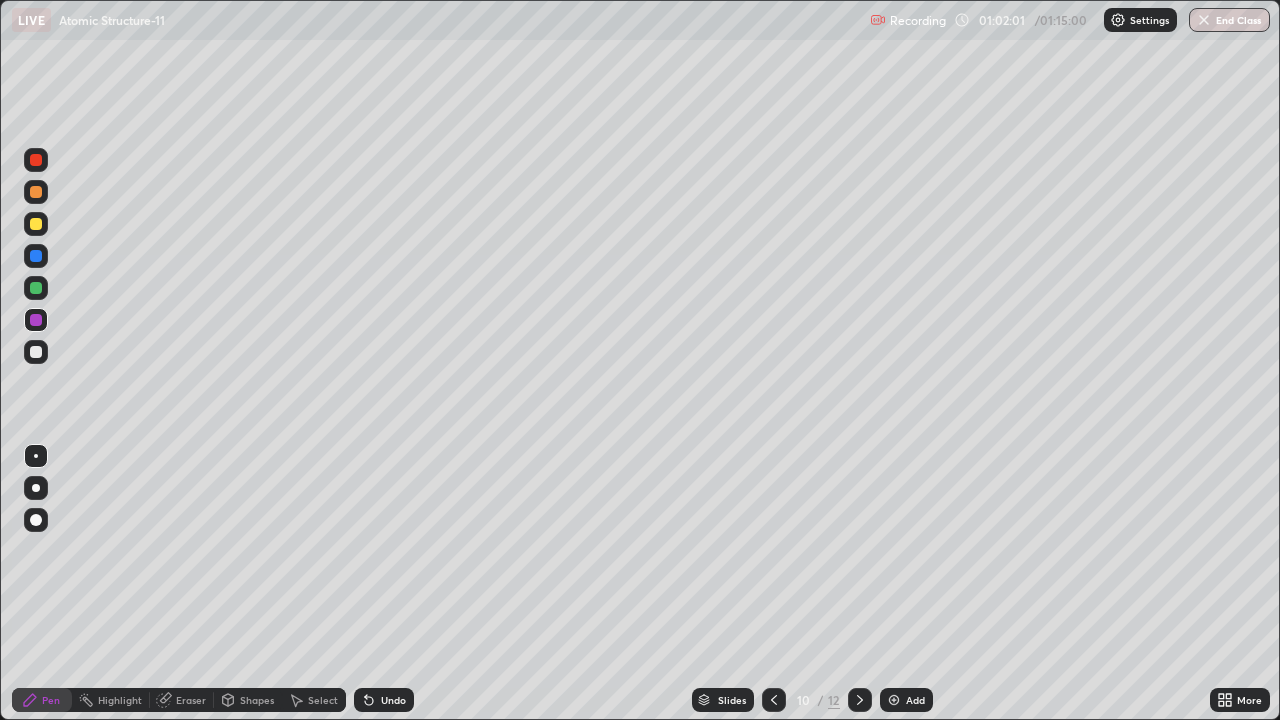 click at bounding box center (36, 288) 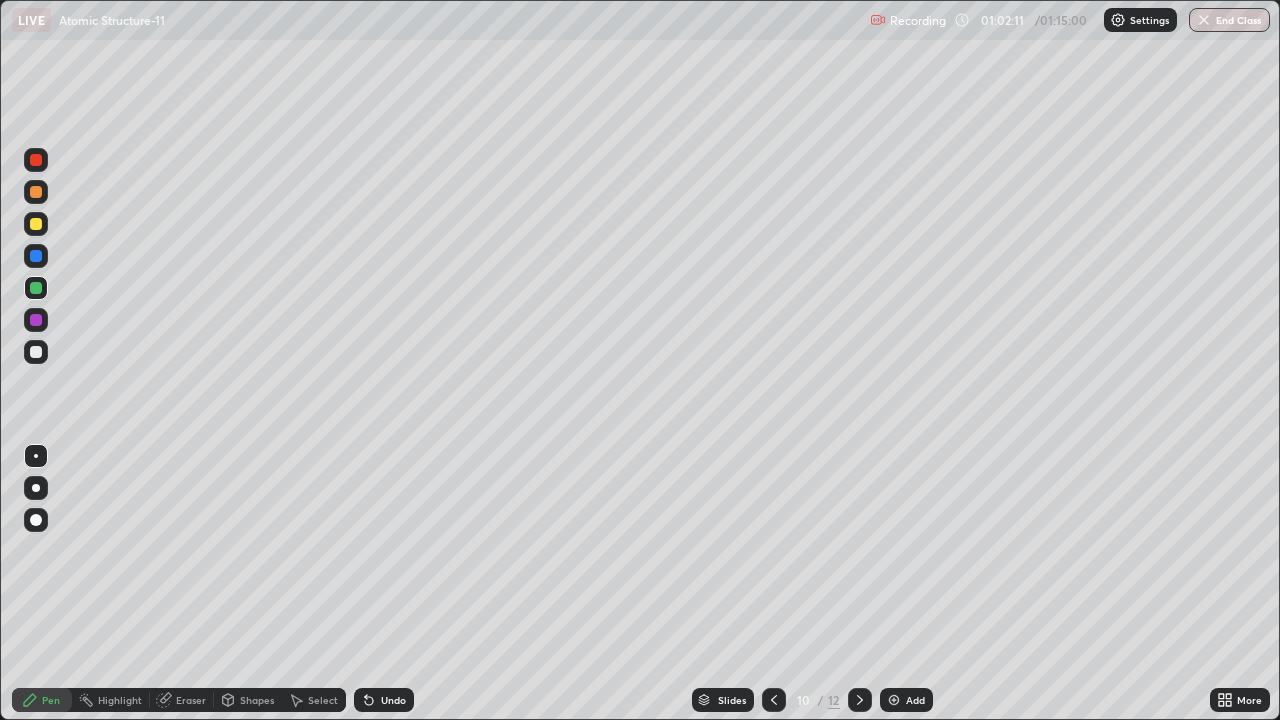 click on "Shapes" at bounding box center [248, 700] 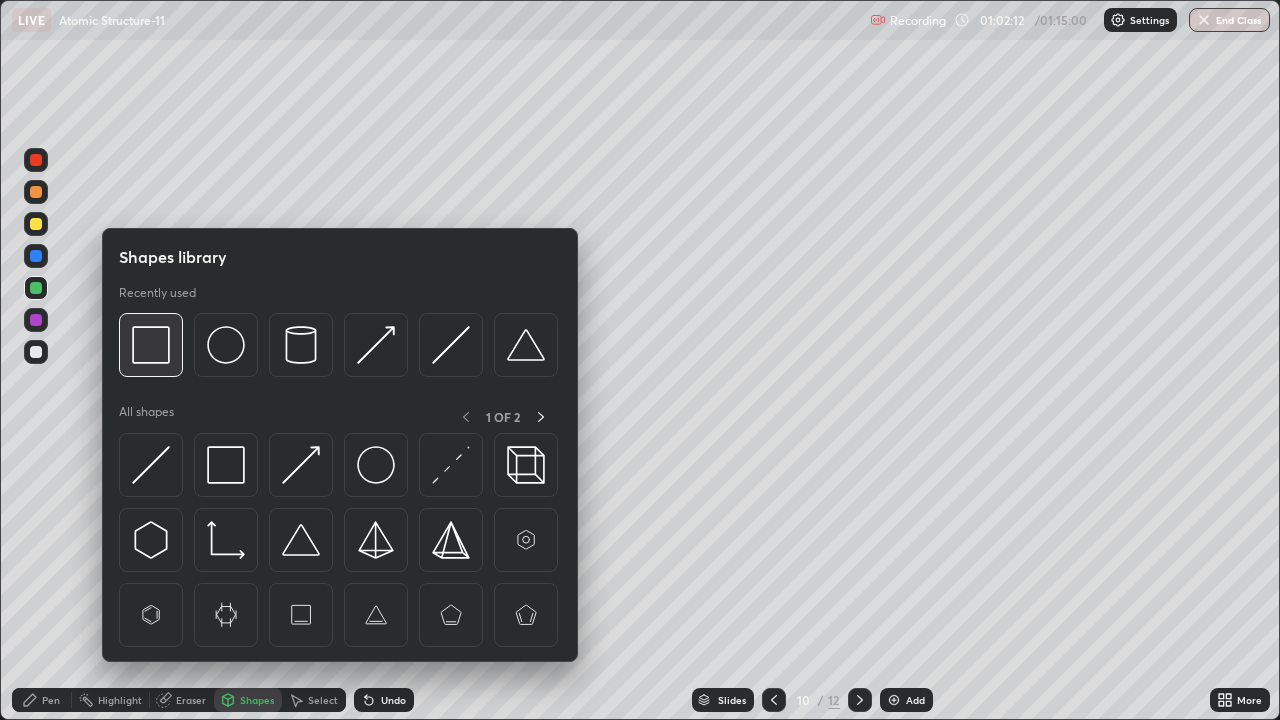 click at bounding box center (151, 345) 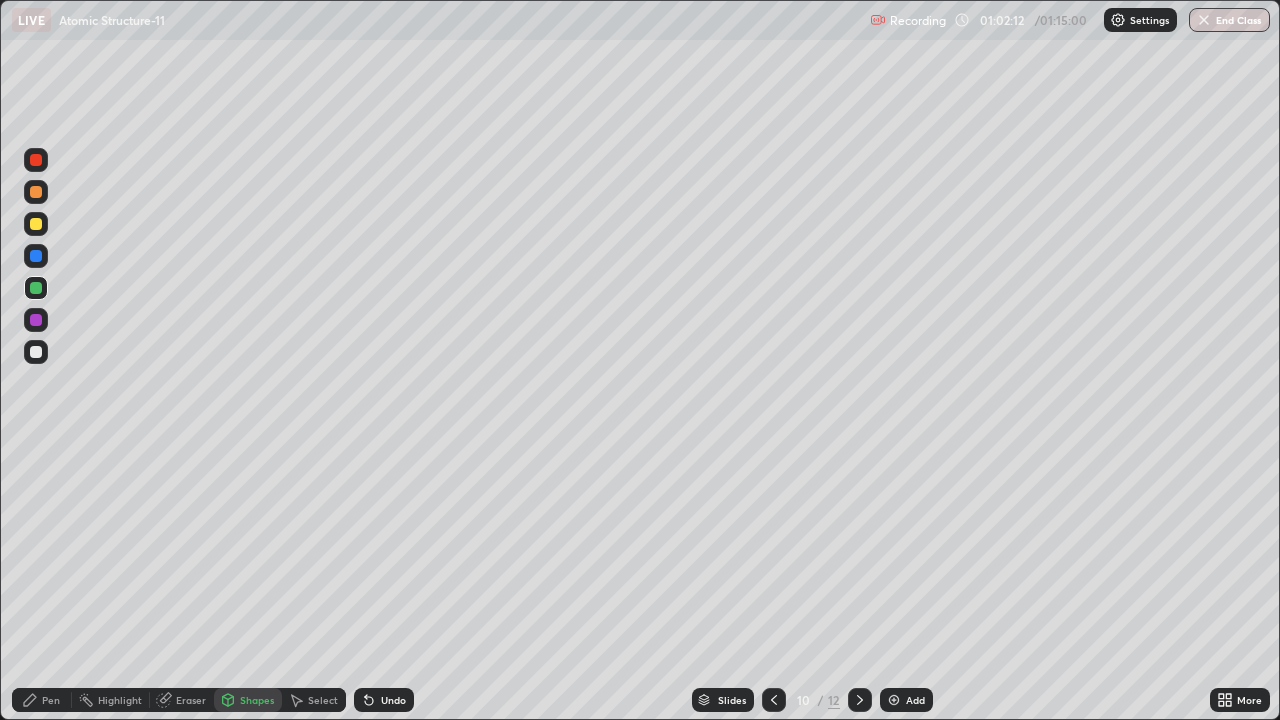 click at bounding box center [36, 320] 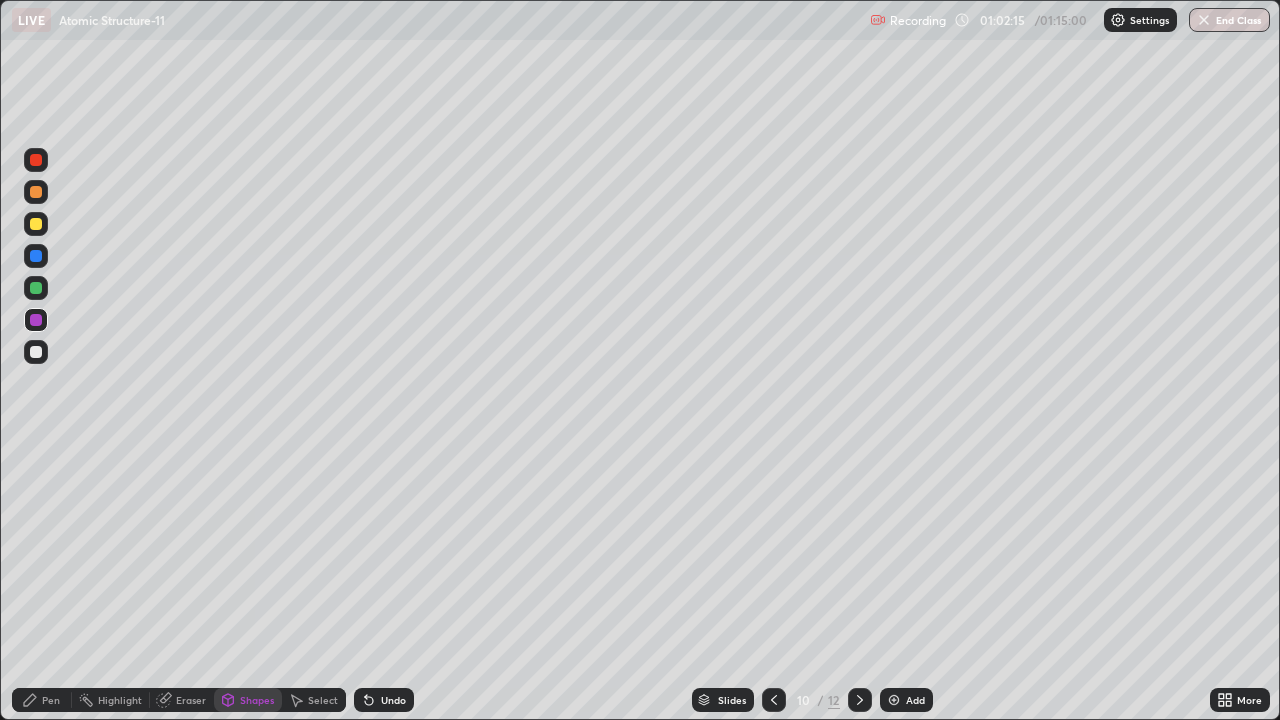 click 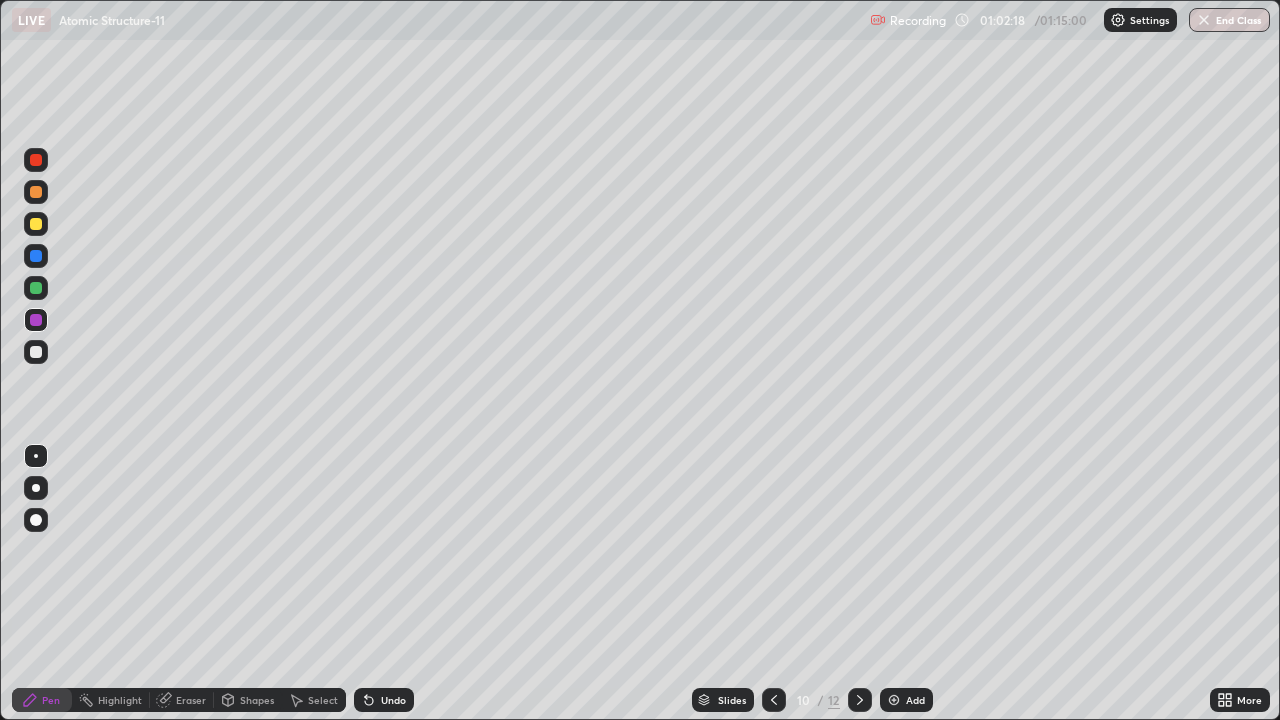 click at bounding box center (36, 224) 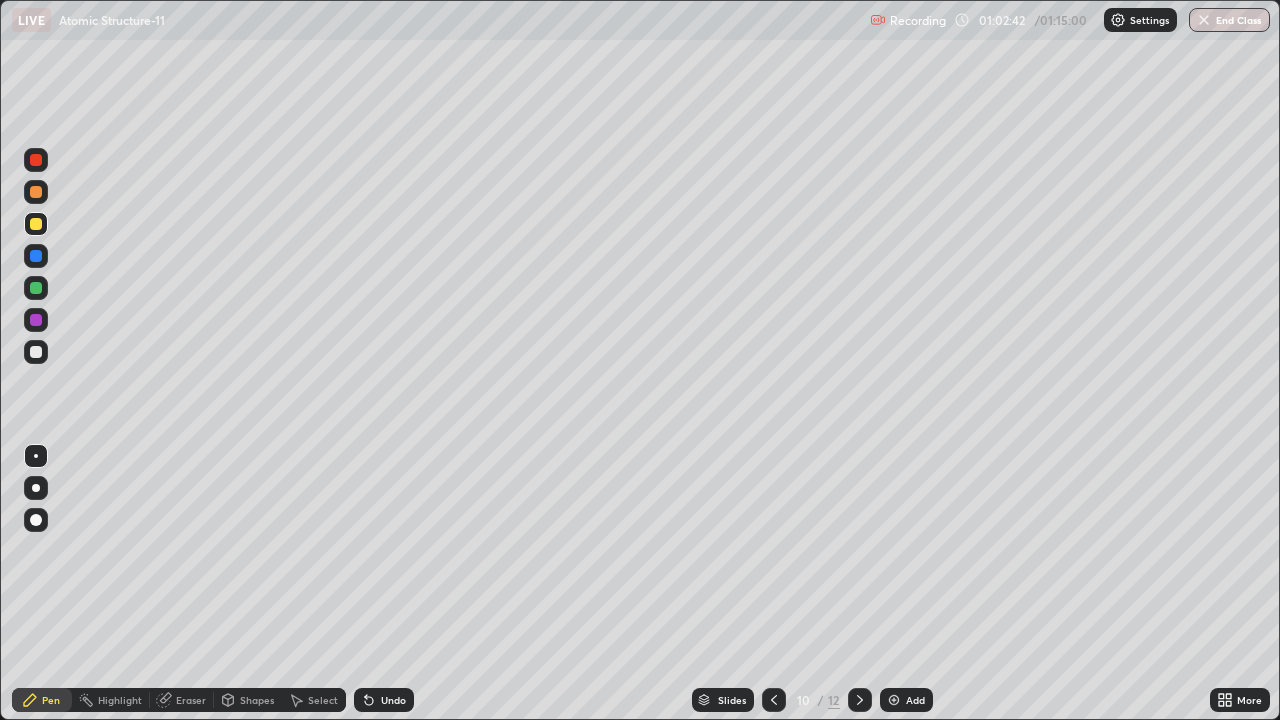 click 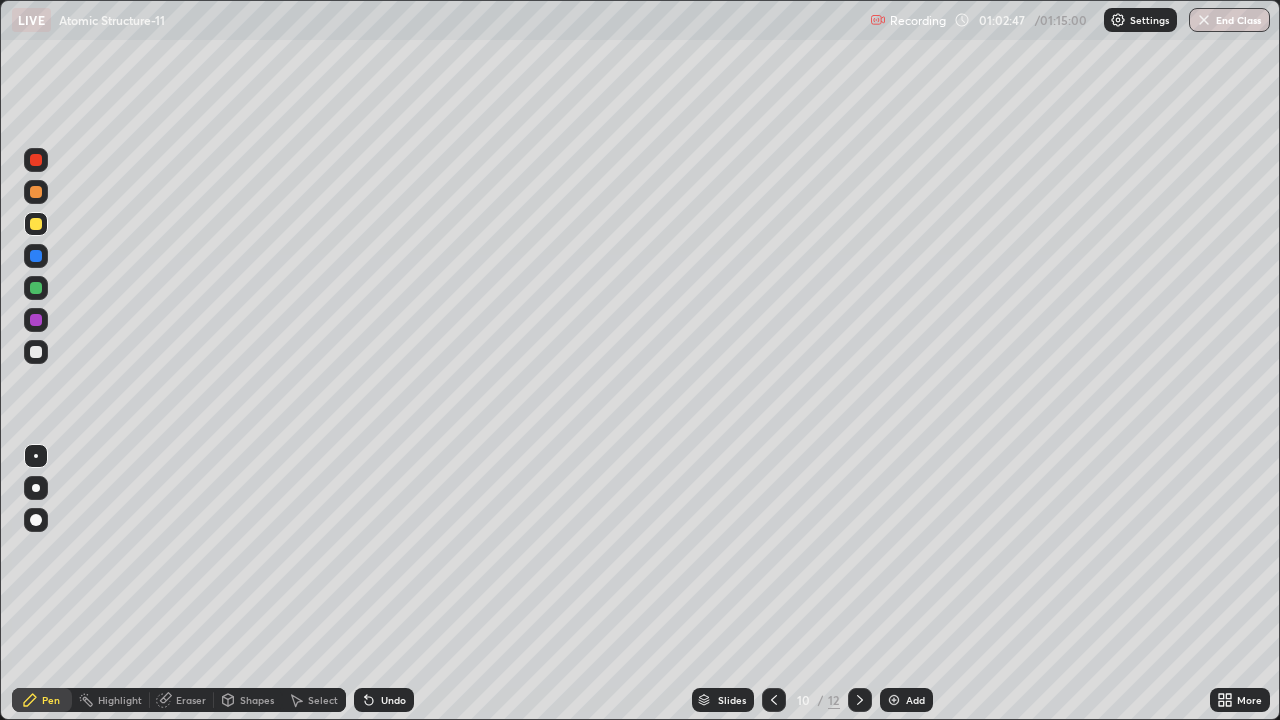 click at bounding box center [36, 288] 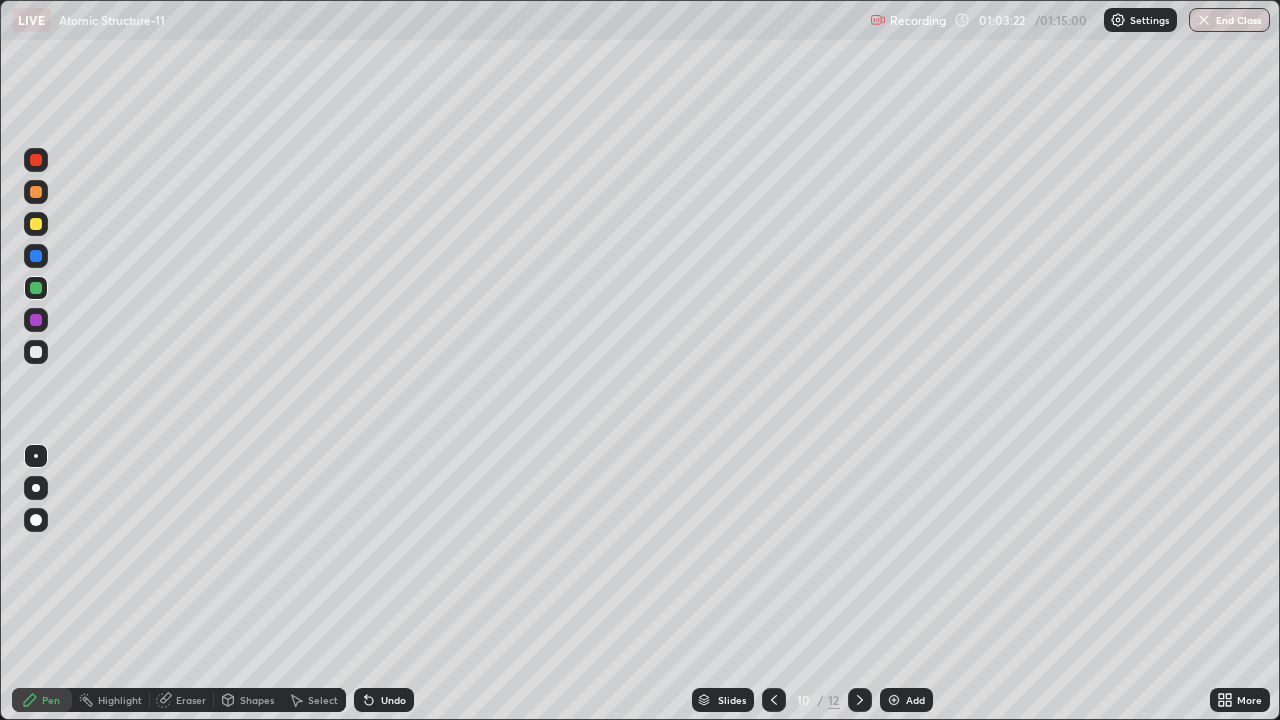 click at bounding box center [36, 160] 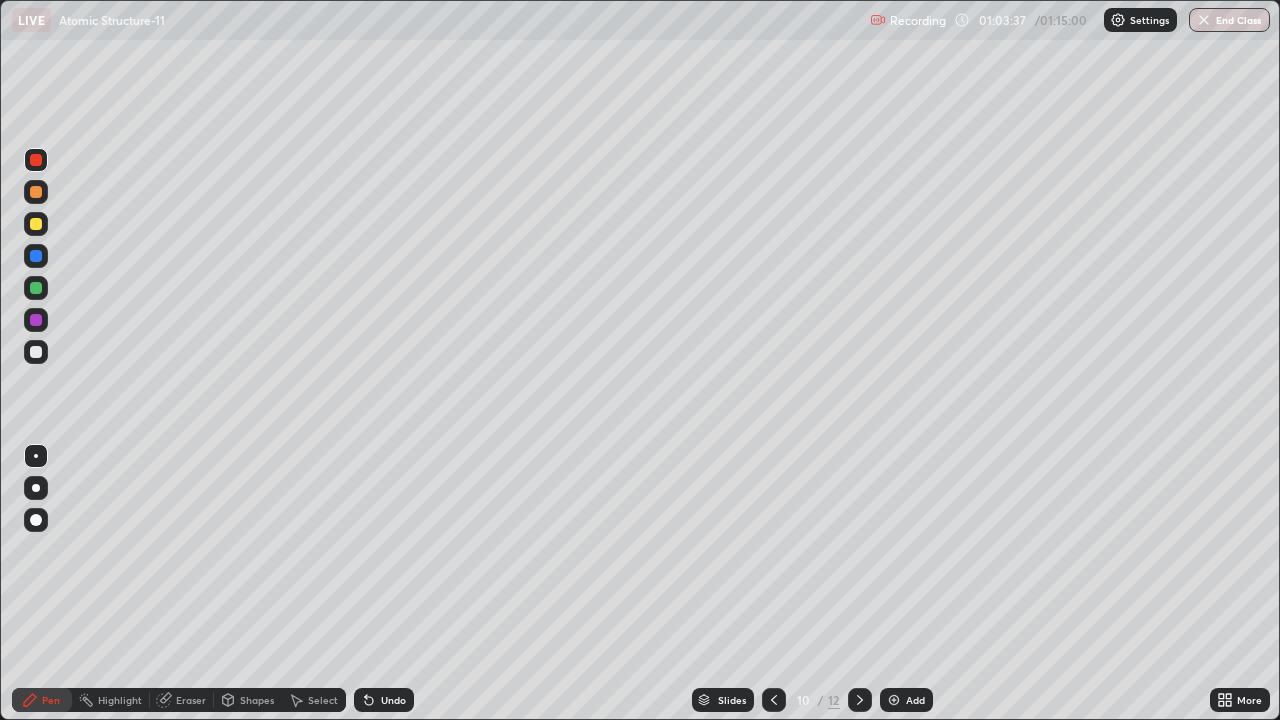 click at bounding box center (36, 256) 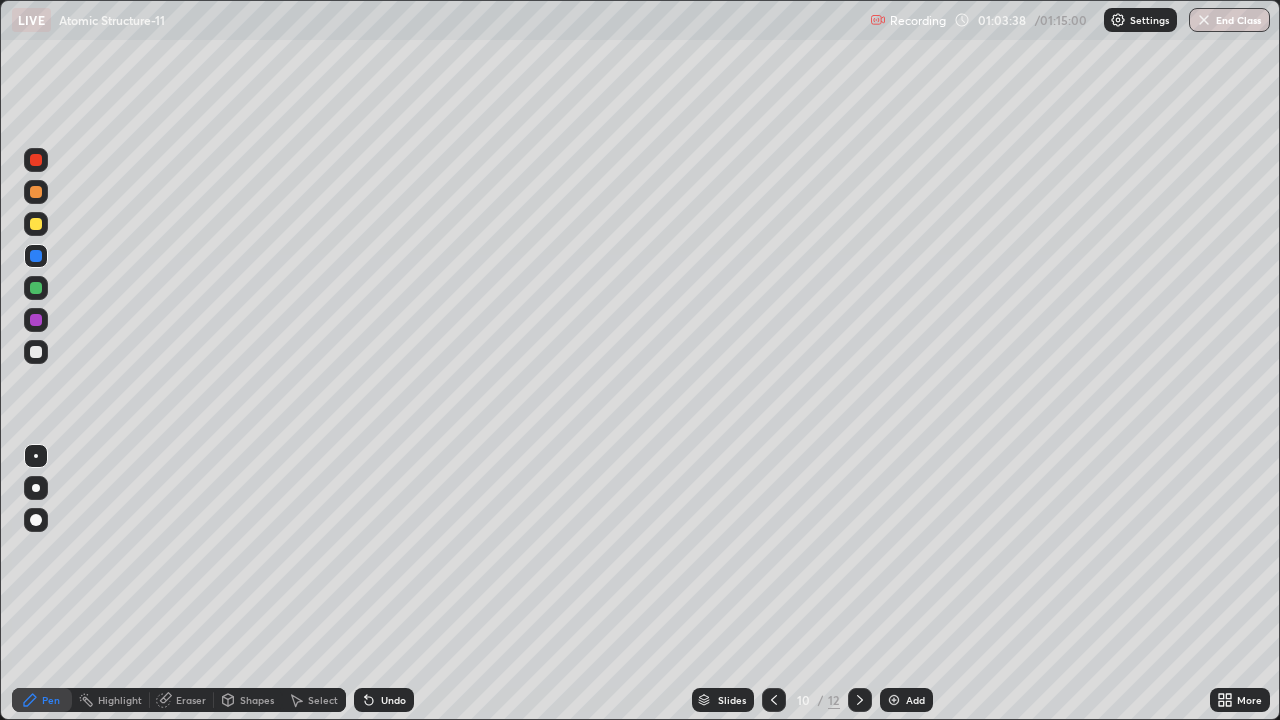 click at bounding box center (36, 288) 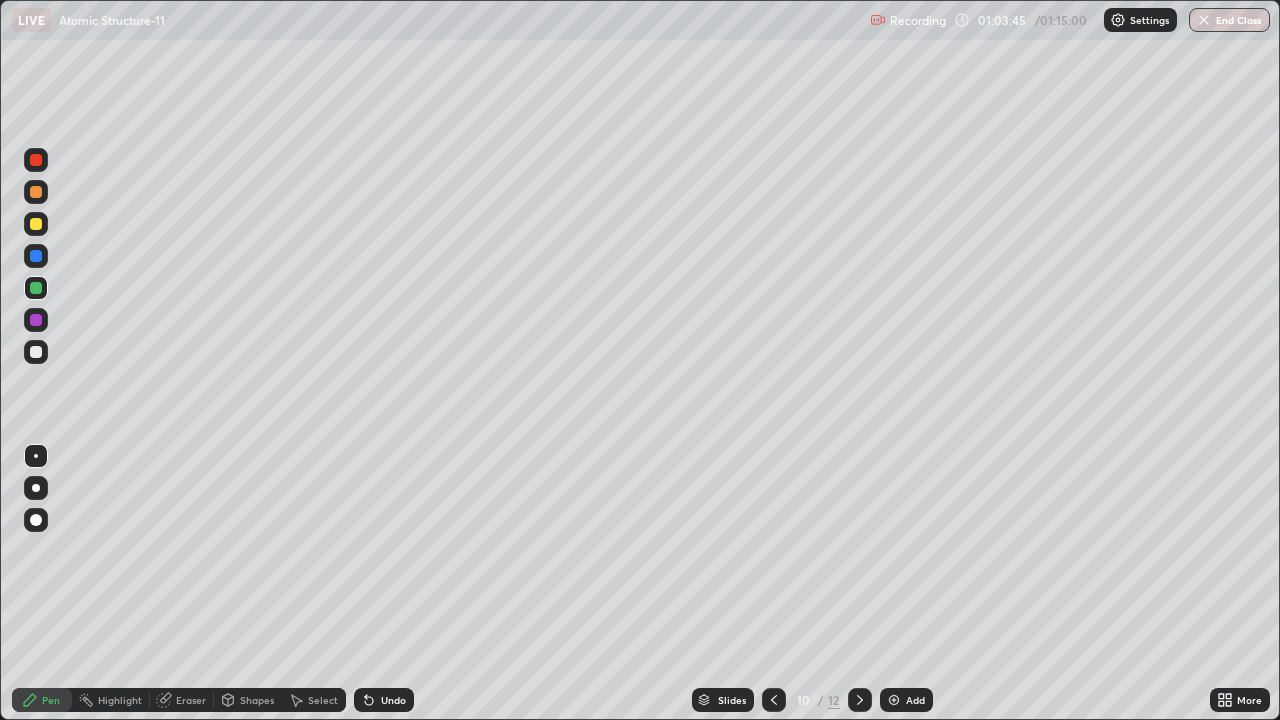 click on "Undo" at bounding box center [393, 700] 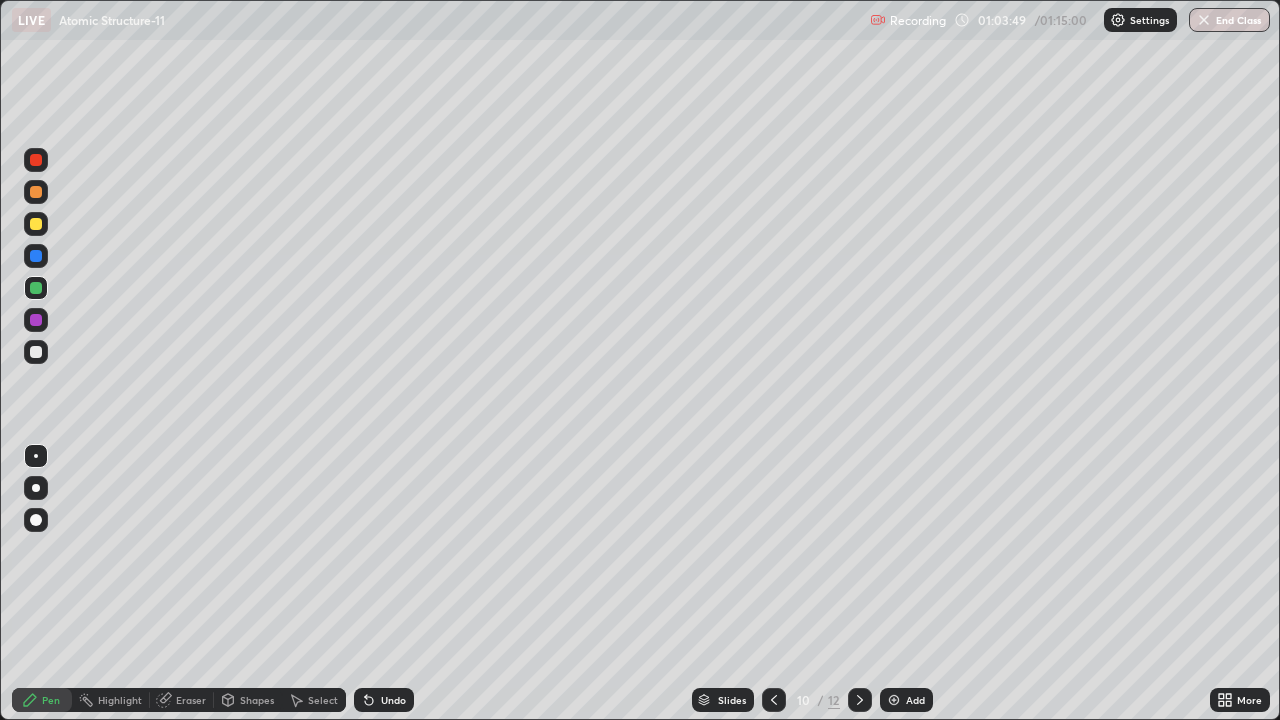 click on "Shapes" at bounding box center (257, 700) 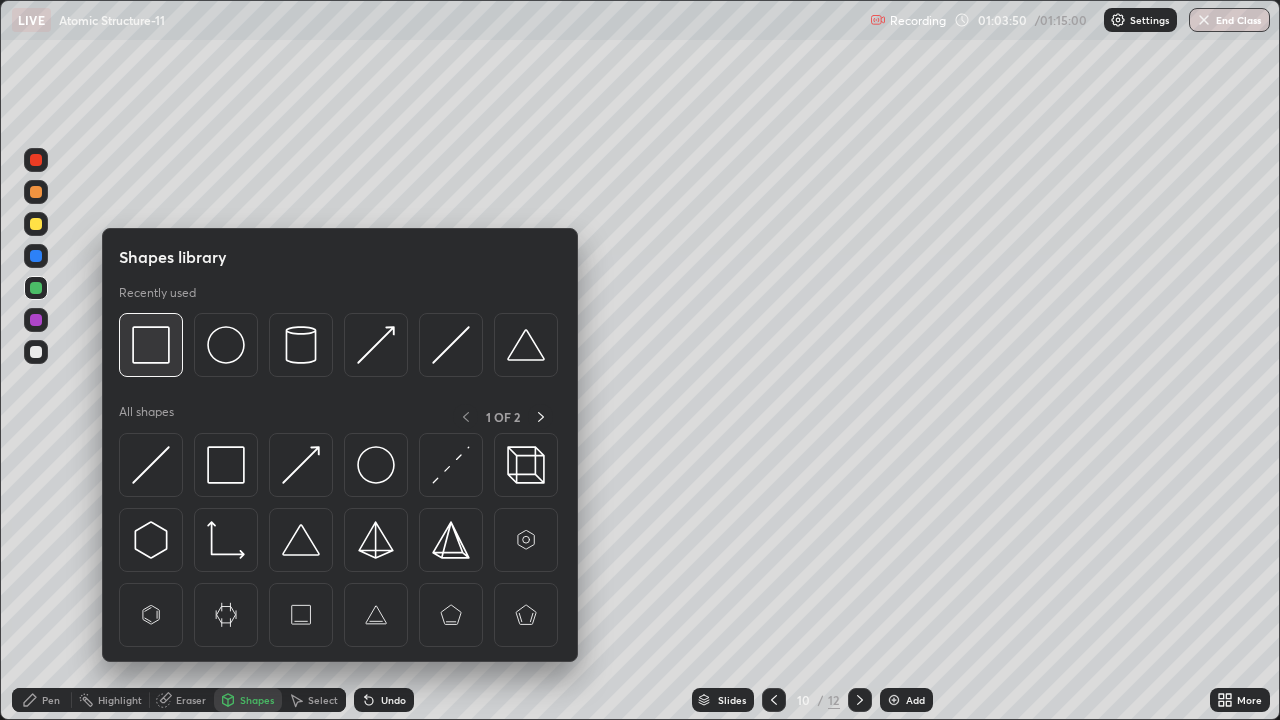 click at bounding box center [151, 345] 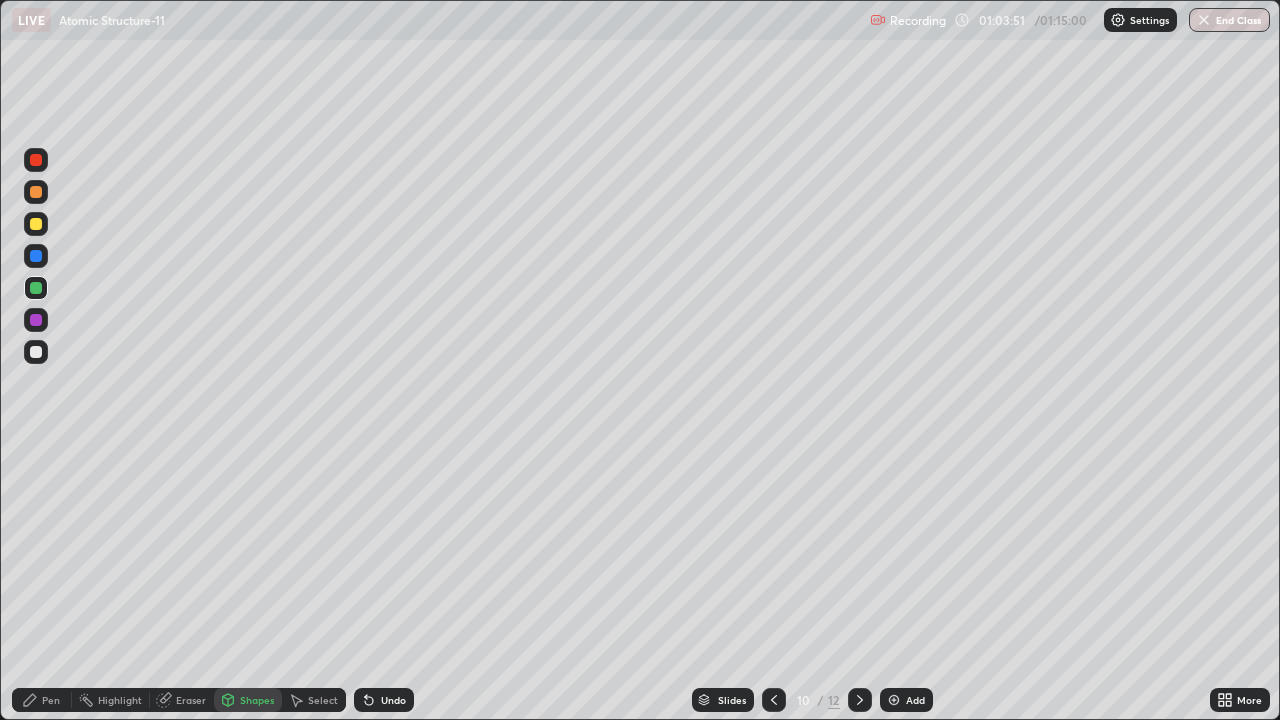click at bounding box center (36, 224) 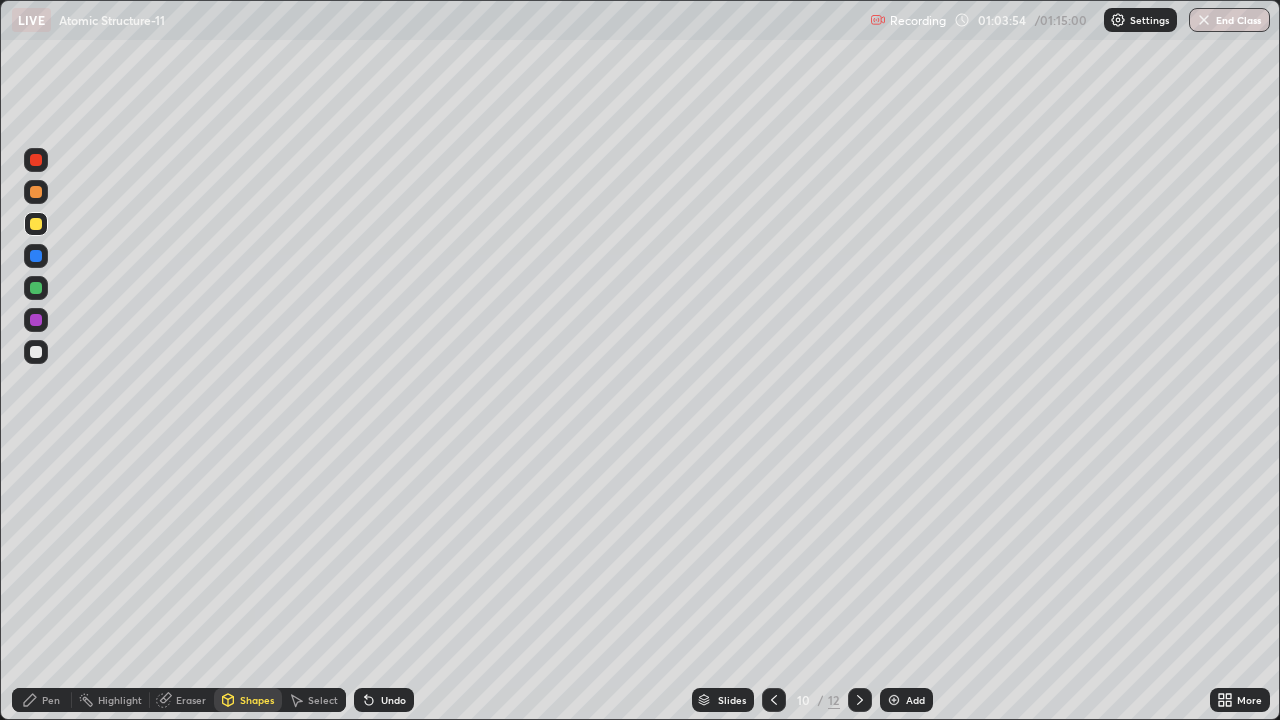 click on "Pen" at bounding box center (51, 700) 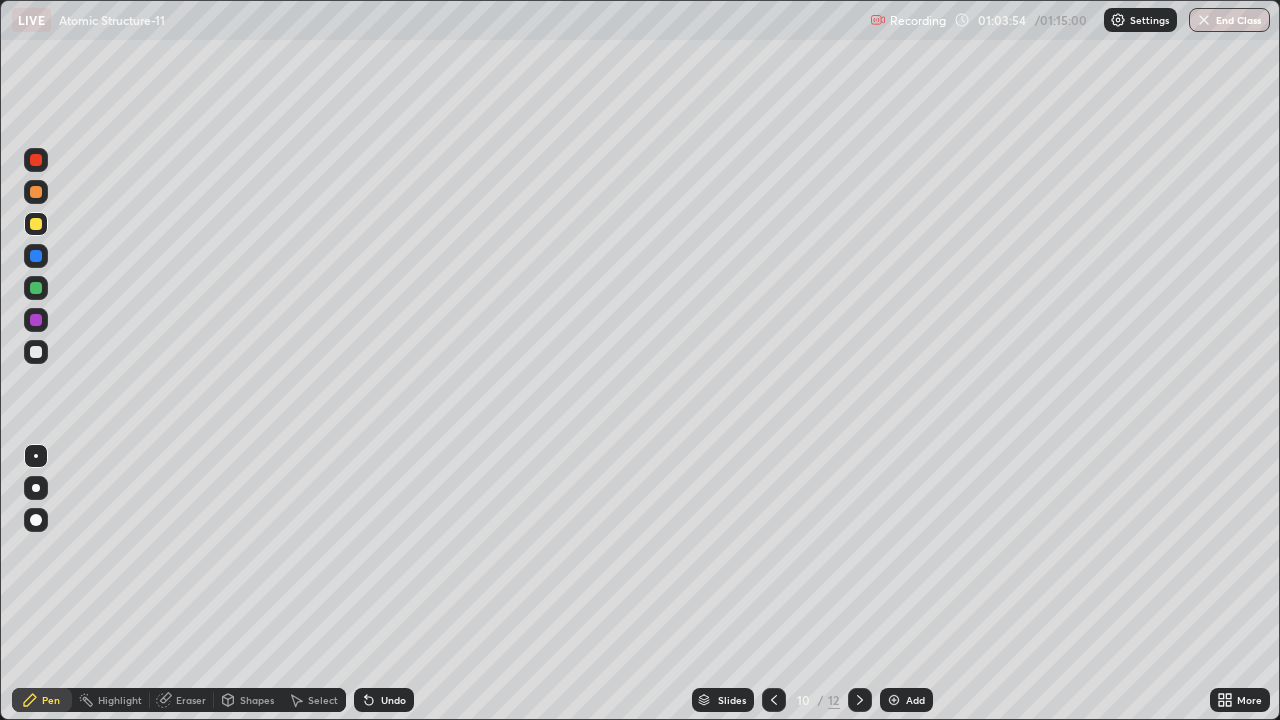 click at bounding box center (36, 352) 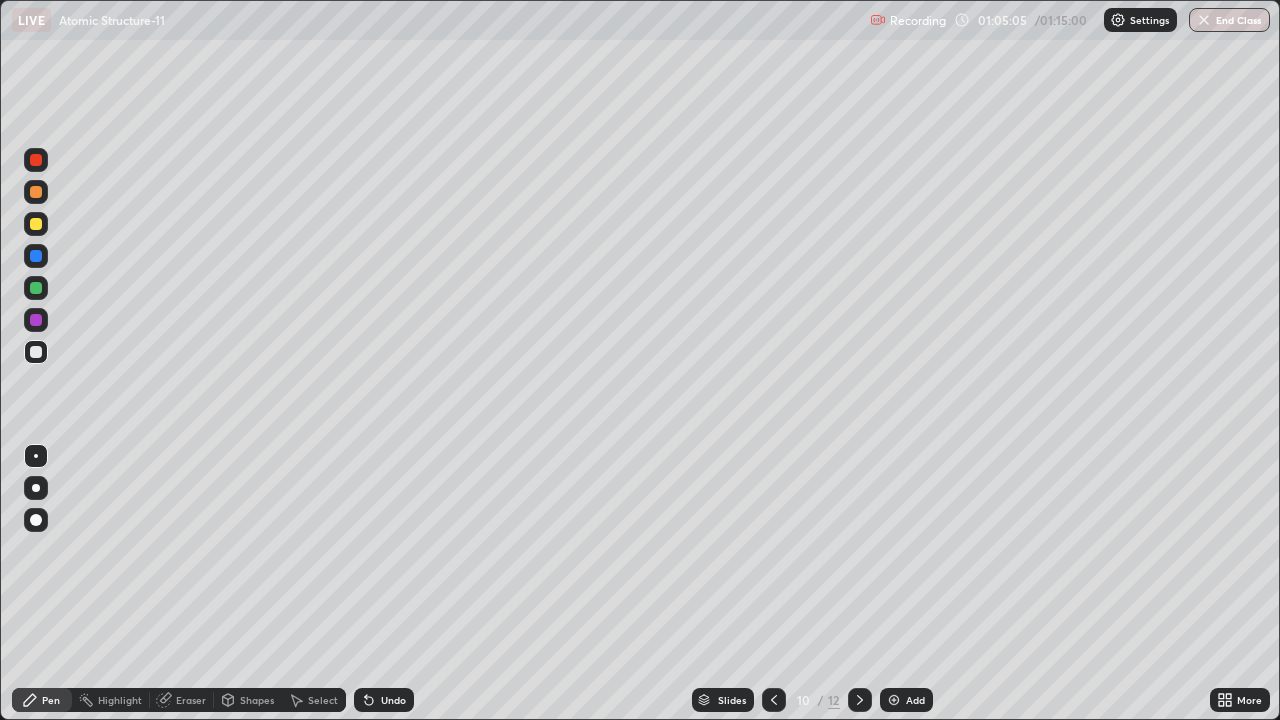 click at bounding box center (860, 700) 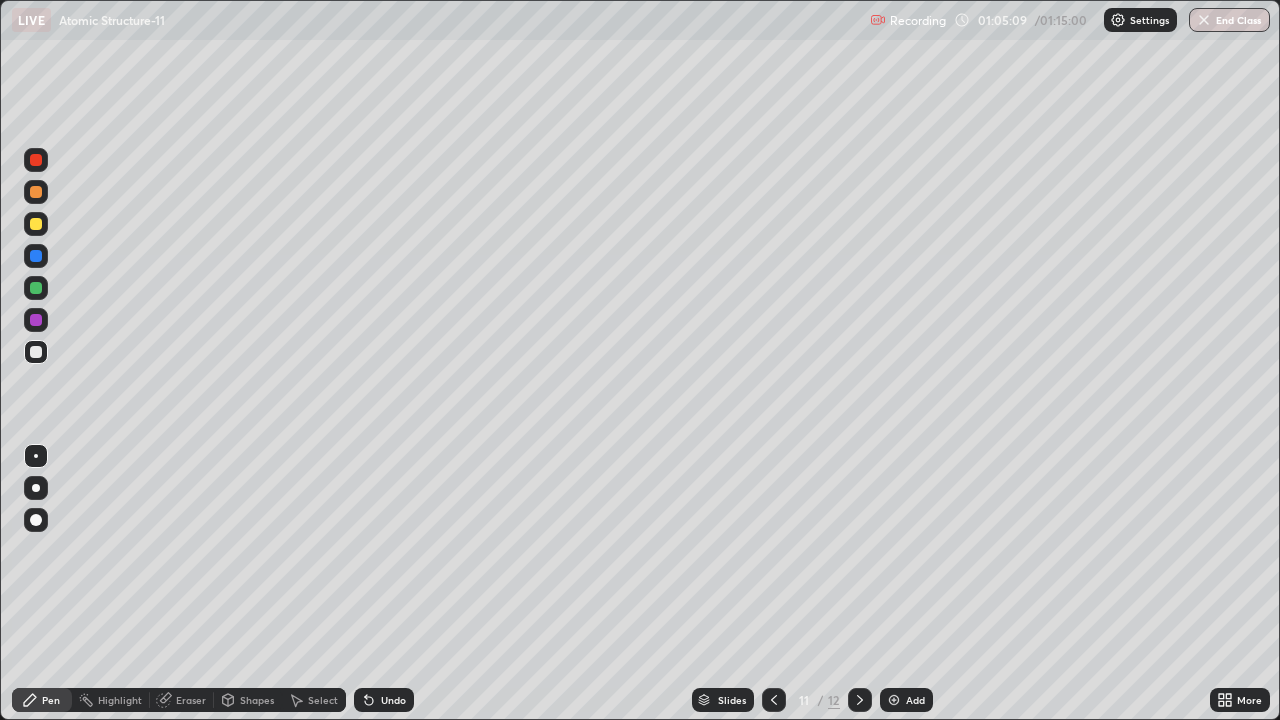 click at bounding box center [36, 192] 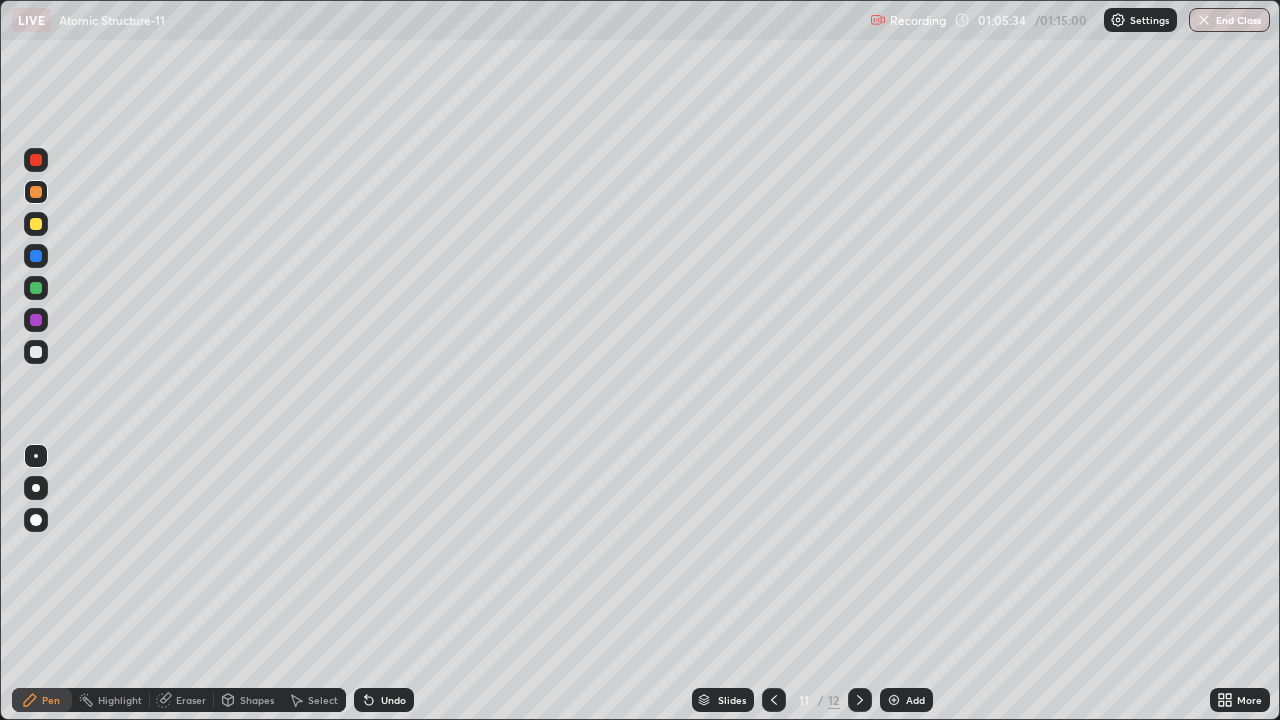 click at bounding box center [36, 288] 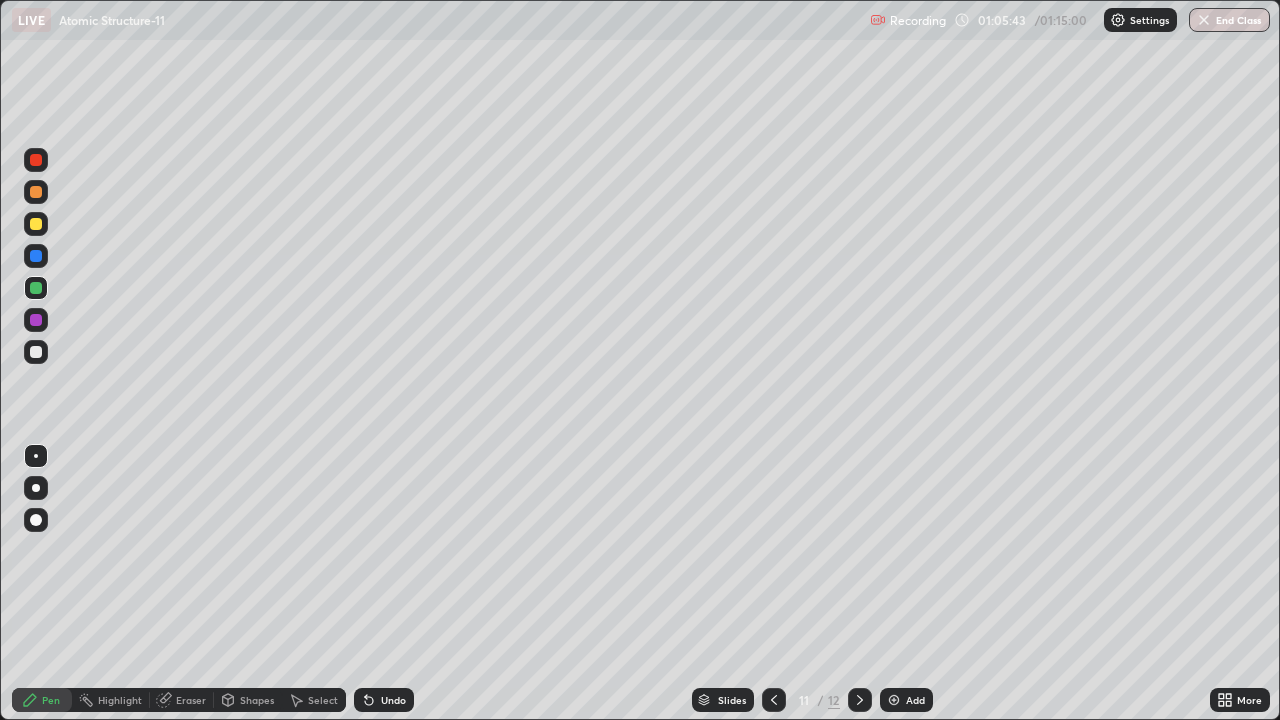 click at bounding box center (36, 192) 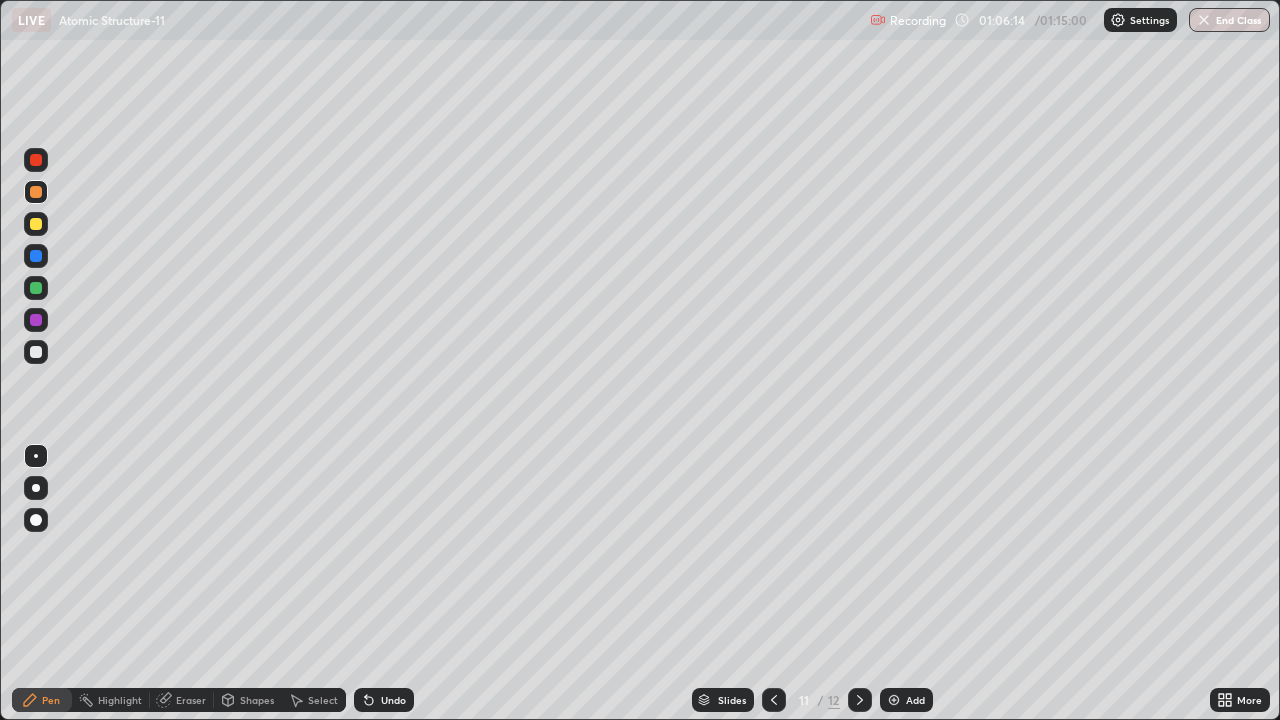 click at bounding box center (36, 224) 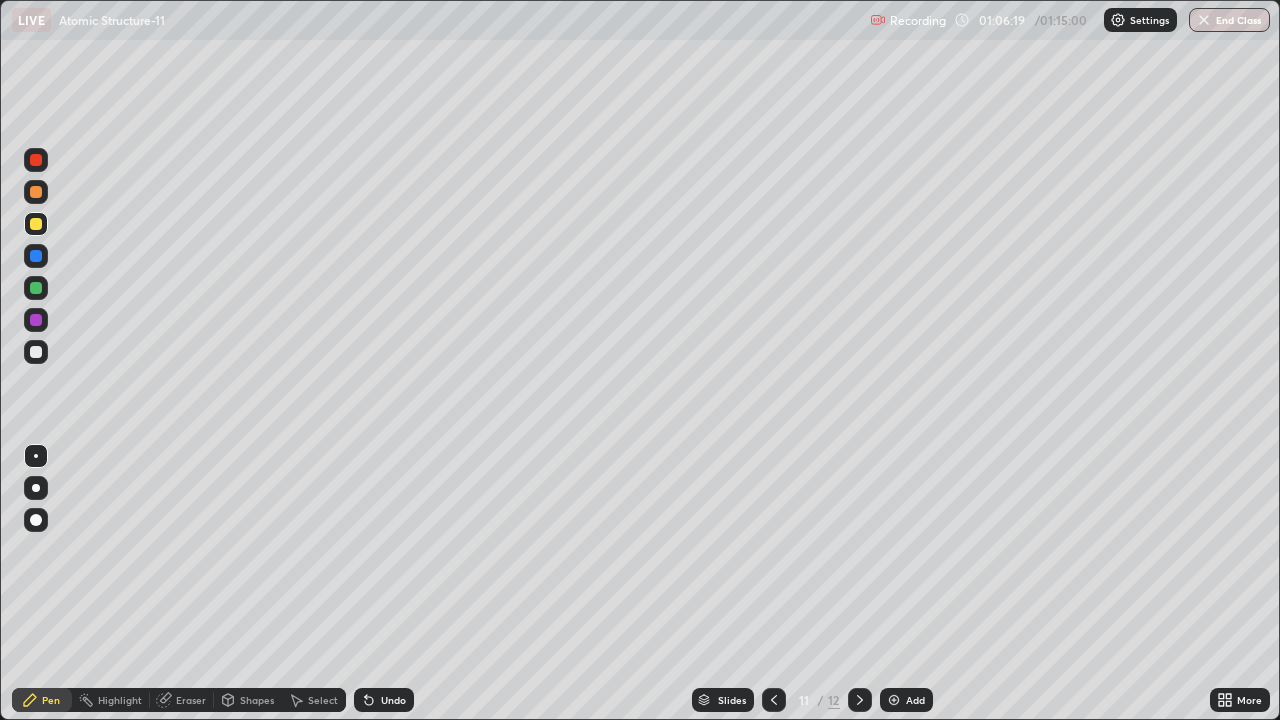 click at bounding box center [36, 288] 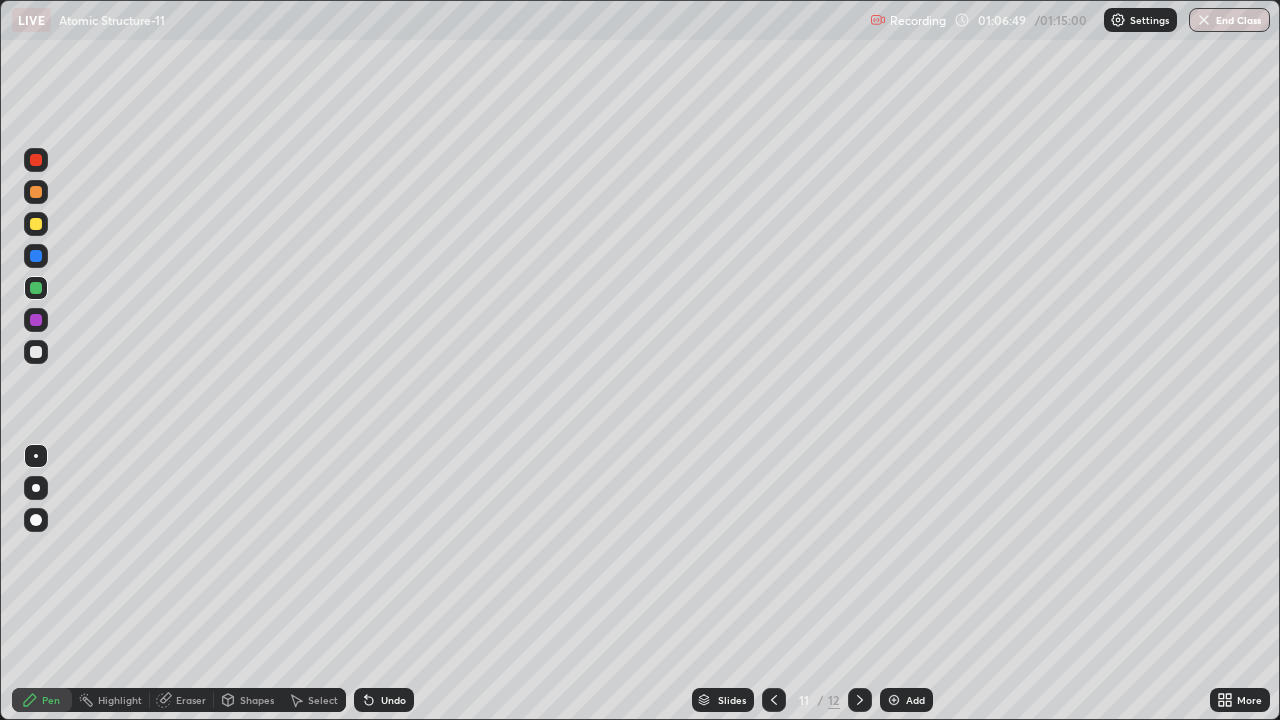 click at bounding box center (36, 352) 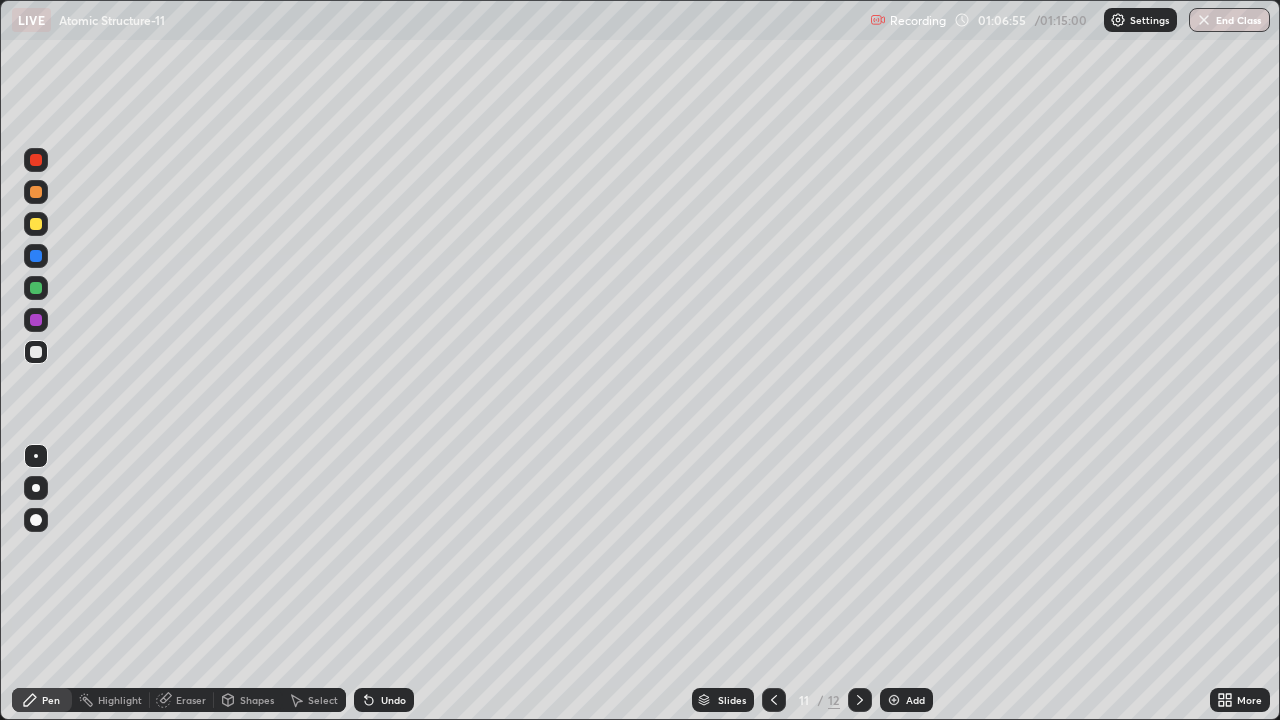 click at bounding box center (36, 224) 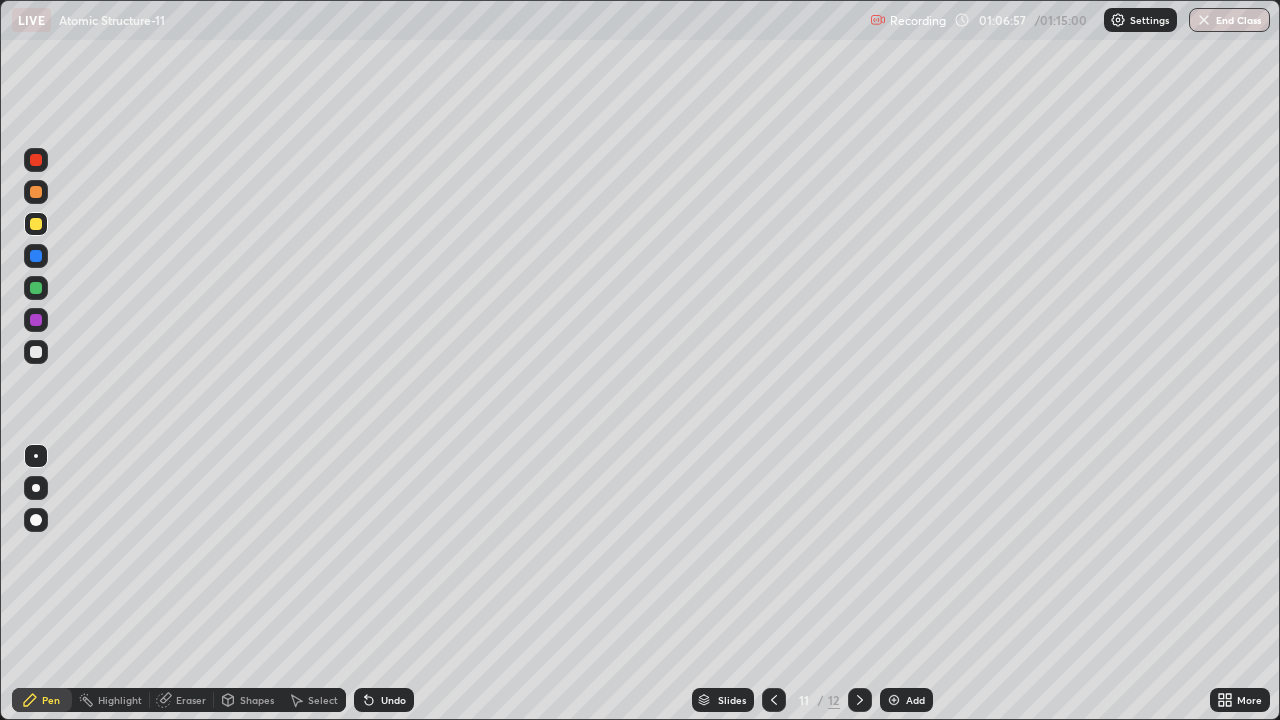 click at bounding box center [36, 288] 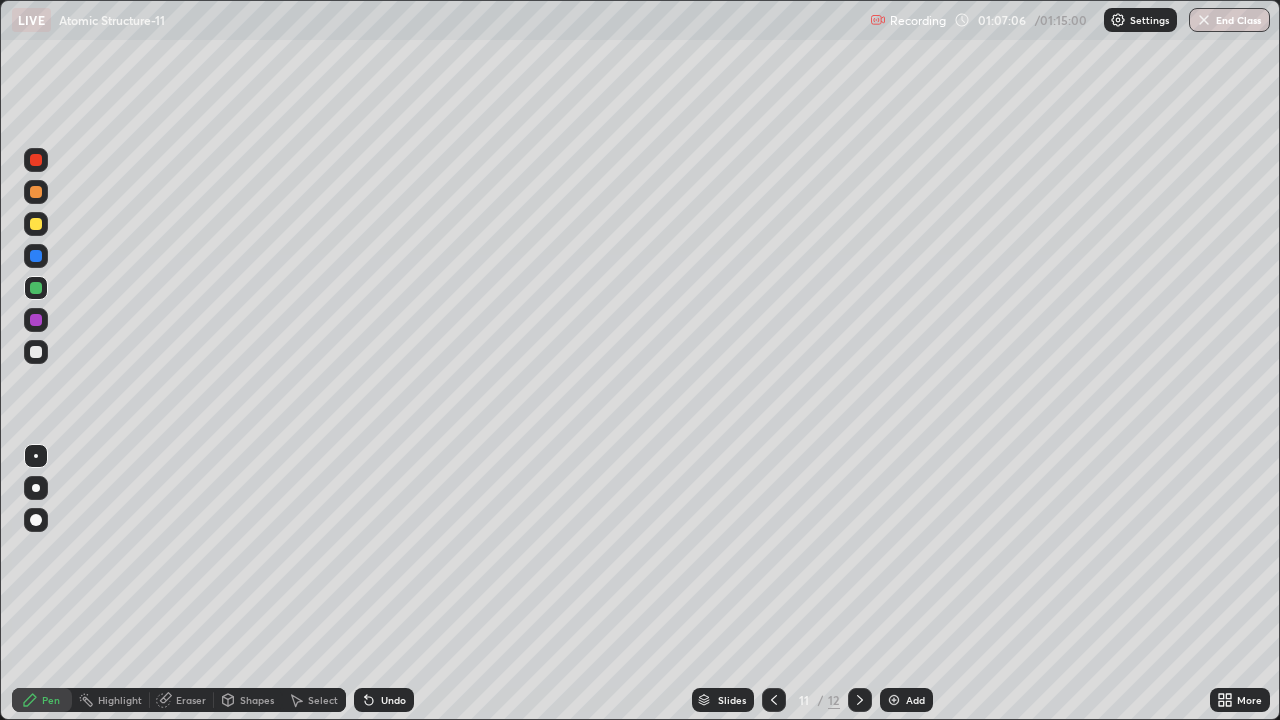 click at bounding box center (36, 224) 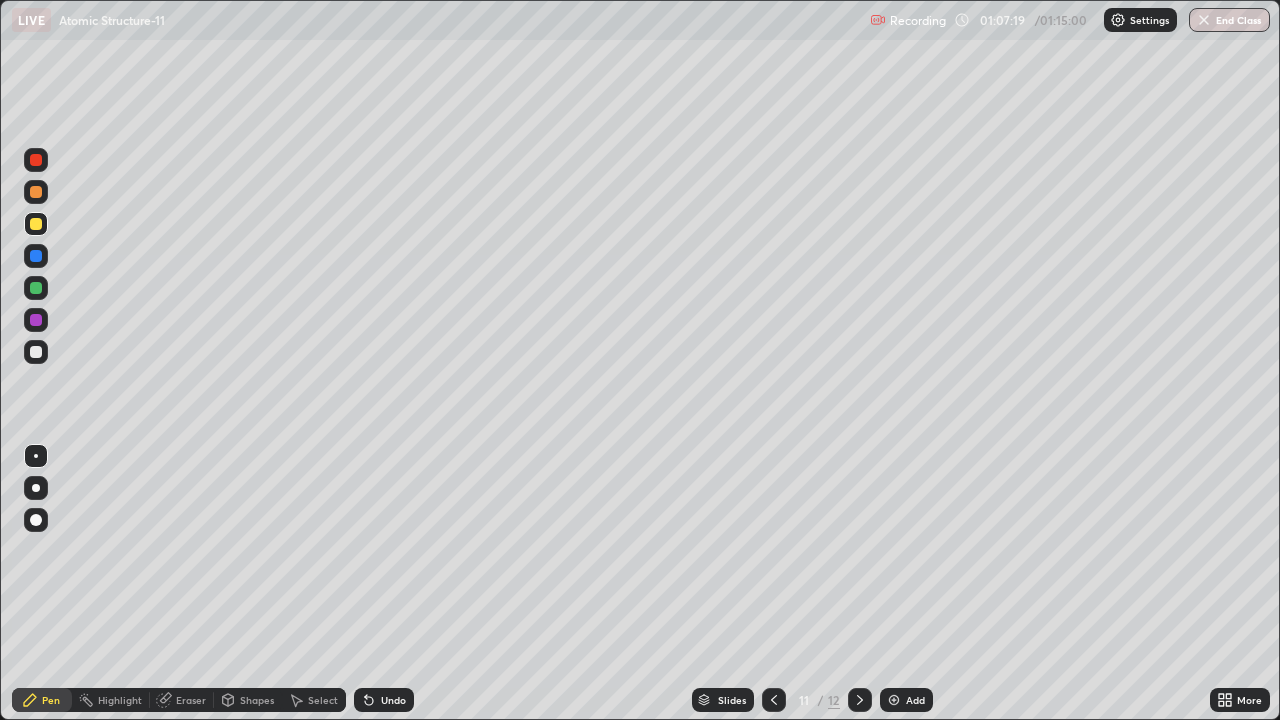 click at bounding box center (36, 352) 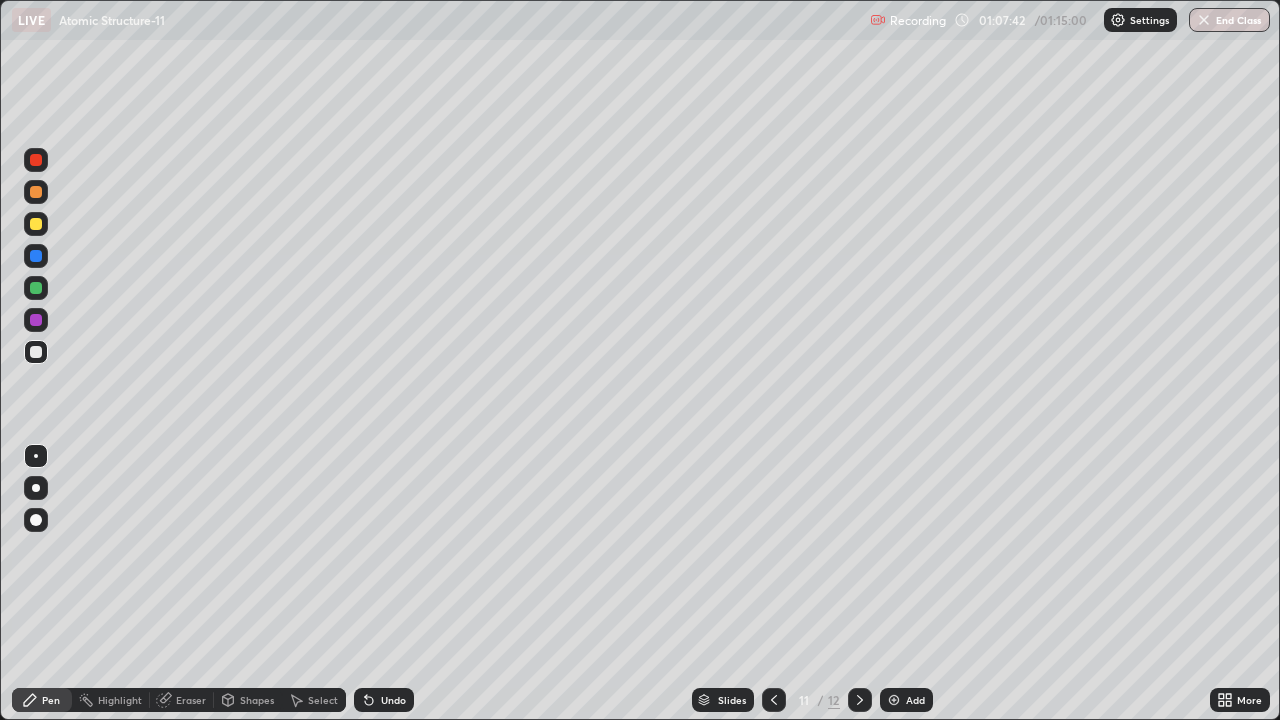 click at bounding box center [36, 224] 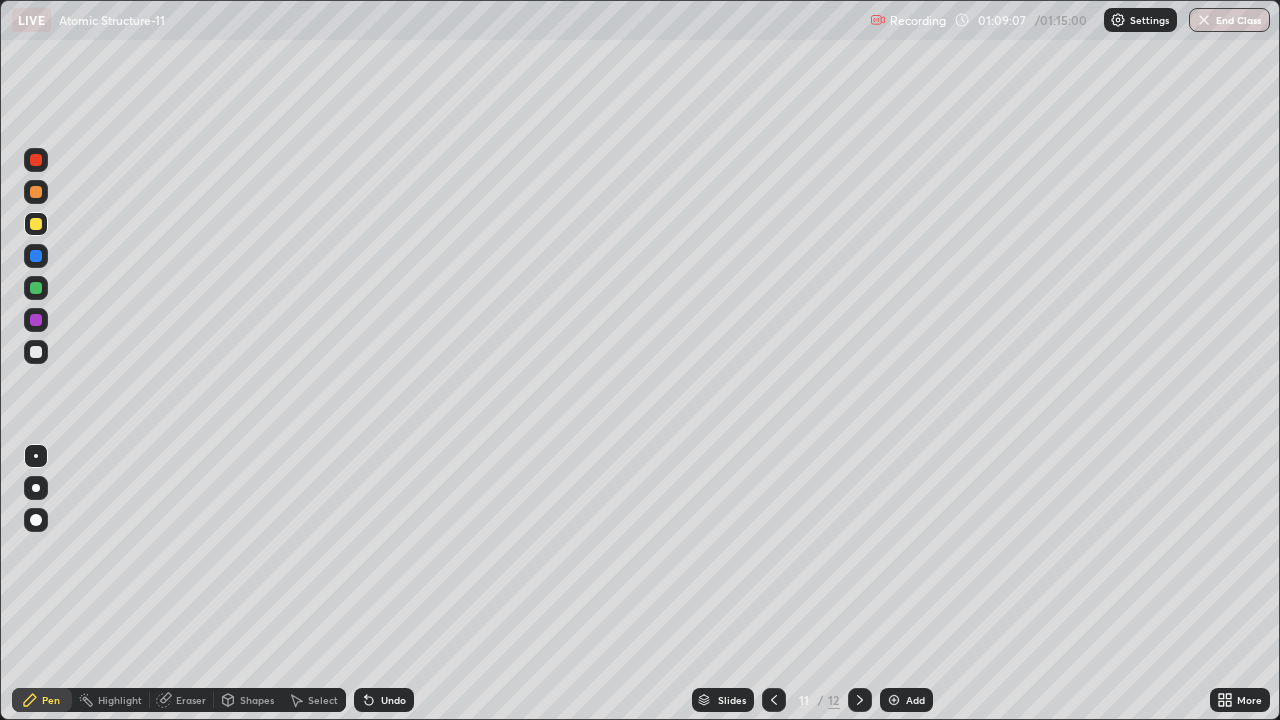 click on "End Class" at bounding box center (1229, 20) 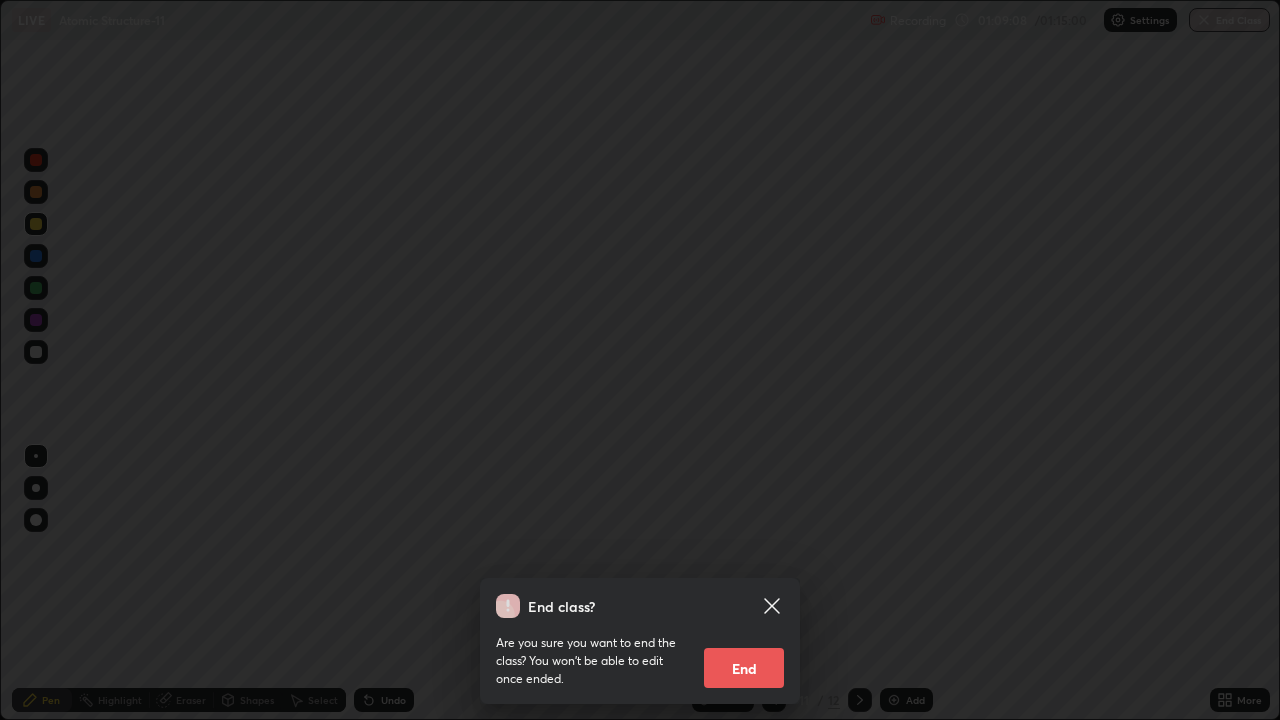 click on "End" at bounding box center [744, 668] 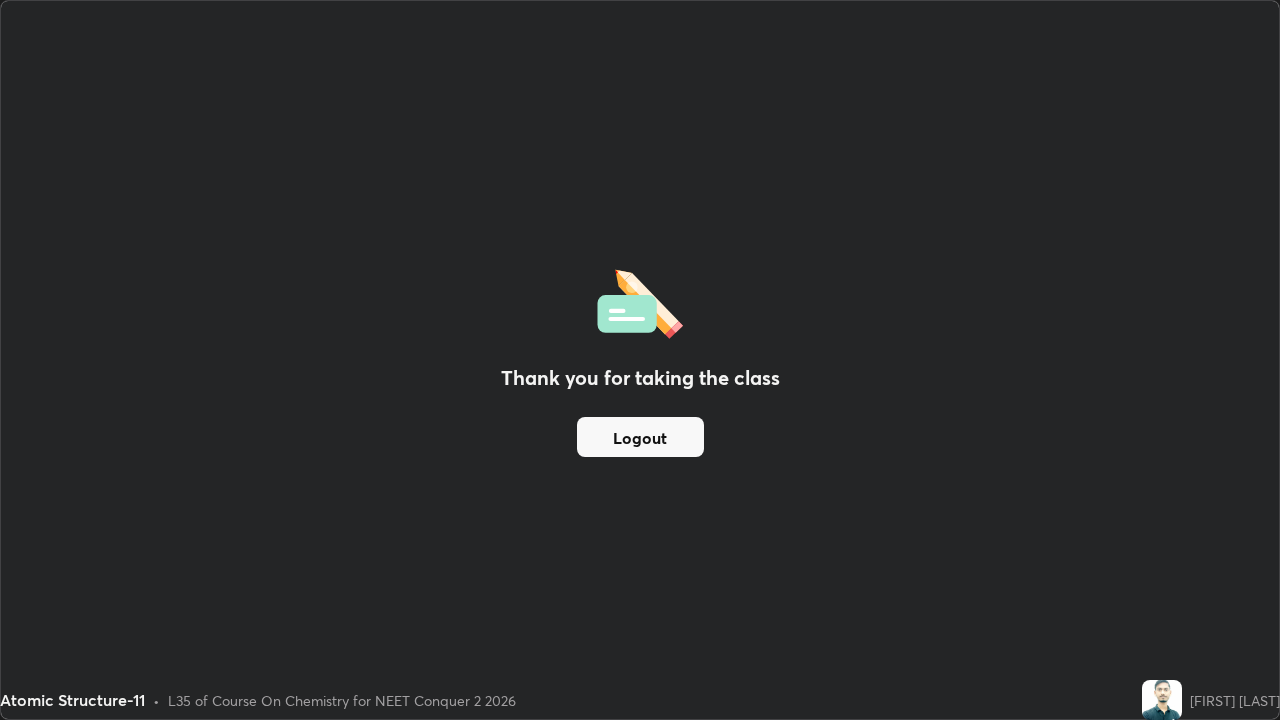 click on "Logout" at bounding box center [640, 437] 